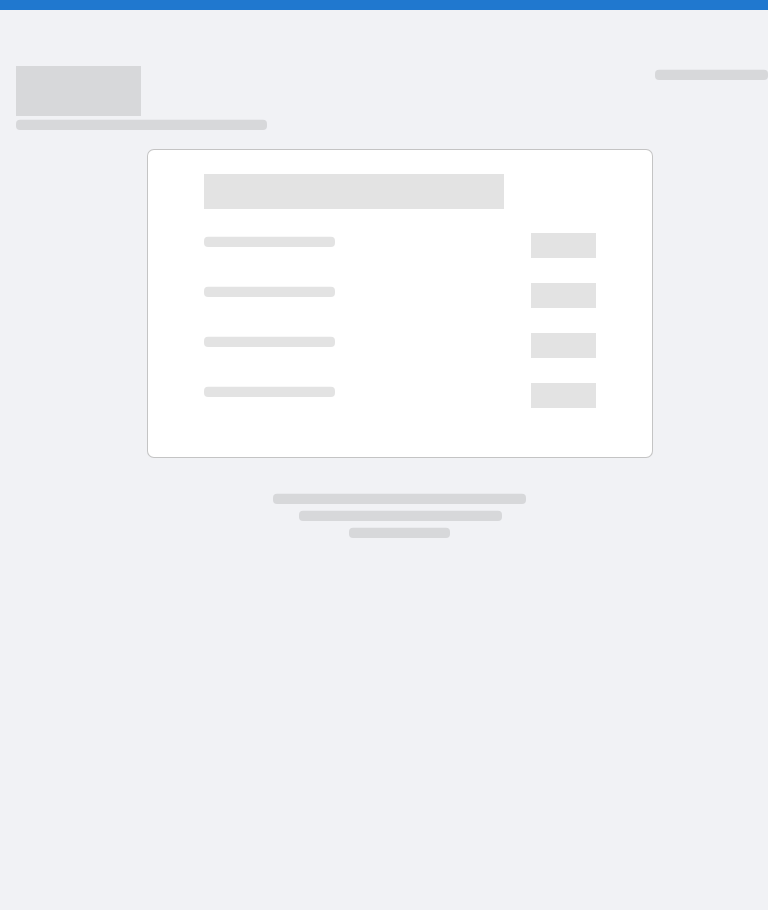 scroll, scrollTop: 0, scrollLeft: 0, axis: both 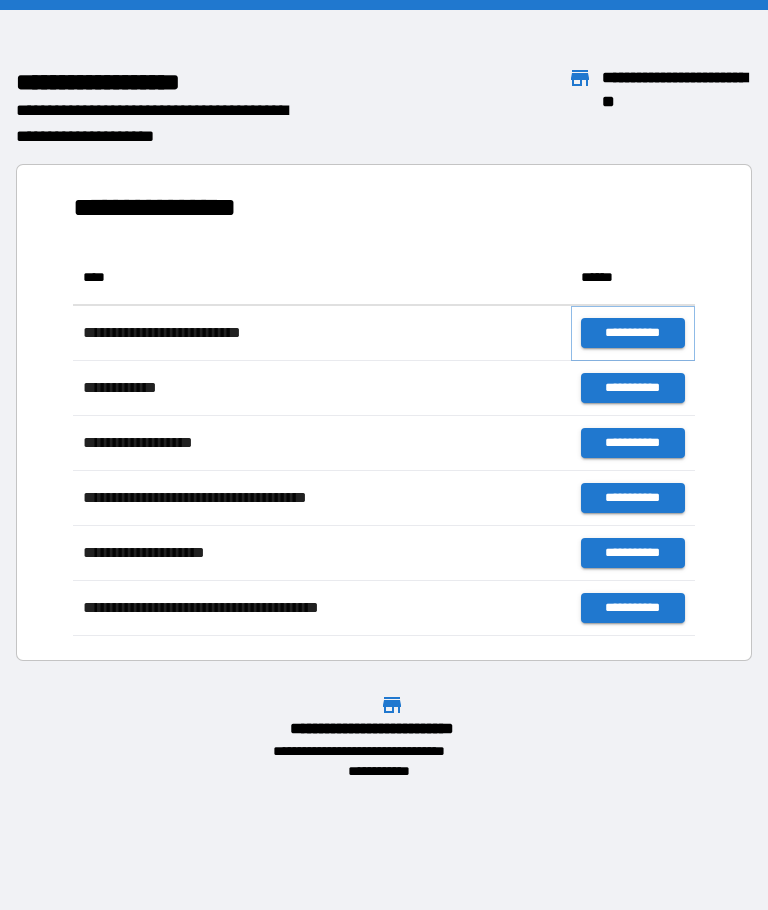 click on "**********" at bounding box center [633, 333] 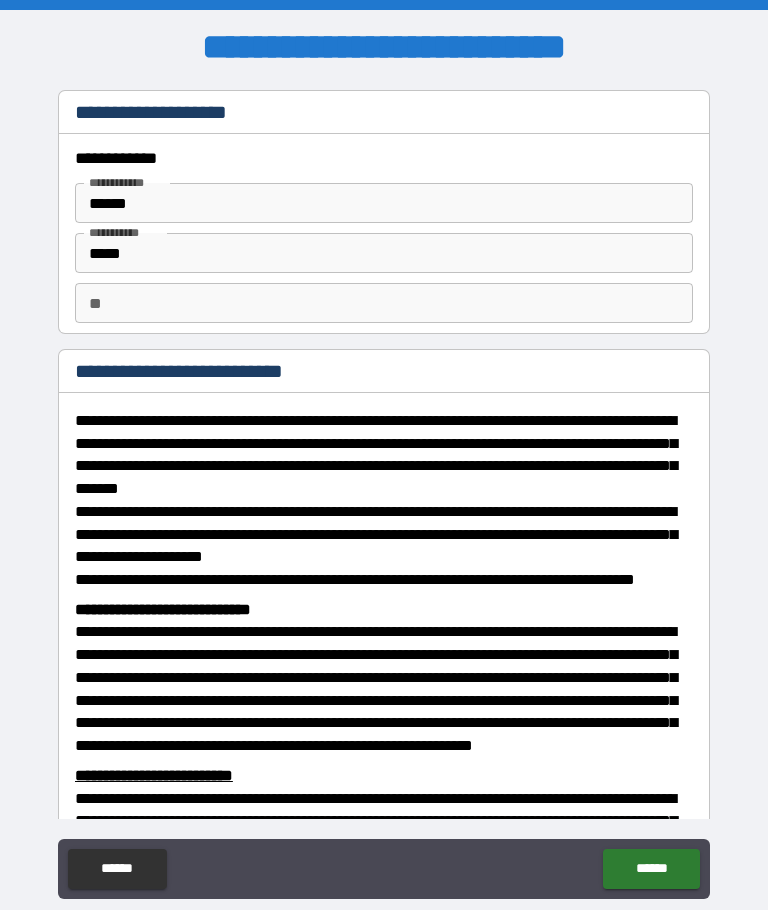 click on "******" at bounding box center [651, 869] 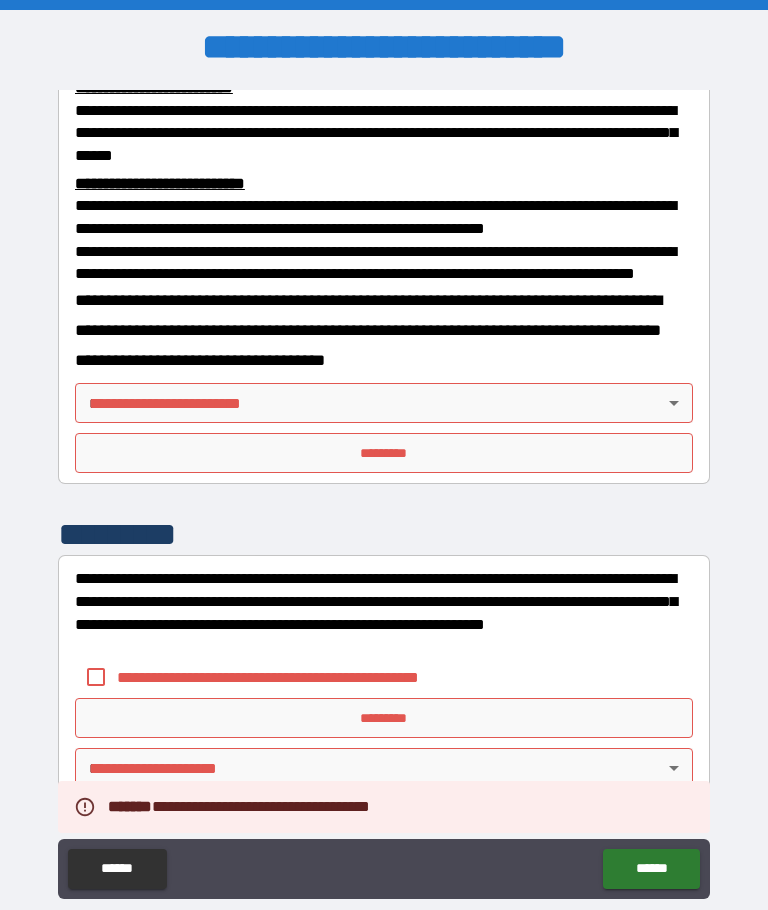 scroll, scrollTop: 739, scrollLeft: 0, axis: vertical 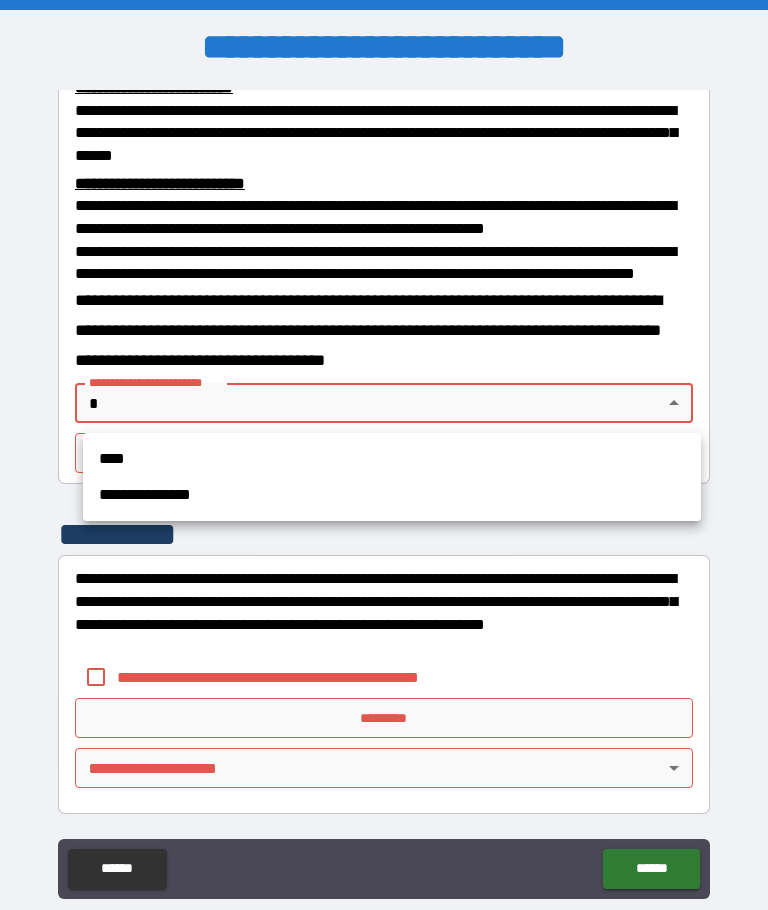 click on "**********" at bounding box center (392, 495) 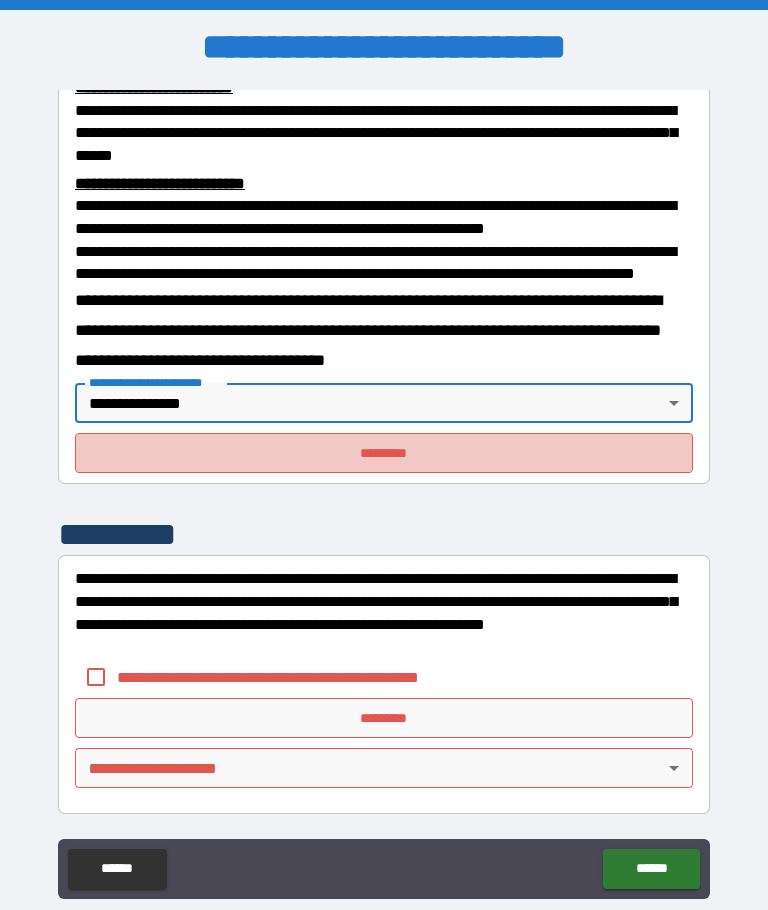 click on "*********" at bounding box center (384, 453) 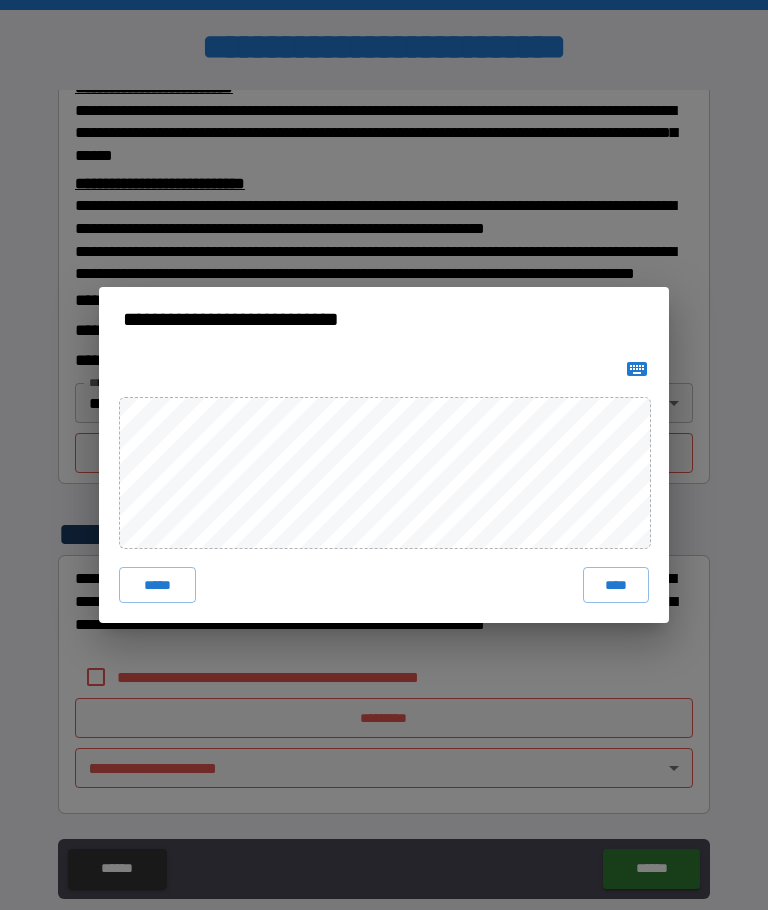 click on "****" at bounding box center [616, 585] 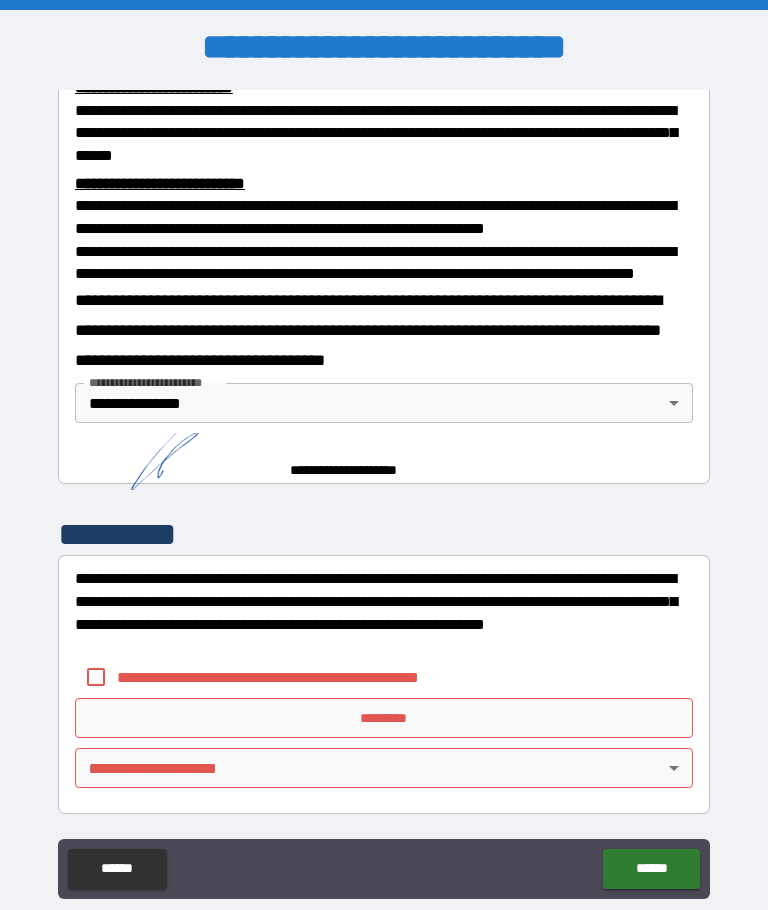scroll, scrollTop: 729, scrollLeft: 0, axis: vertical 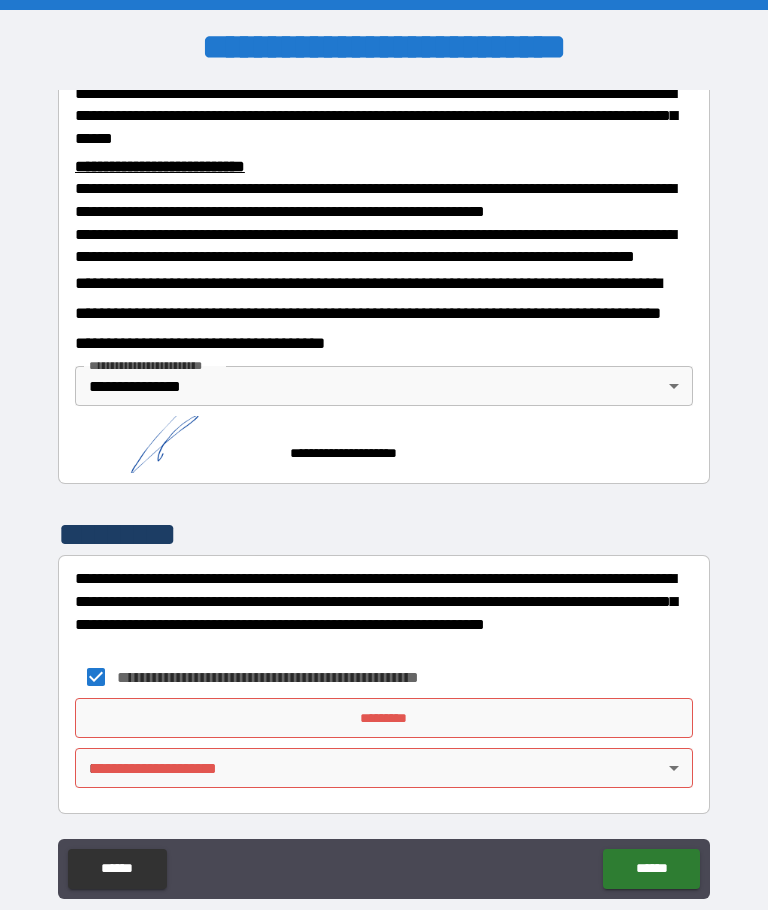 click on "*********" at bounding box center (384, 718) 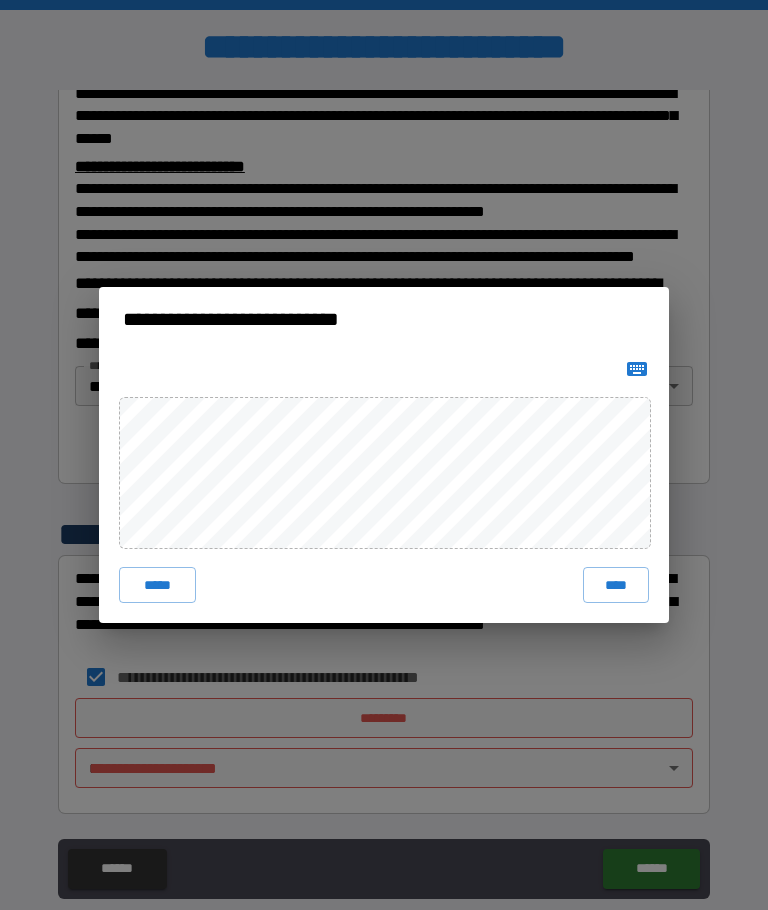 click on "****" at bounding box center (616, 585) 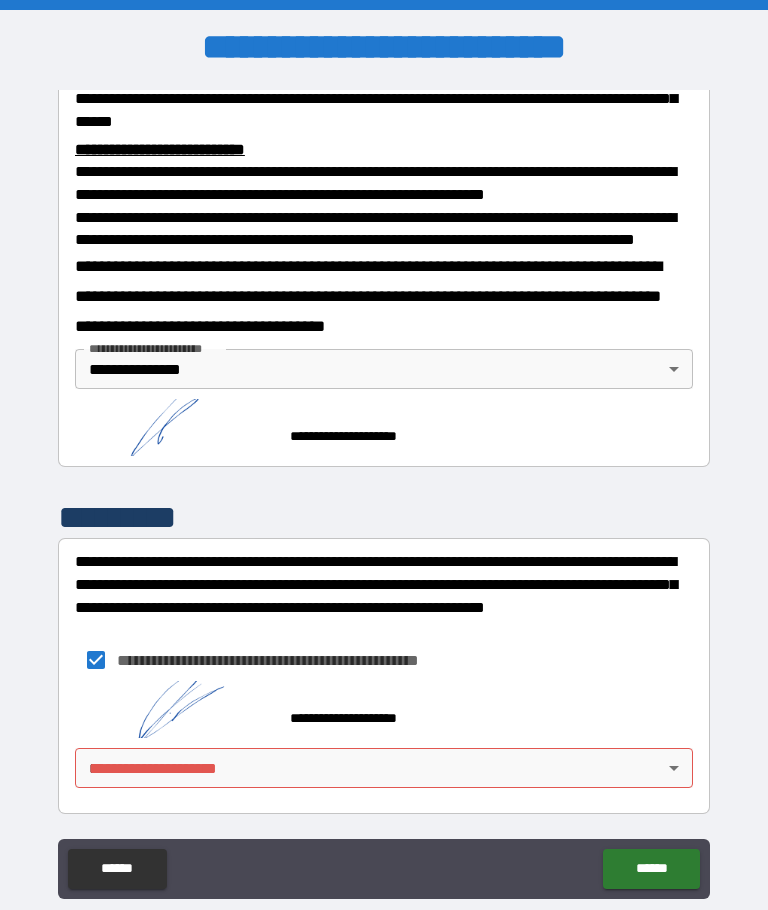 scroll, scrollTop: 773, scrollLeft: 0, axis: vertical 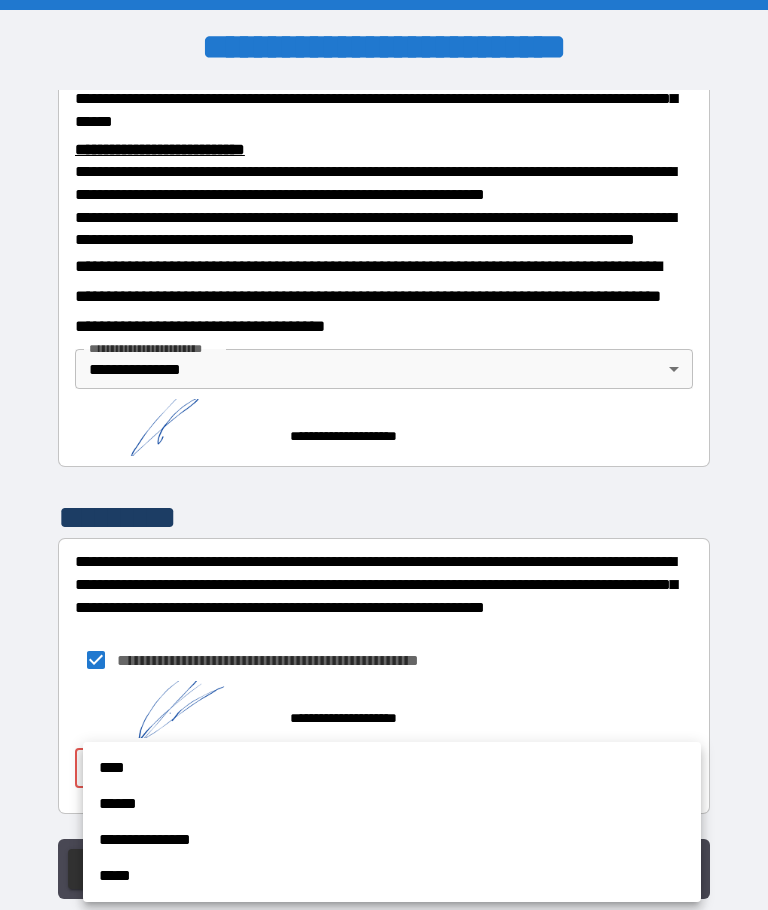 click on "**********" at bounding box center (392, 840) 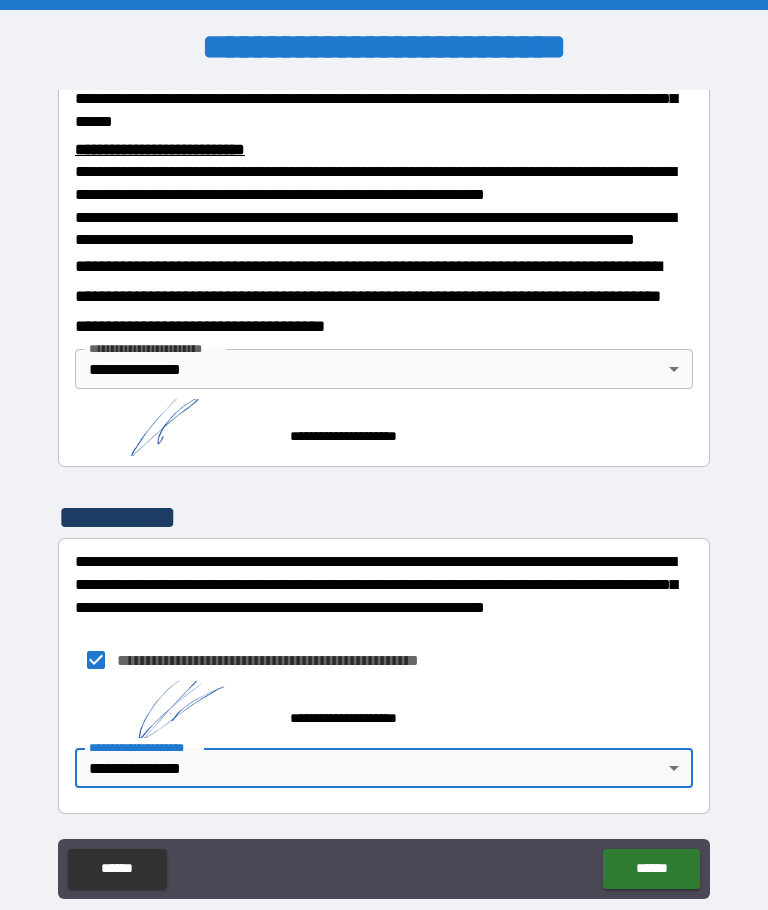 click on "******" at bounding box center (651, 869) 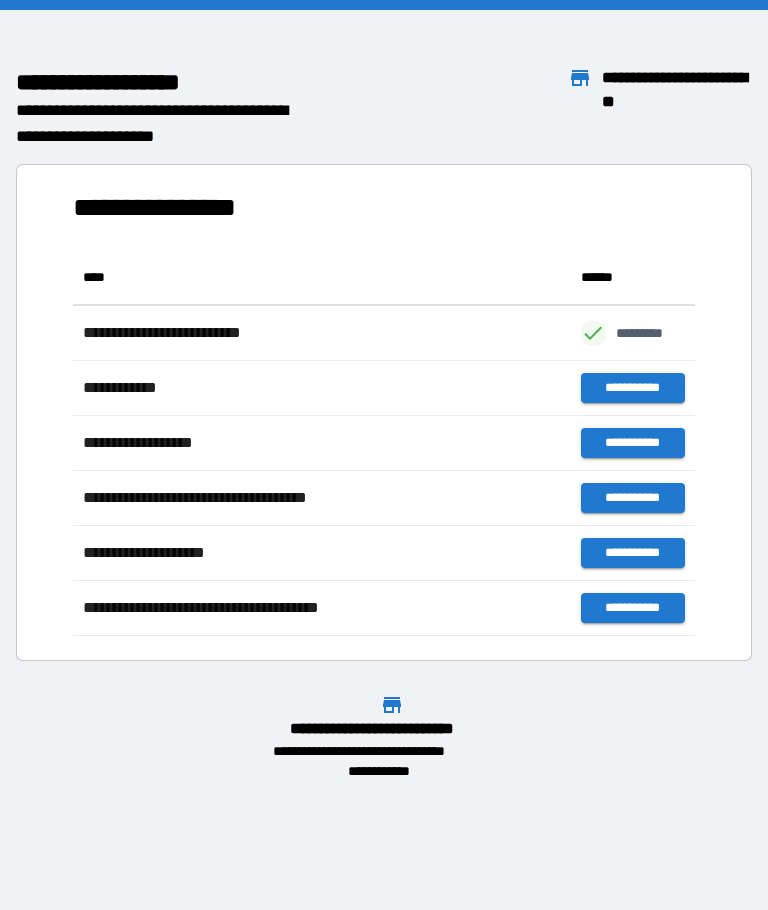 scroll, scrollTop: 1, scrollLeft: 1, axis: both 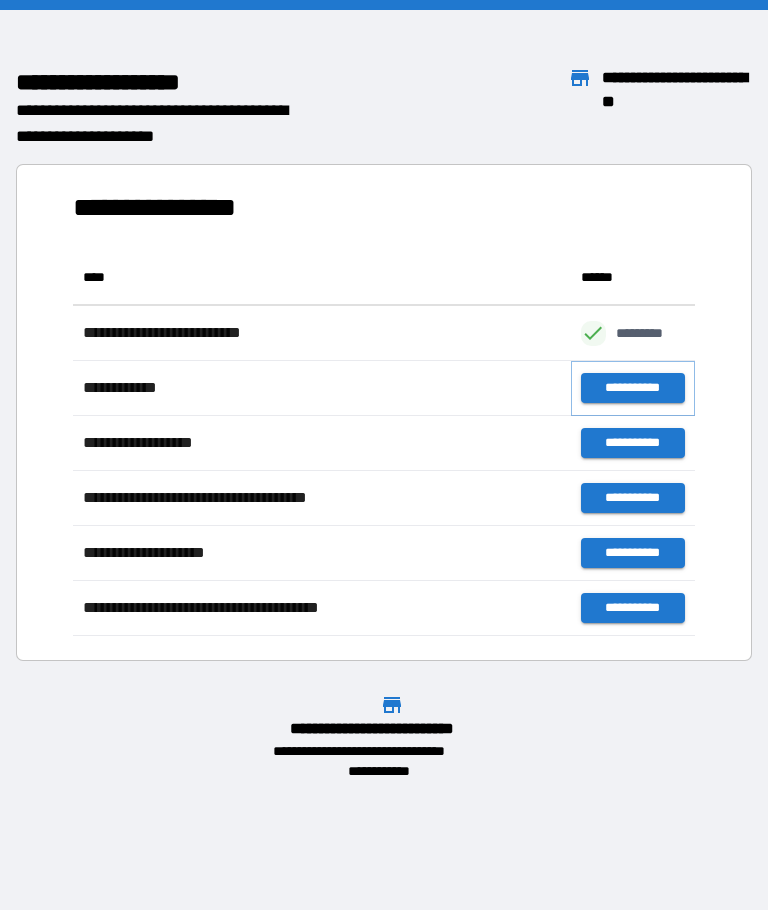 click on "**********" at bounding box center (633, 388) 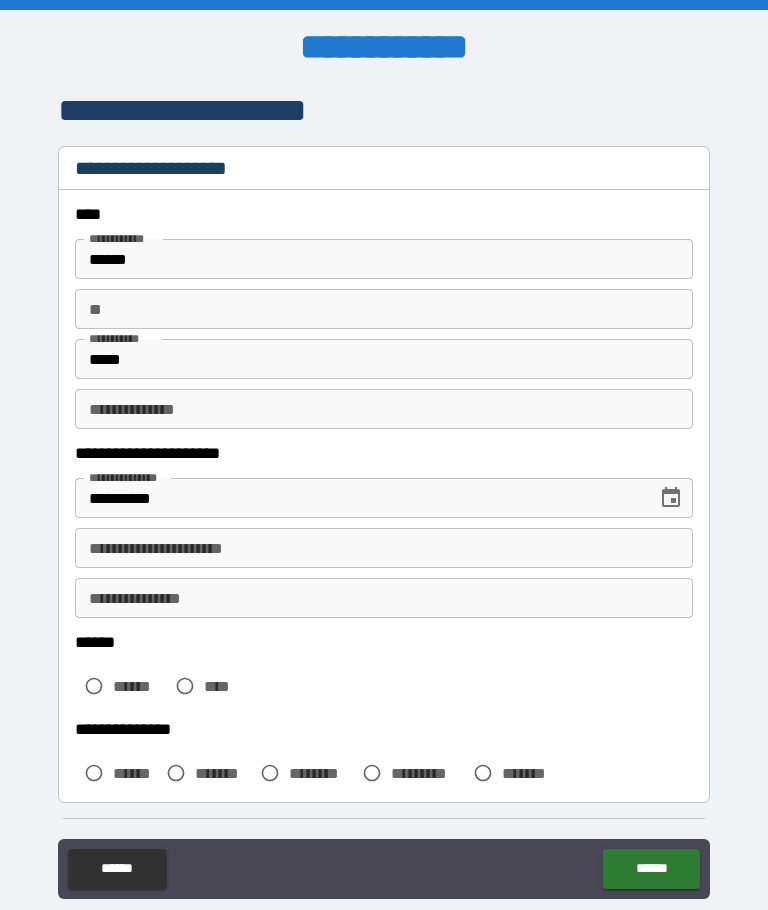 click on "******" at bounding box center [651, 869] 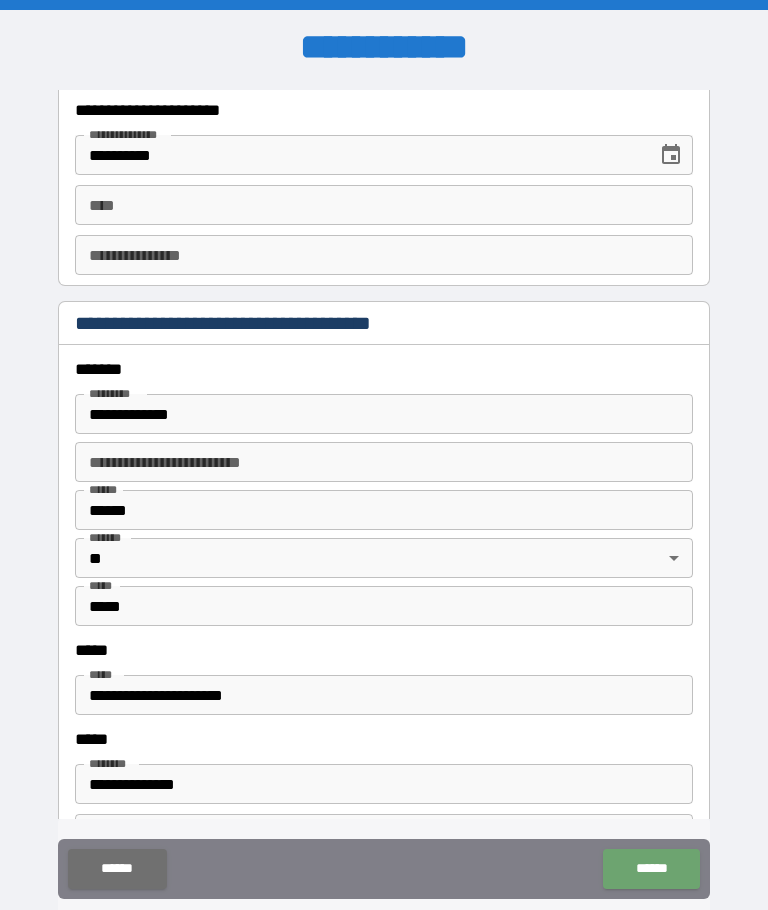 click on "******" at bounding box center [651, 869] 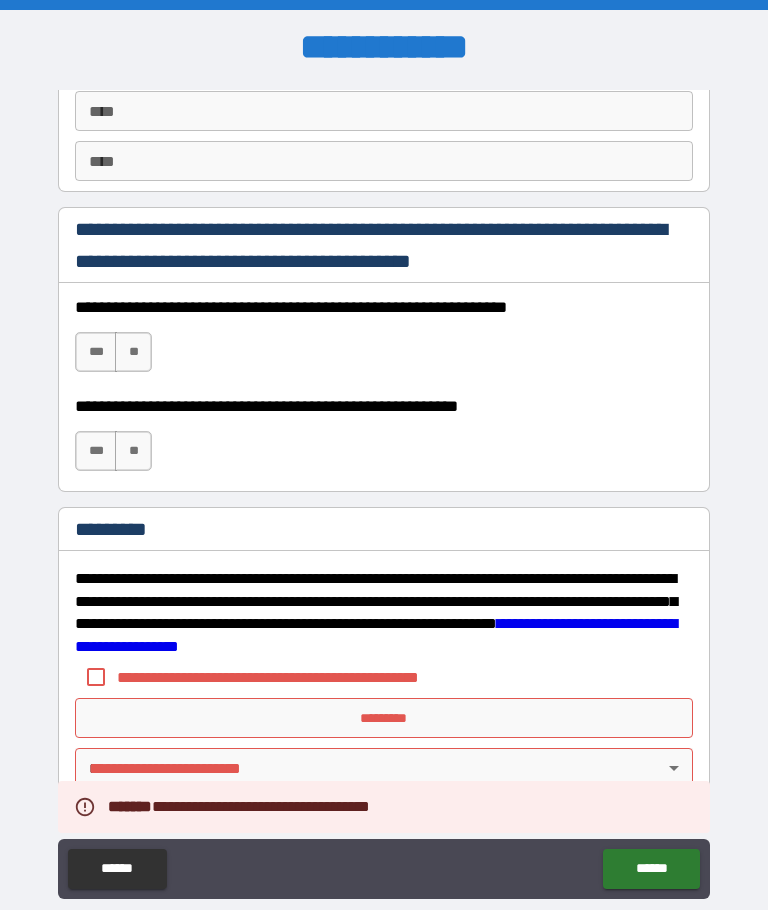 scroll, scrollTop: 2877, scrollLeft: 0, axis: vertical 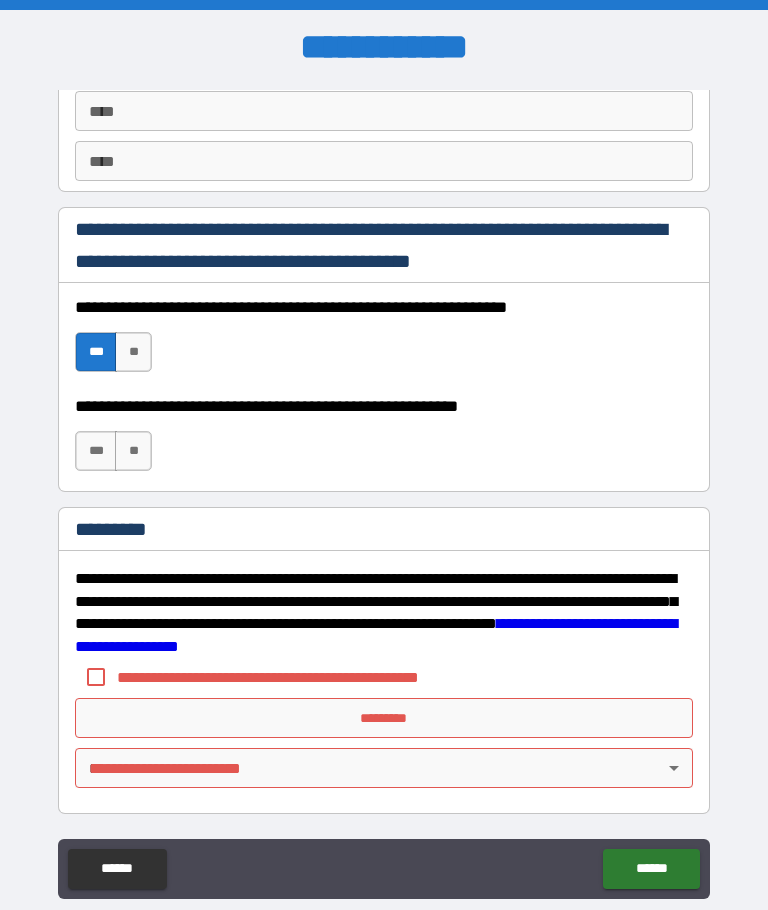 click on "***" at bounding box center (96, 451) 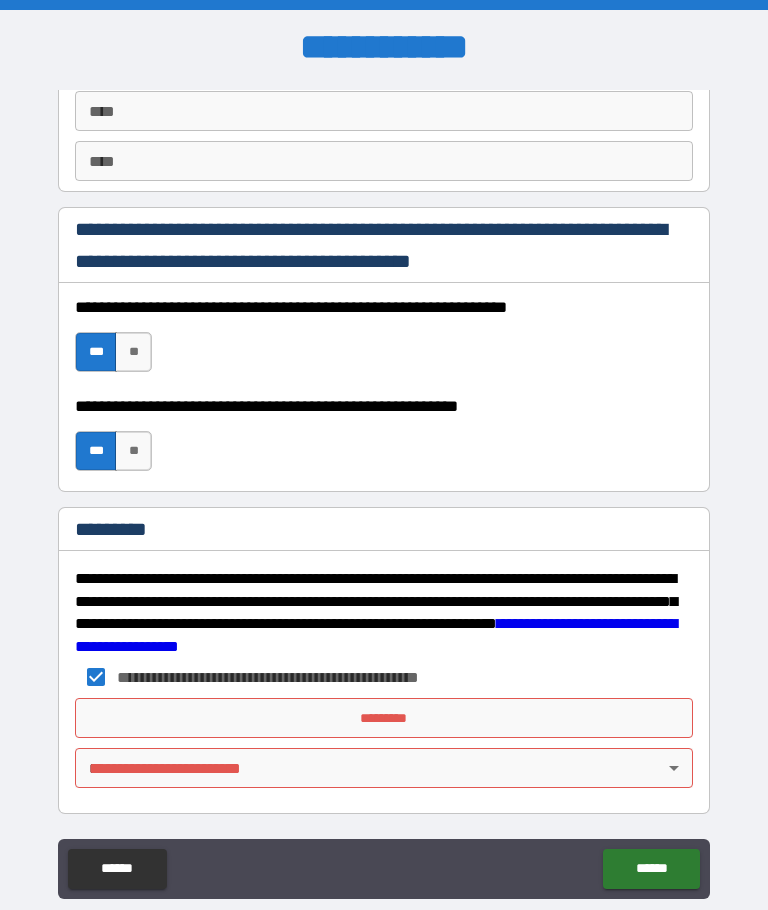 click on "*********" at bounding box center (384, 718) 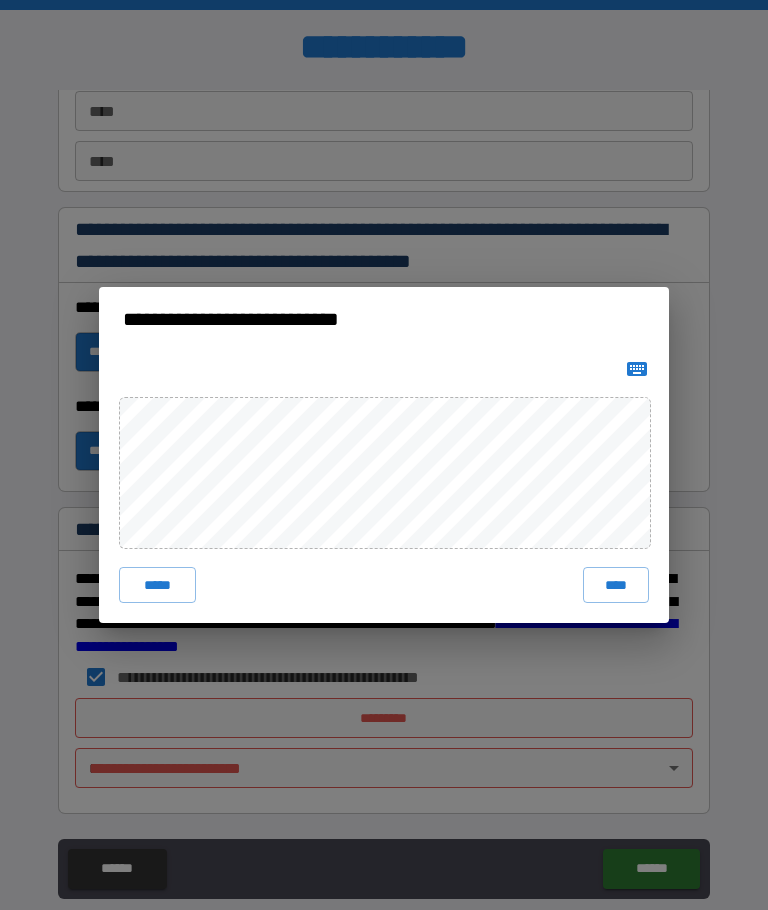 click on "****" at bounding box center (616, 585) 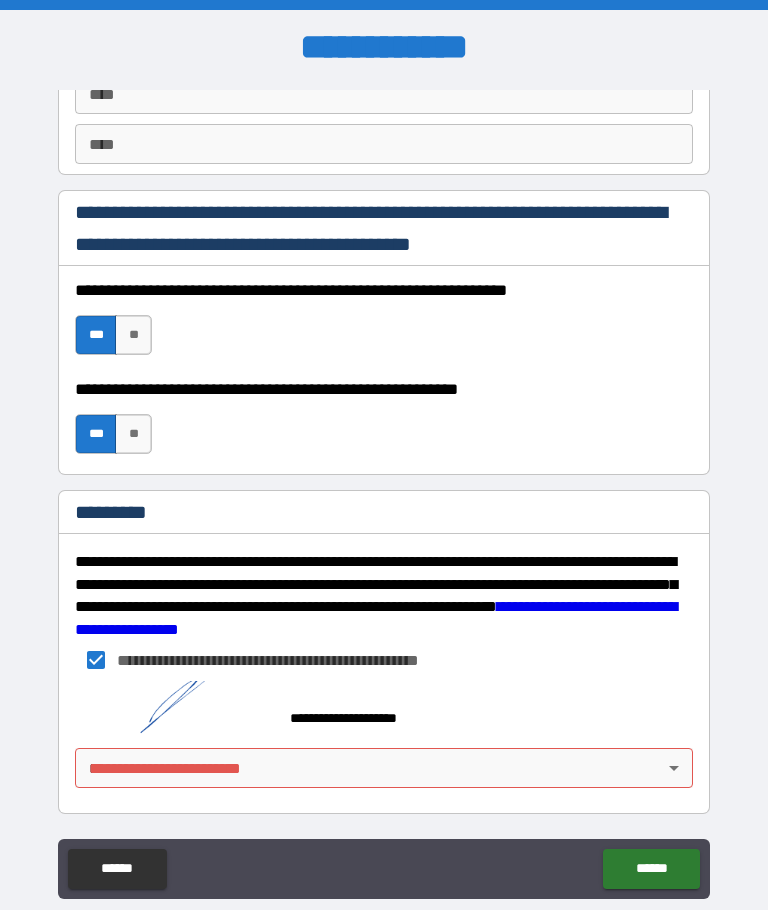 scroll, scrollTop: 2894, scrollLeft: 0, axis: vertical 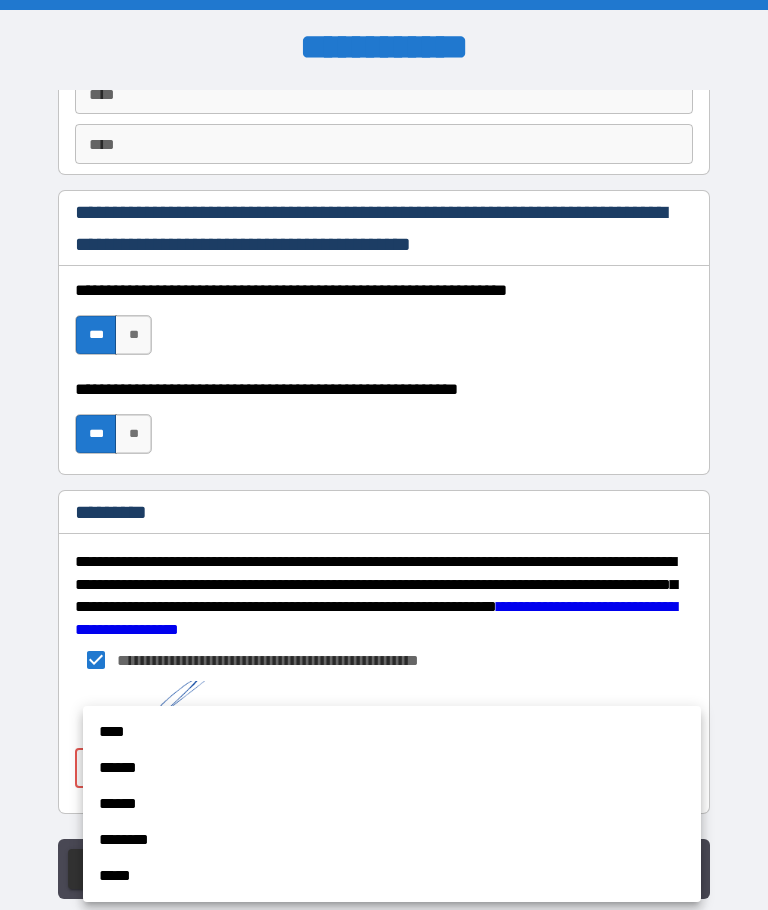 click on "********" at bounding box center (392, 840) 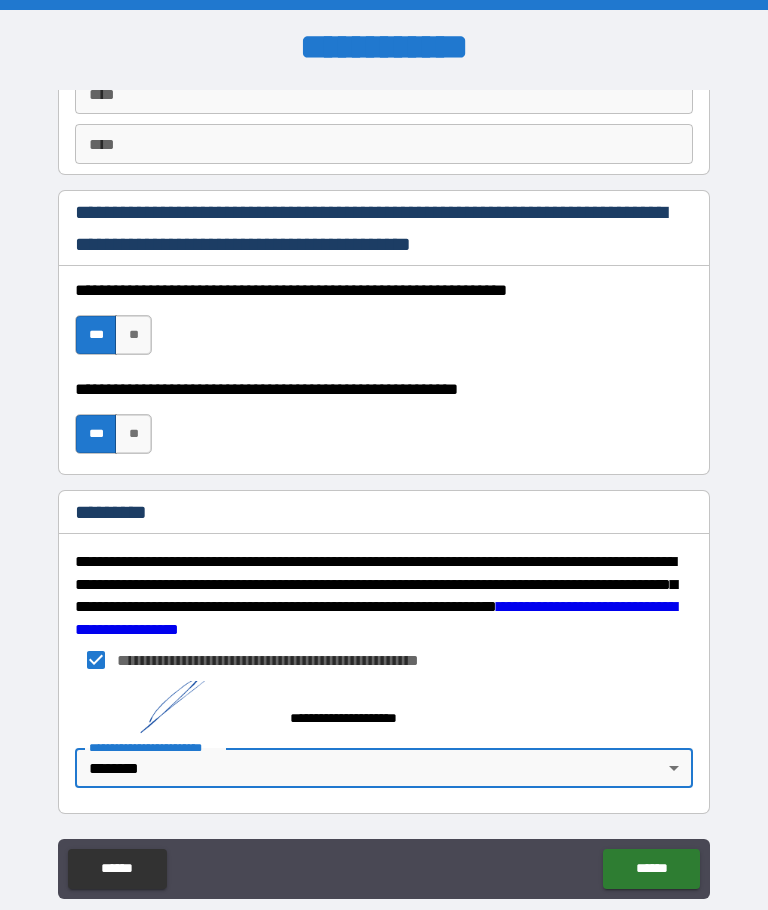 click on "******" at bounding box center [651, 869] 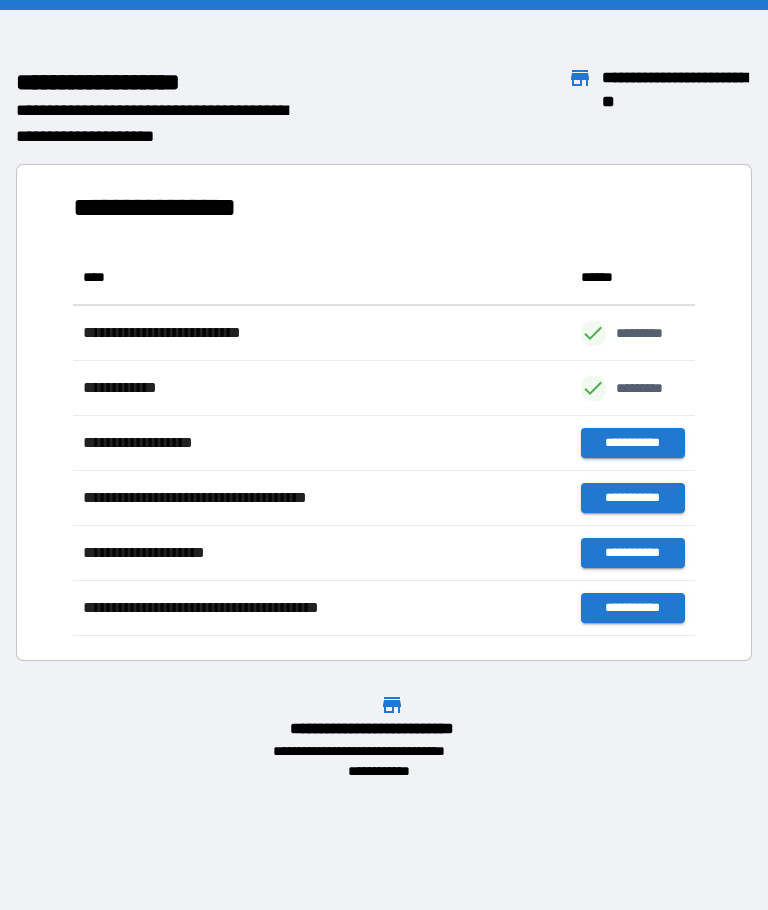 scroll, scrollTop: 1, scrollLeft: 1, axis: both 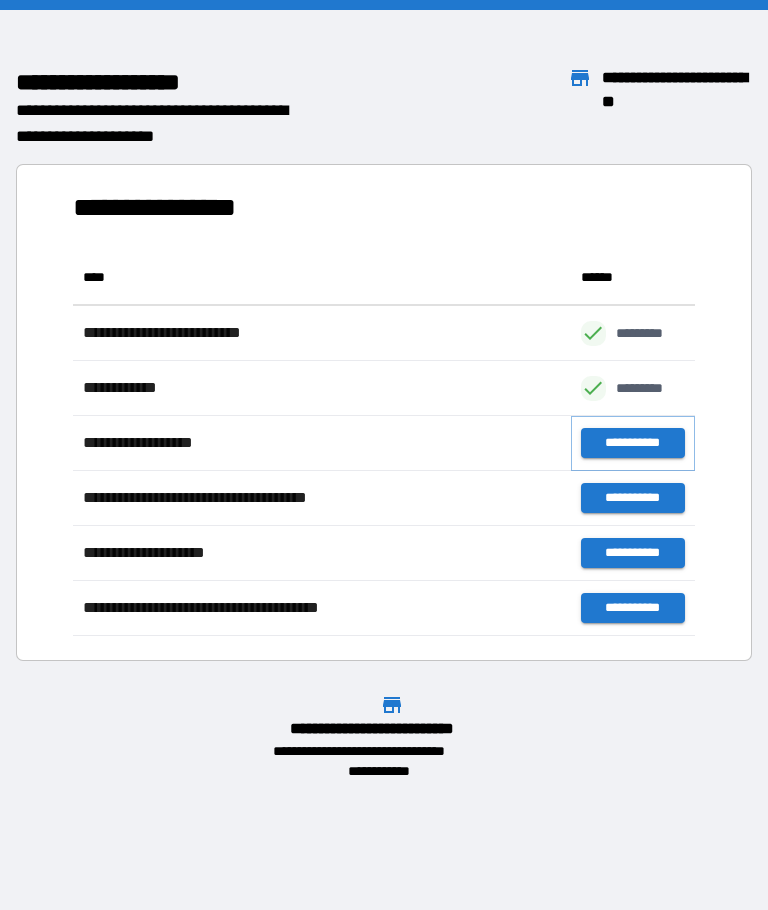 click on "**********" at bounding box center (633, 443) 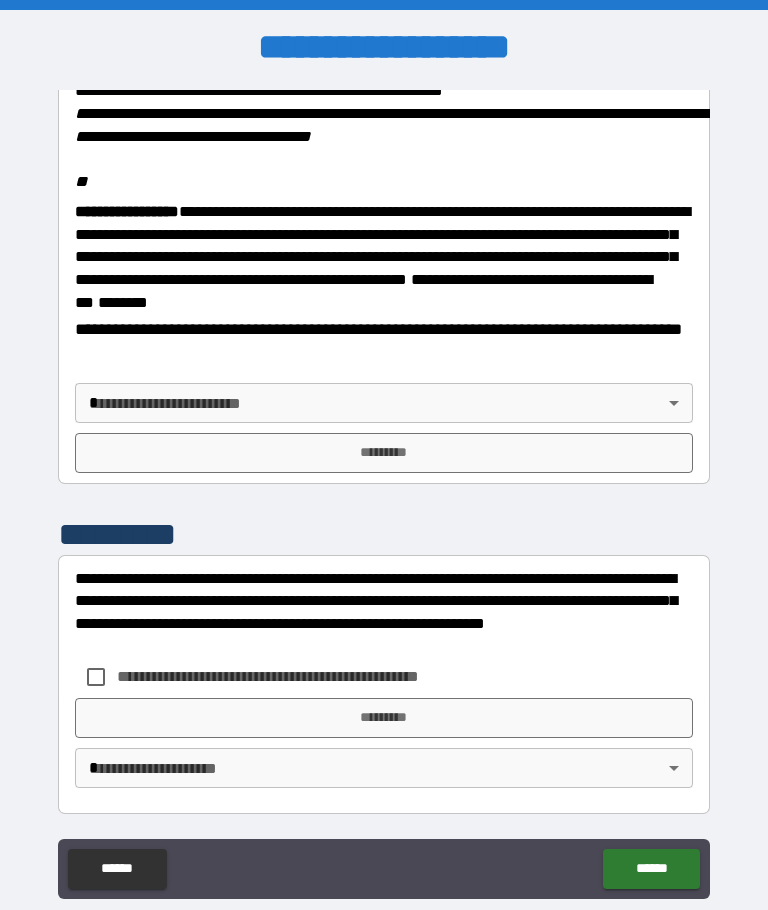 scroll, scrollTop: 2453, scrollLeft: 0, axis: vertical 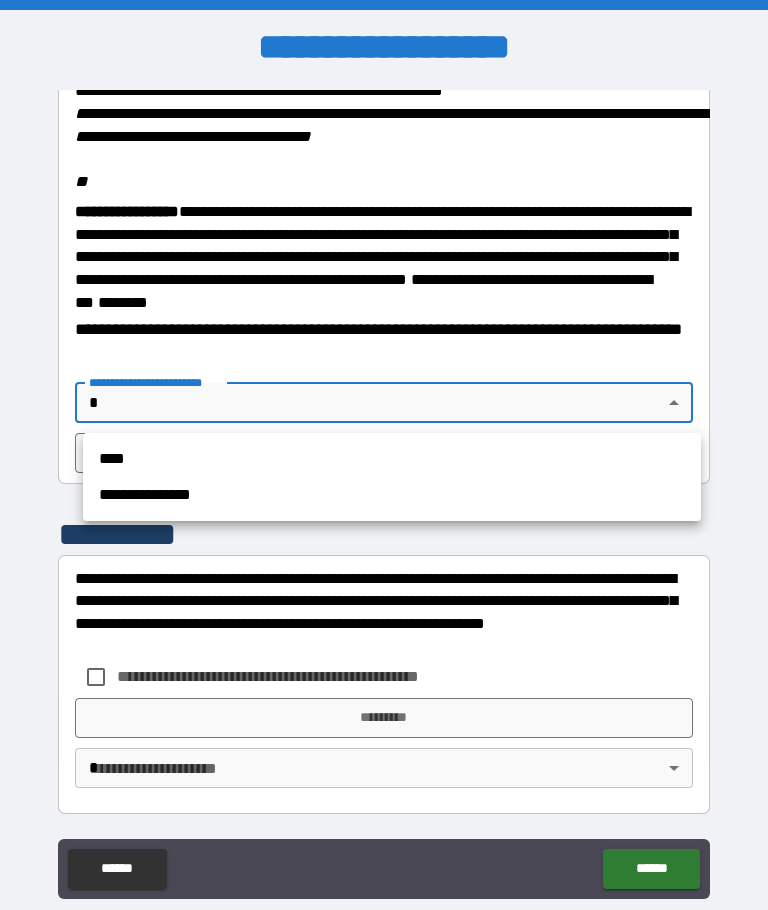 click on "**********" at bounding box center (392, 495) 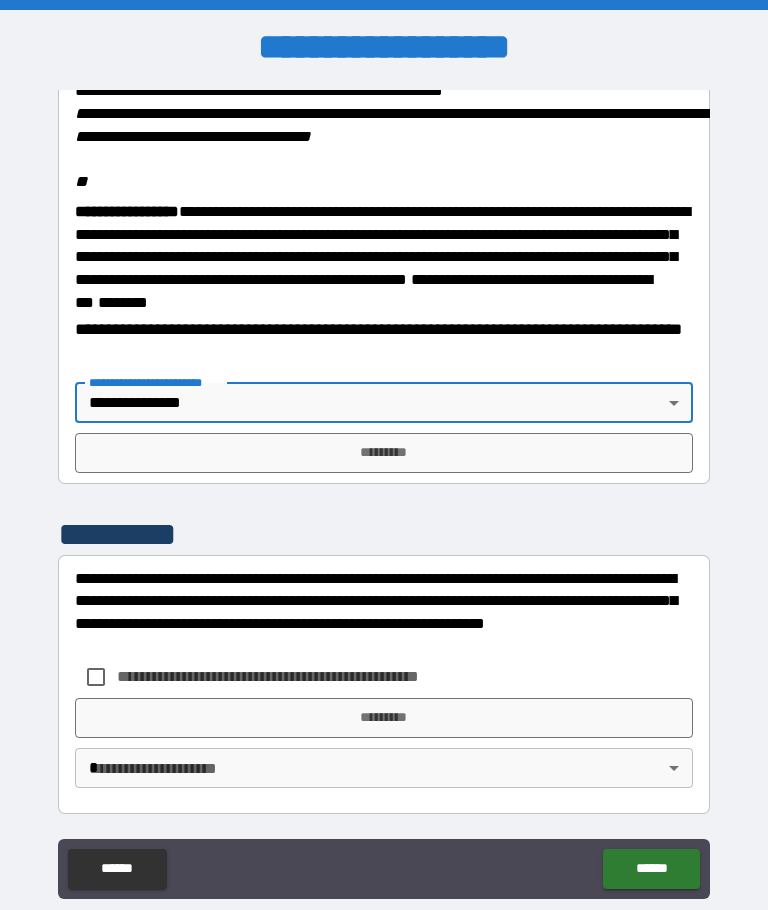 click on "*********" at bounding box center (384, 453) 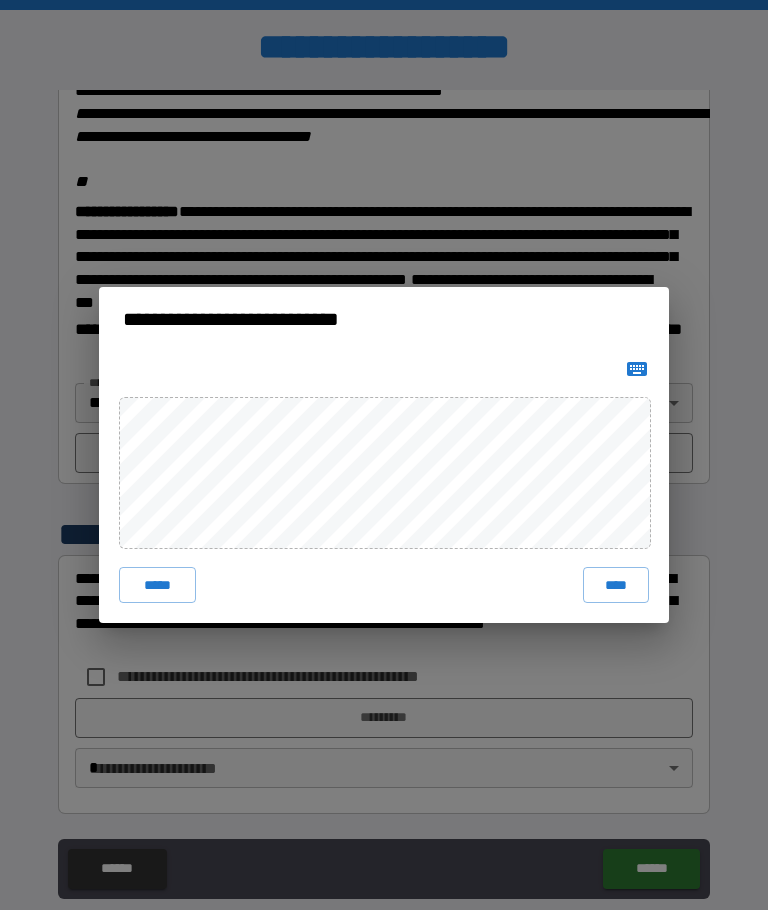 click on "****" at bounding box center (616, 585) 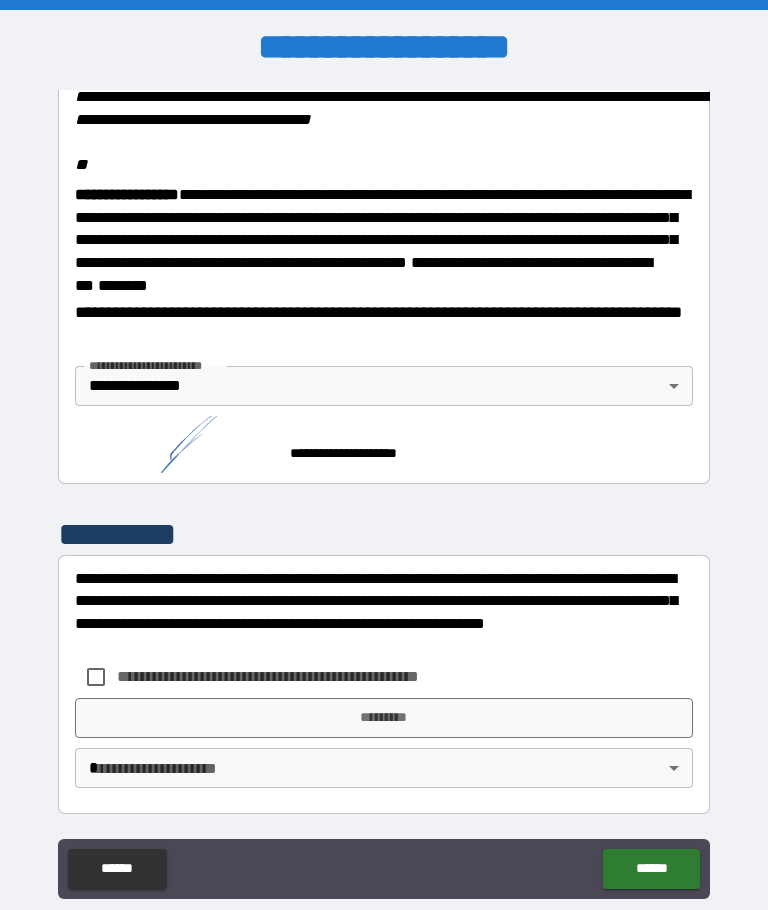 scroll, scrollTop: 2443, scrollLeft: 0, axis: vertical 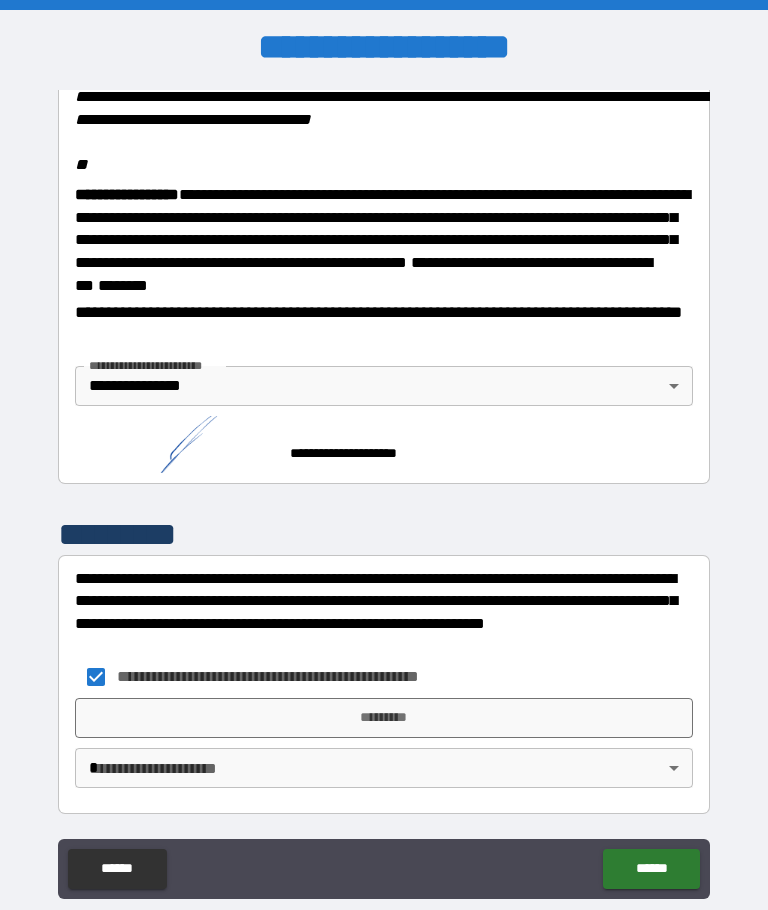 click on "*********" at bounding box center [384, 718] 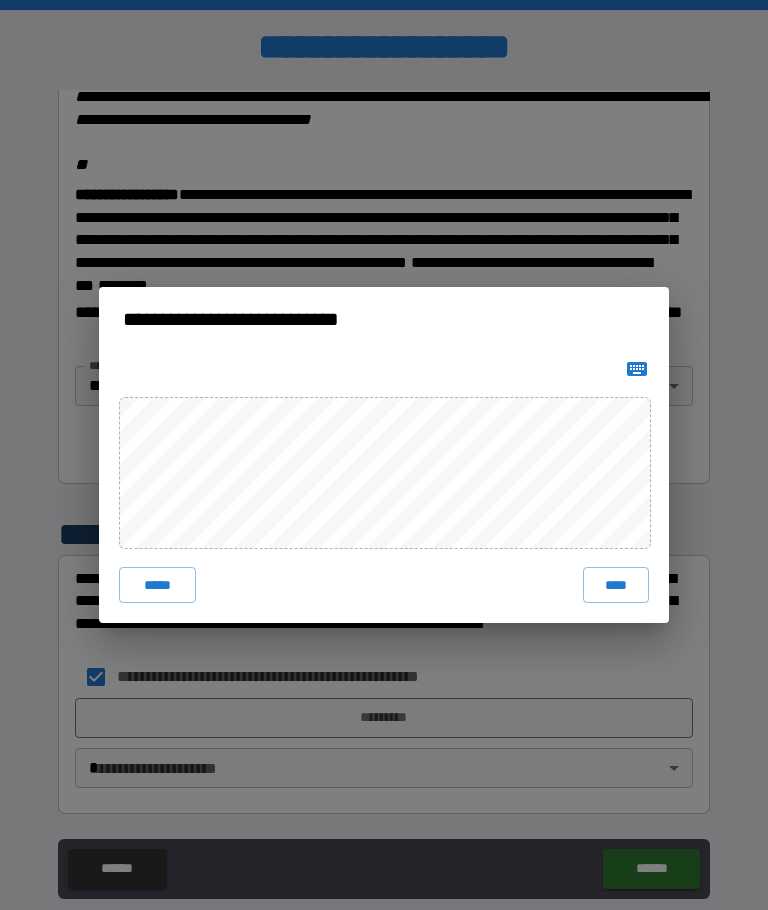 click on "****" at bounding box center [616, 585] 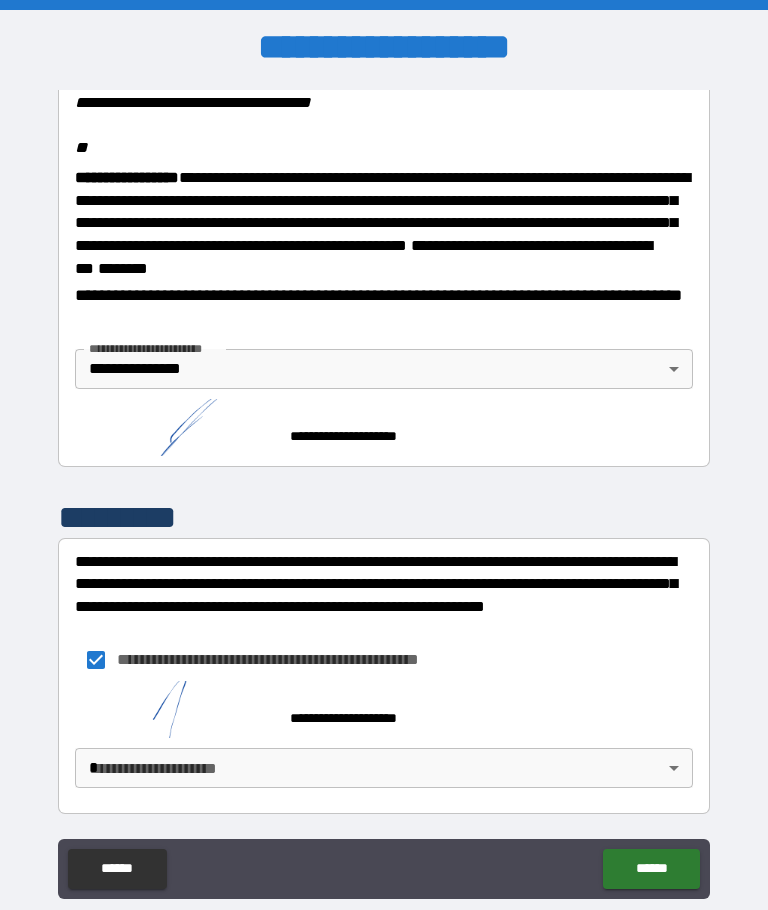 scroll, scrollTop: 2487, scrollLeft: 0, axis: vertical 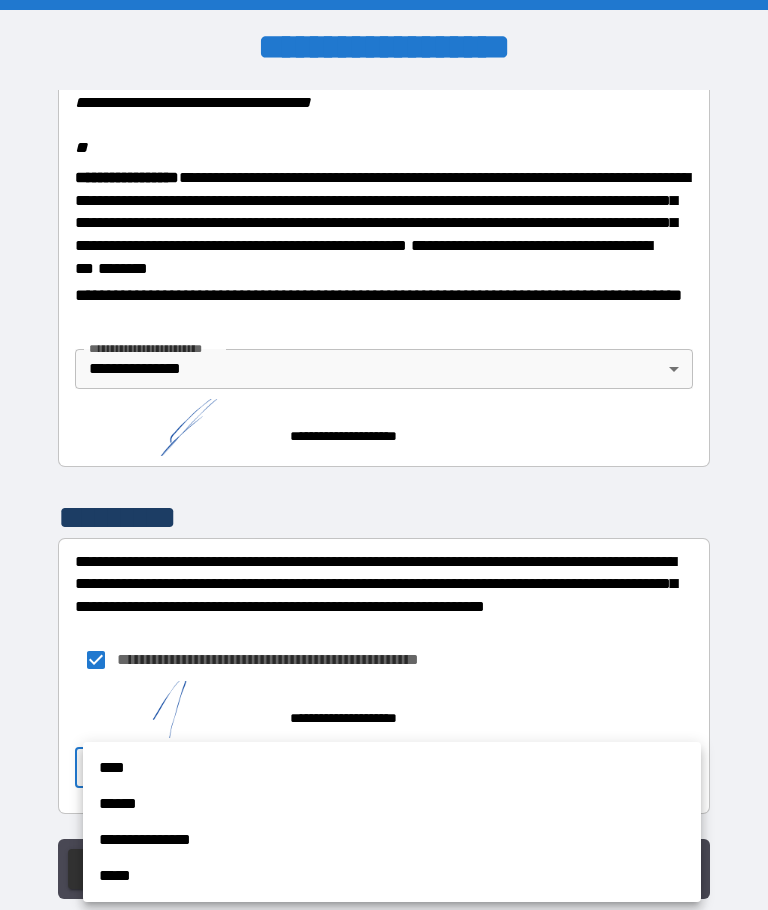 click on "**********" at bounding box center (392, 840) 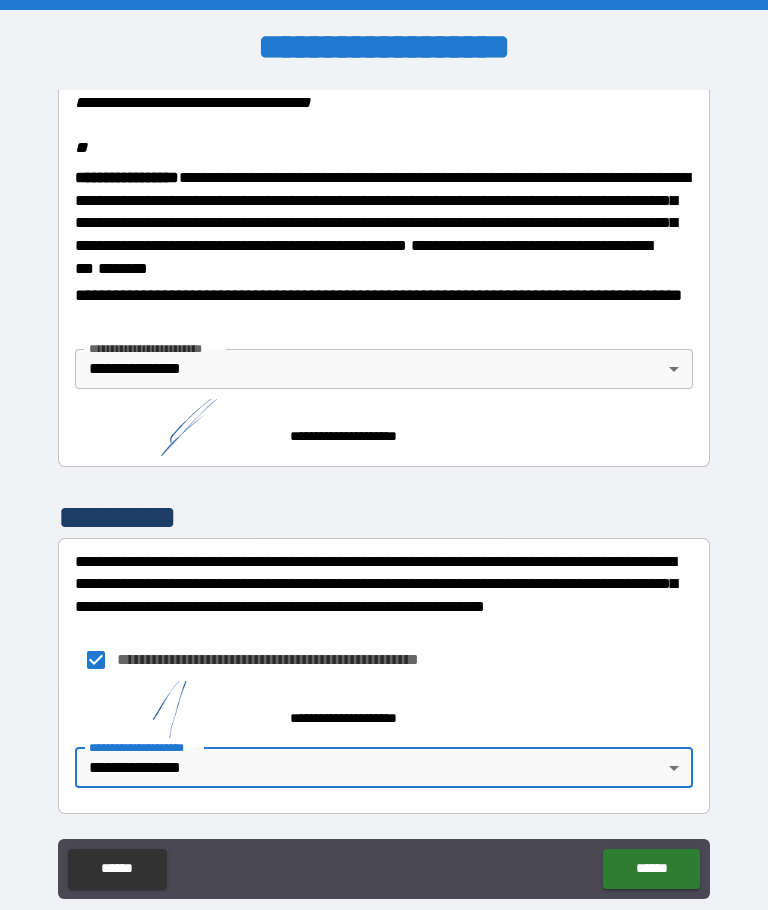 click on "******" at bounding box center [651, 869] 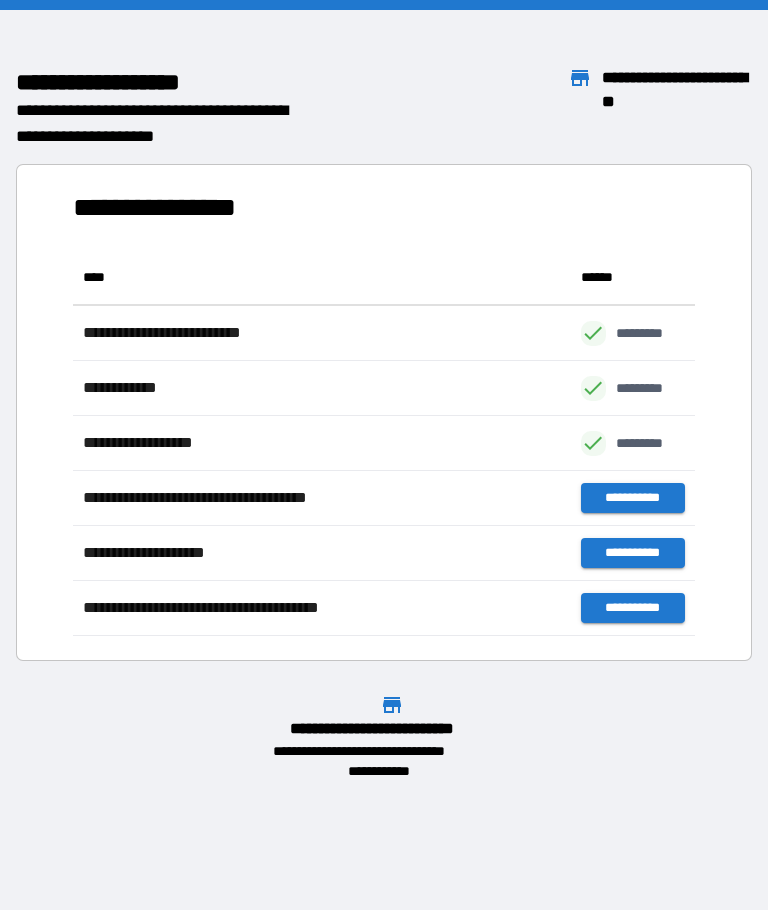 scroll, scrollTop: 1, scrollLeft: 1, axis: both 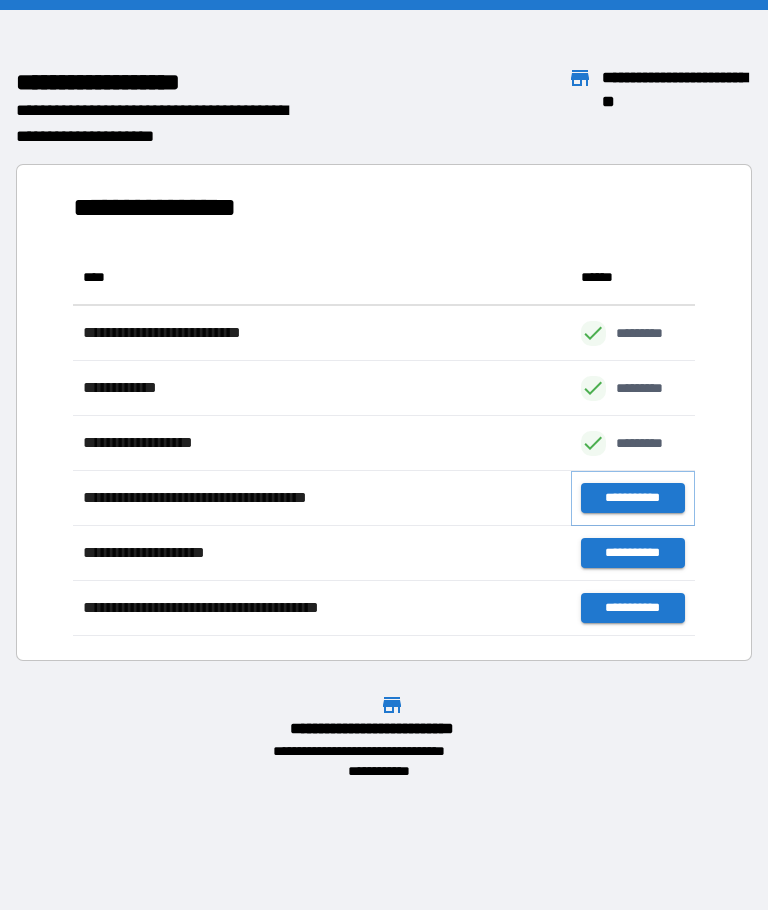click on "**********" at bounding box center [633, 498] 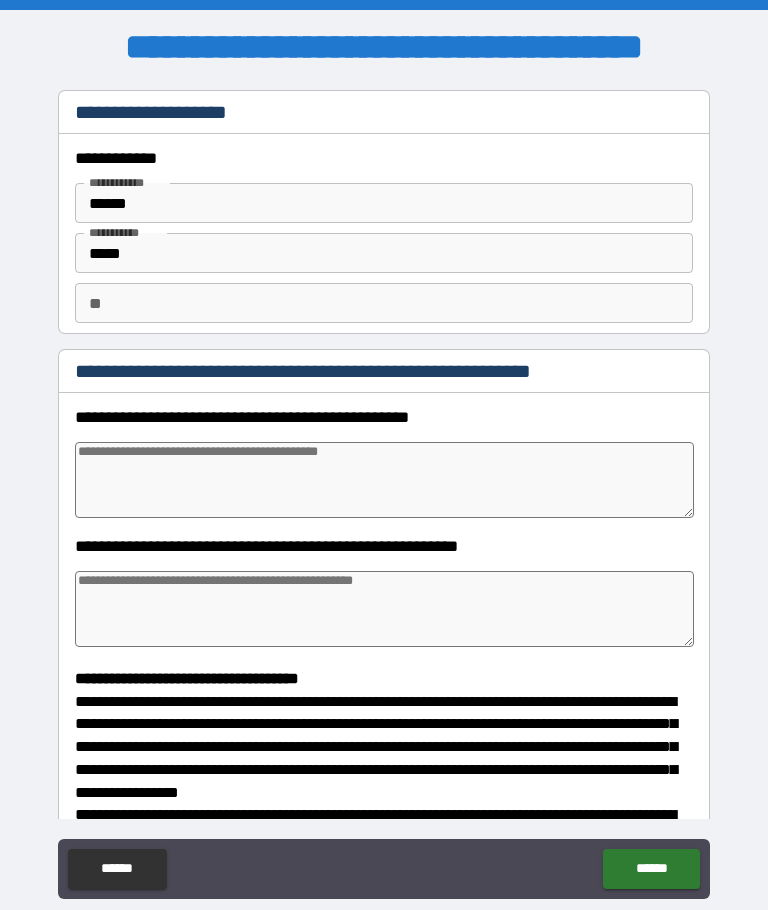 type on "*" 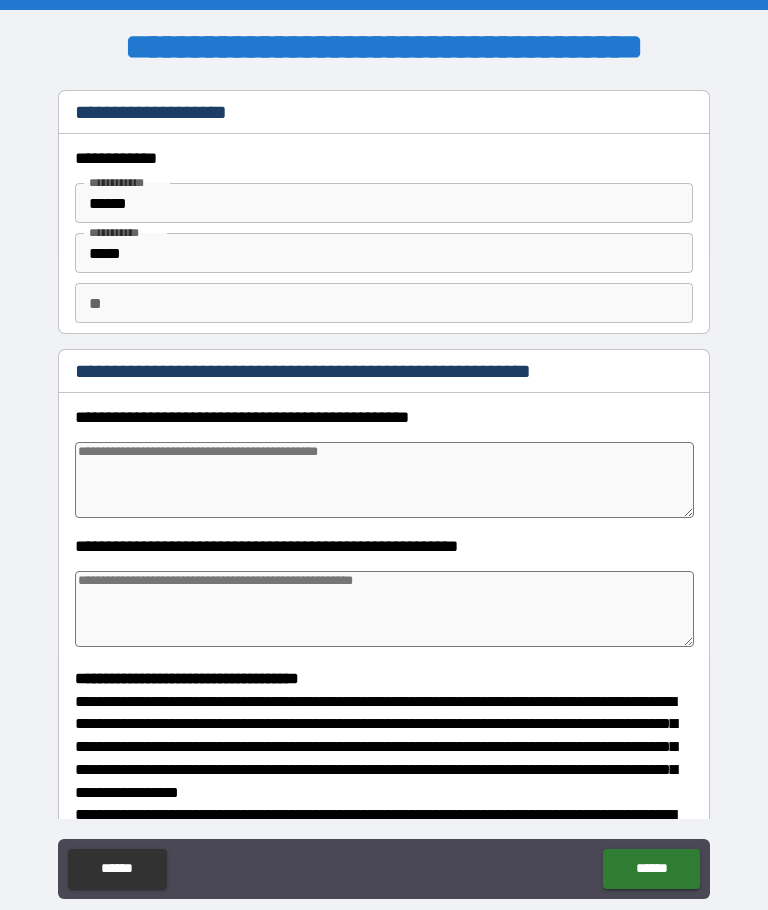type on "*" 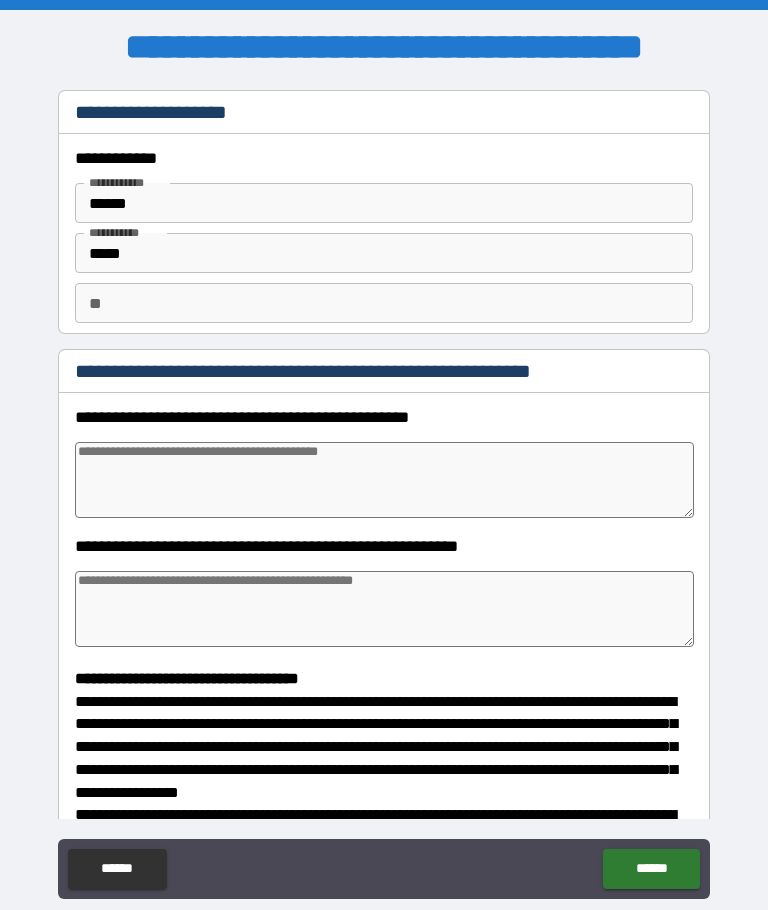 click on "******" at bounding box center (651, 869) 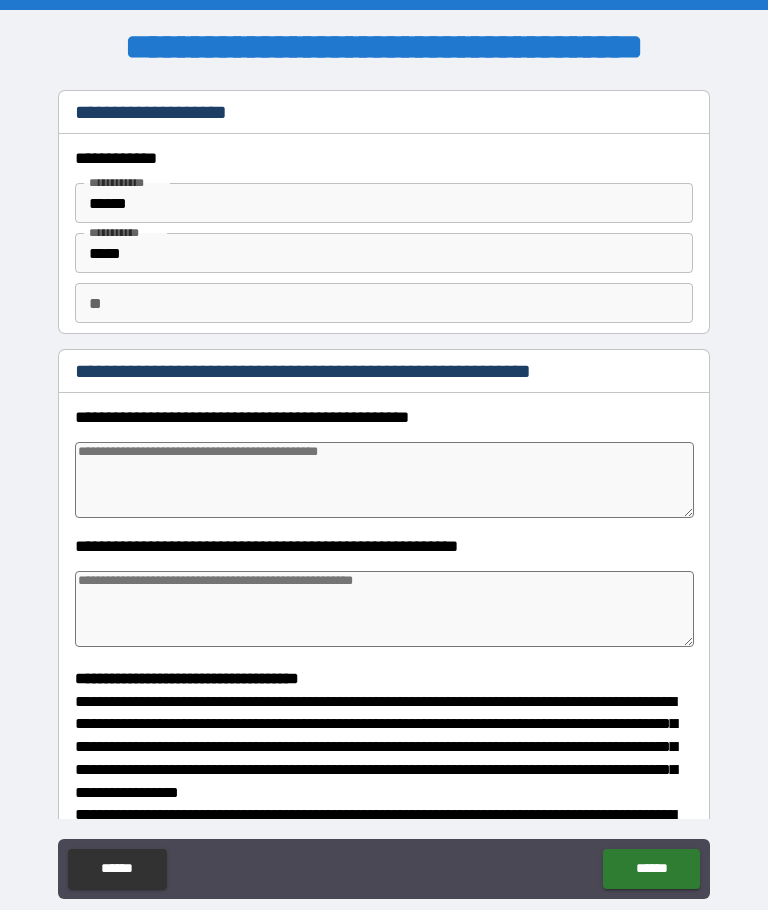 type on "*" 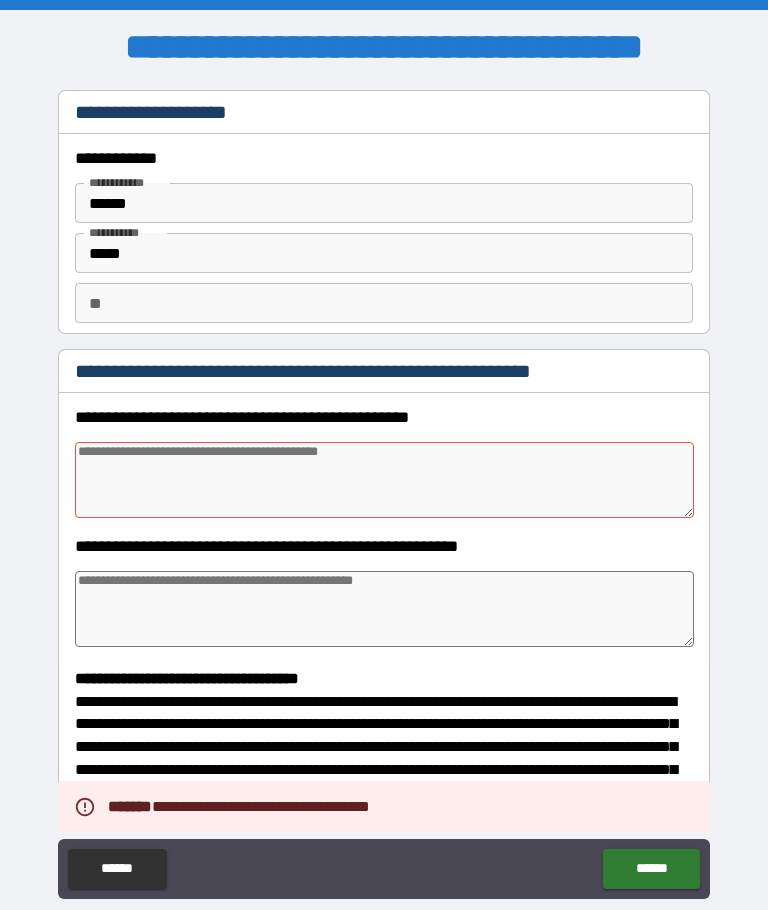 type on "*" 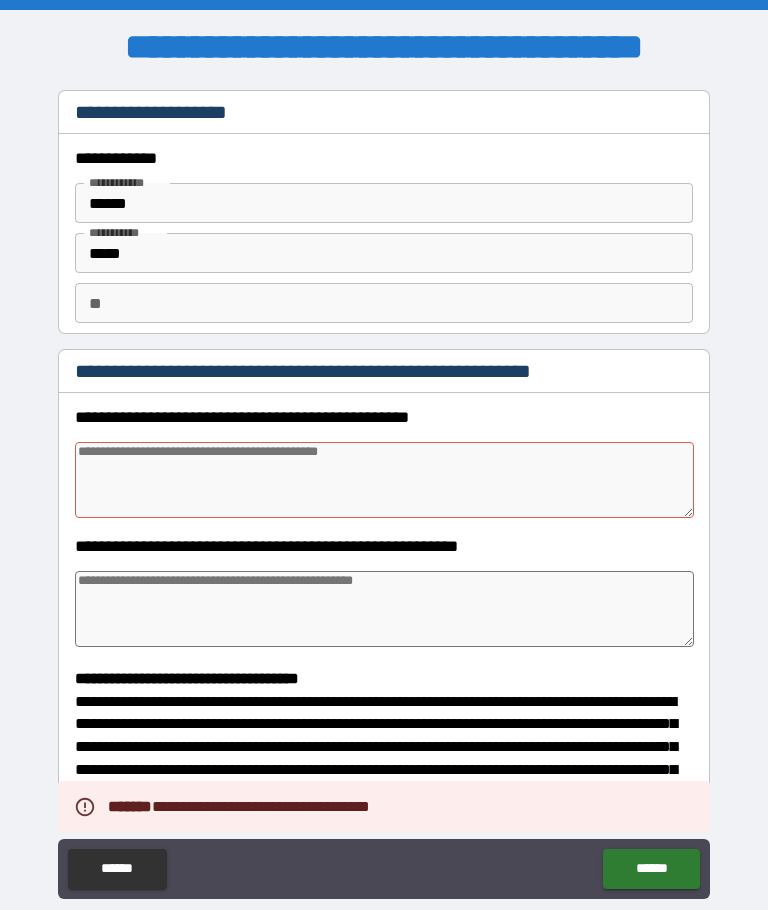 type on "*" 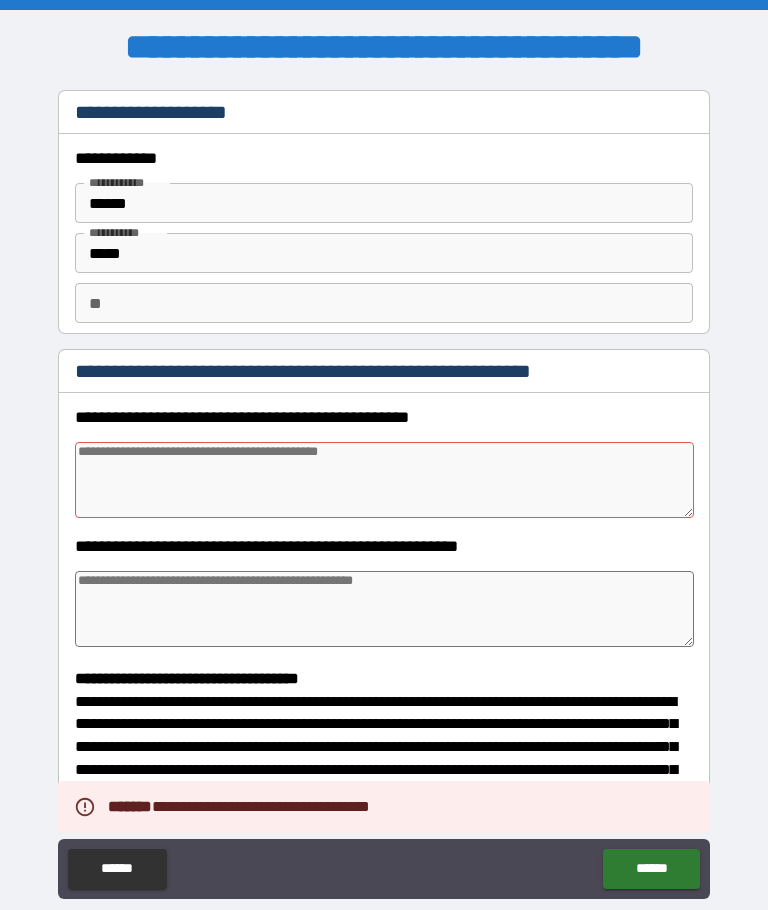 click at bounding box center [384, 480] 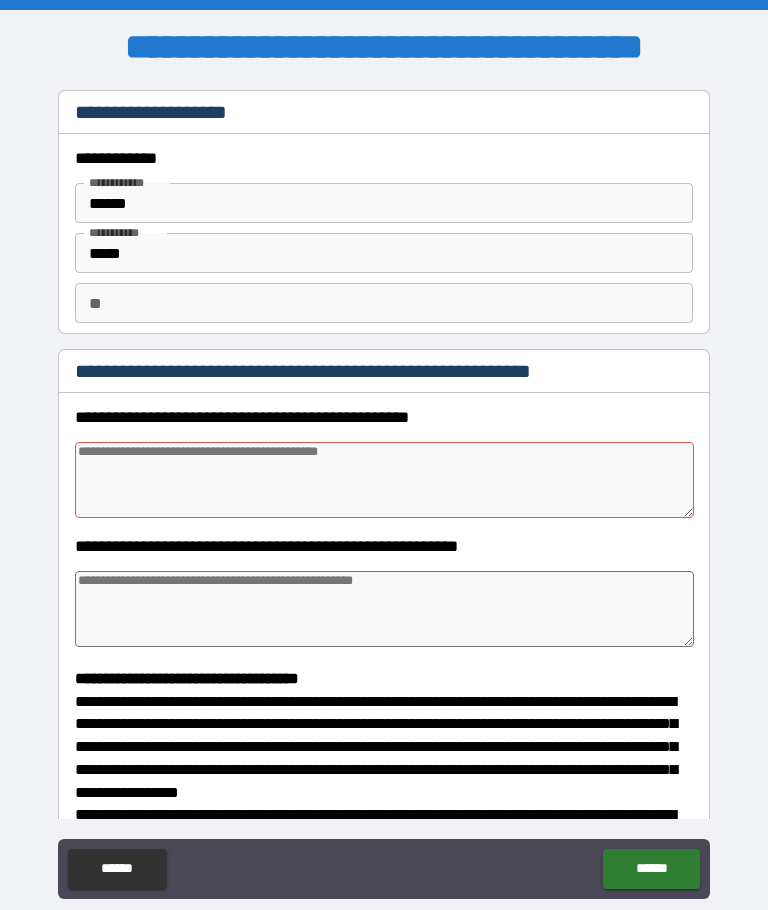 type on "*" 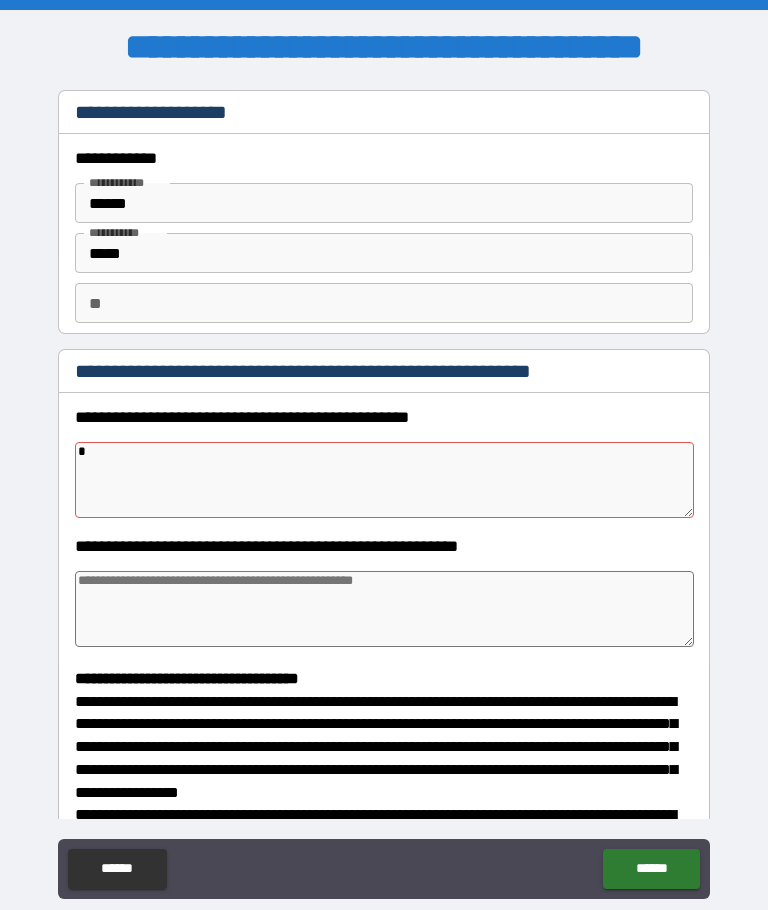 type on "*" 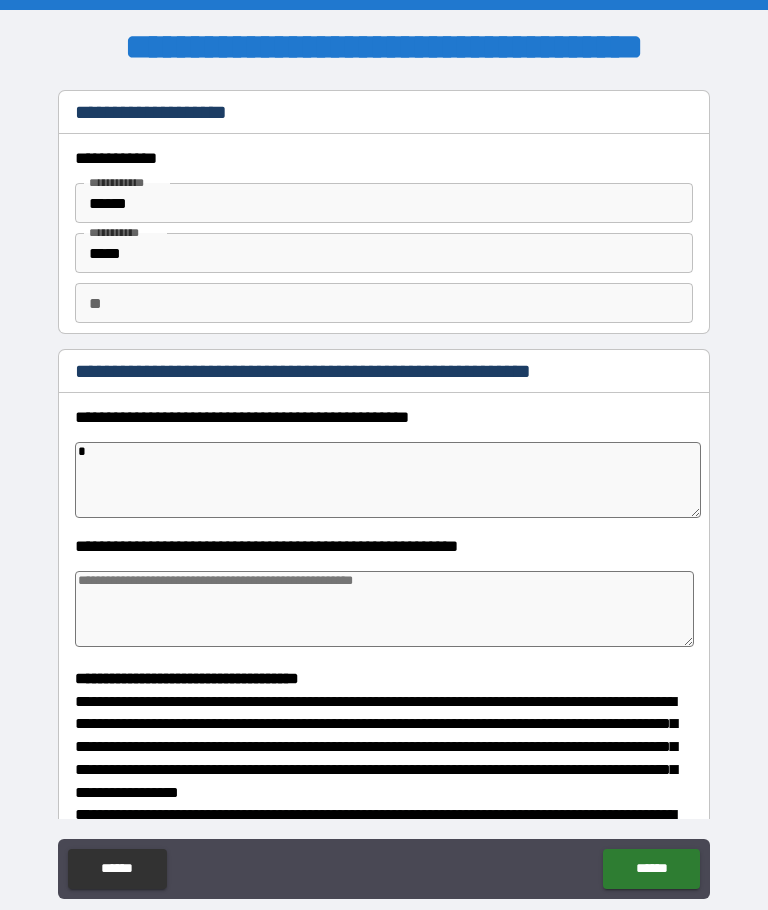 type on "*" 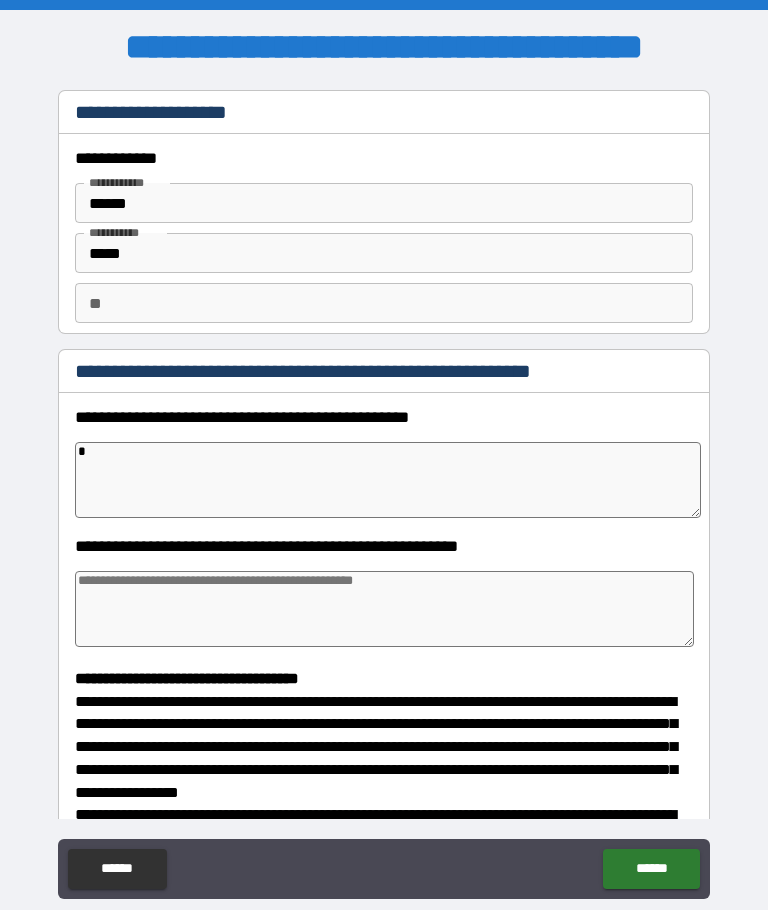 type on "*" 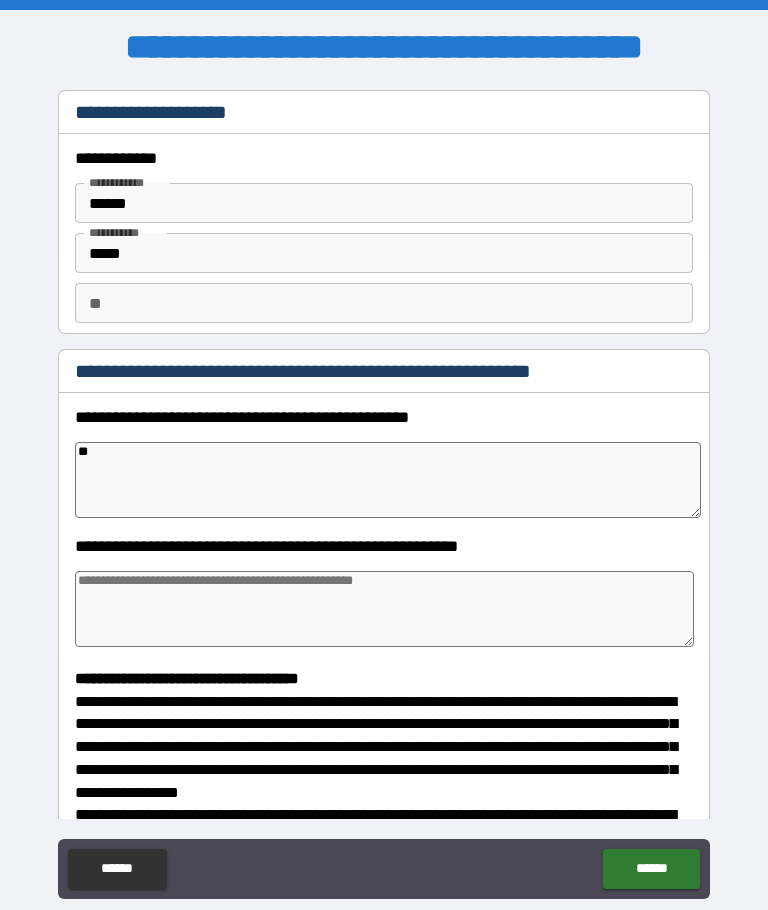 type on "*" 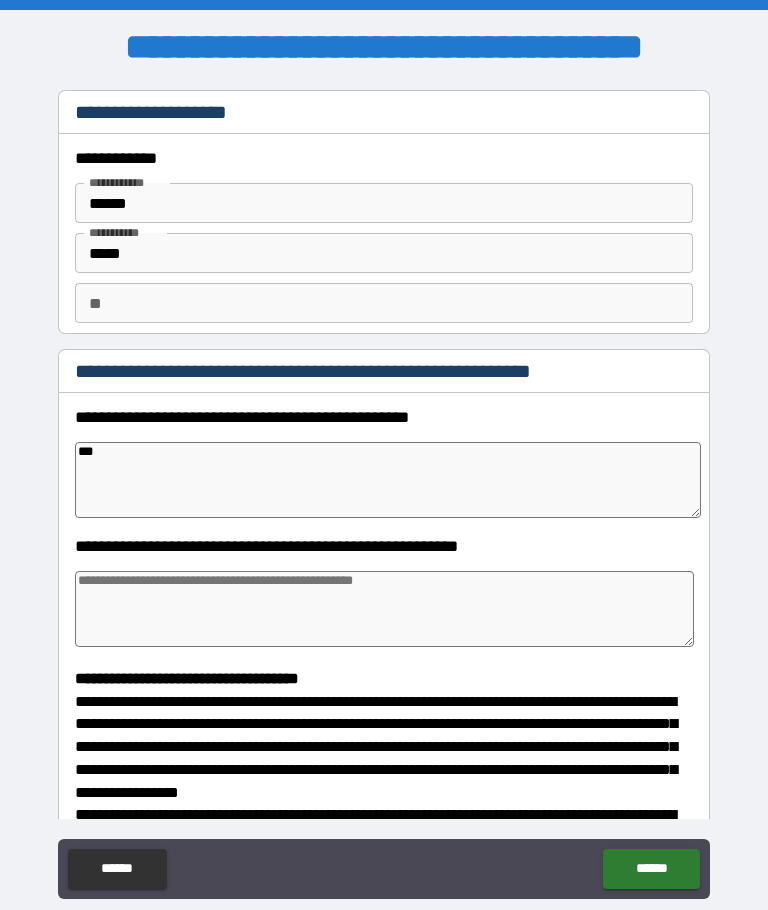 type on "*" 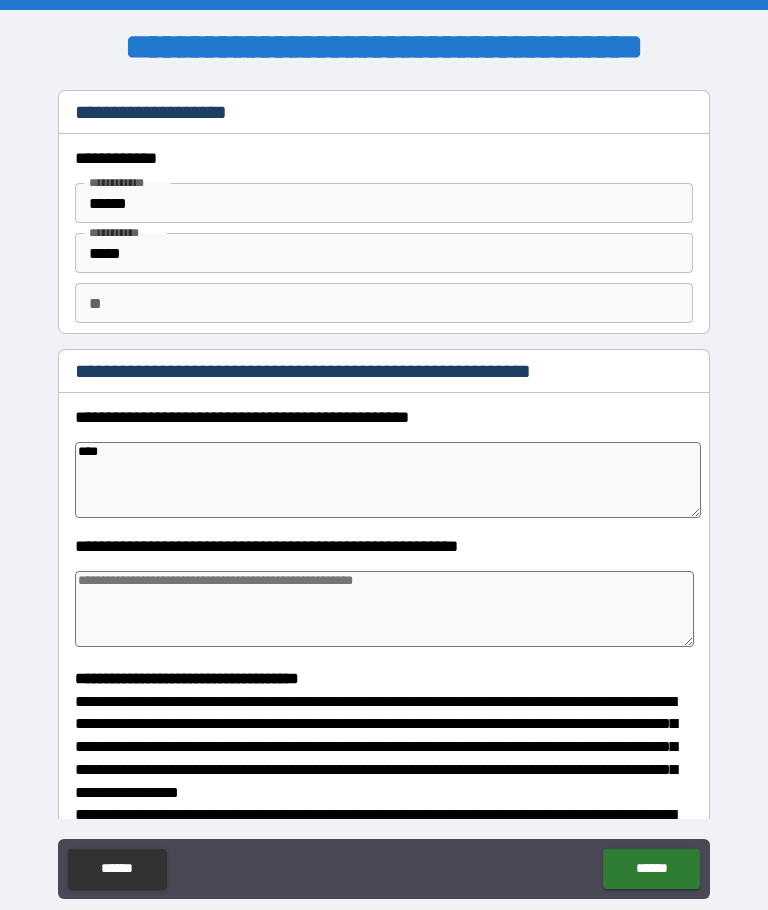 type on "*" 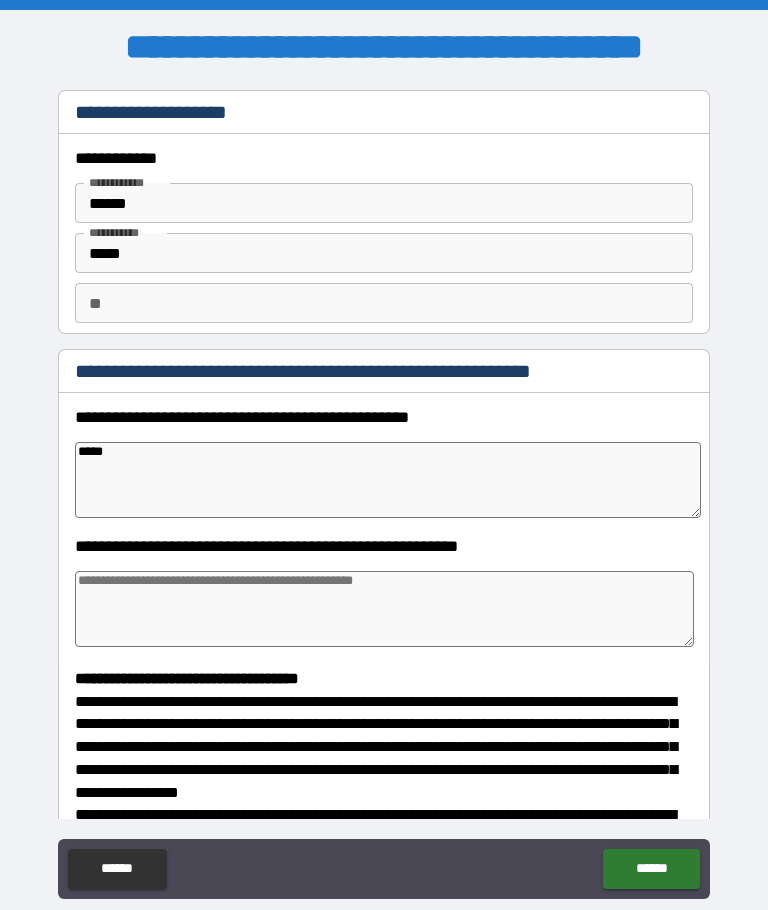 type on "*" 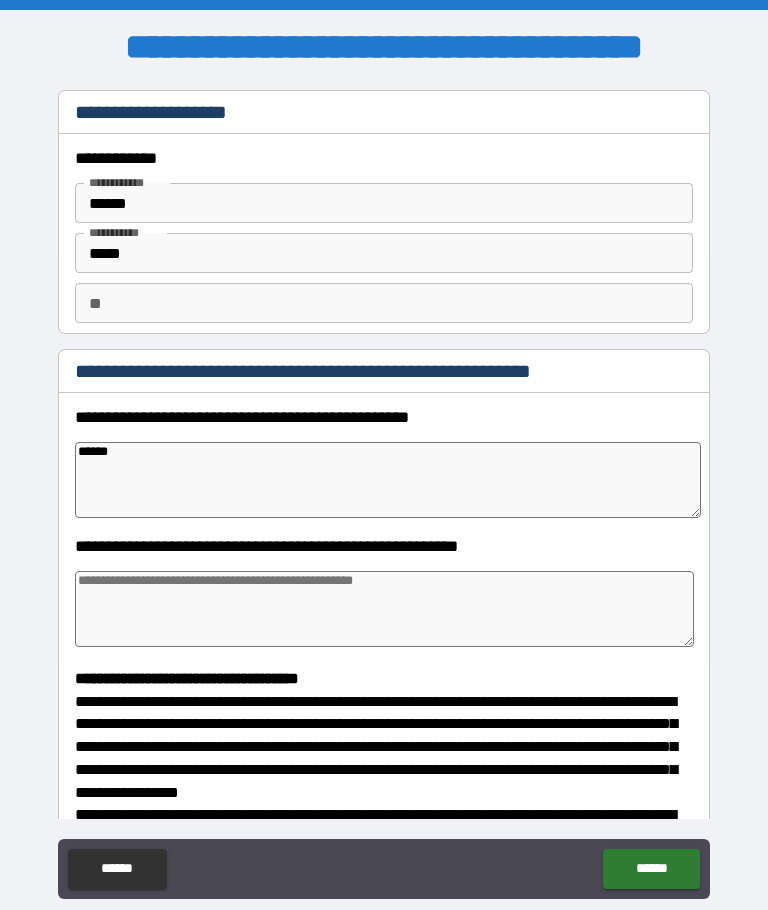 type on "*" 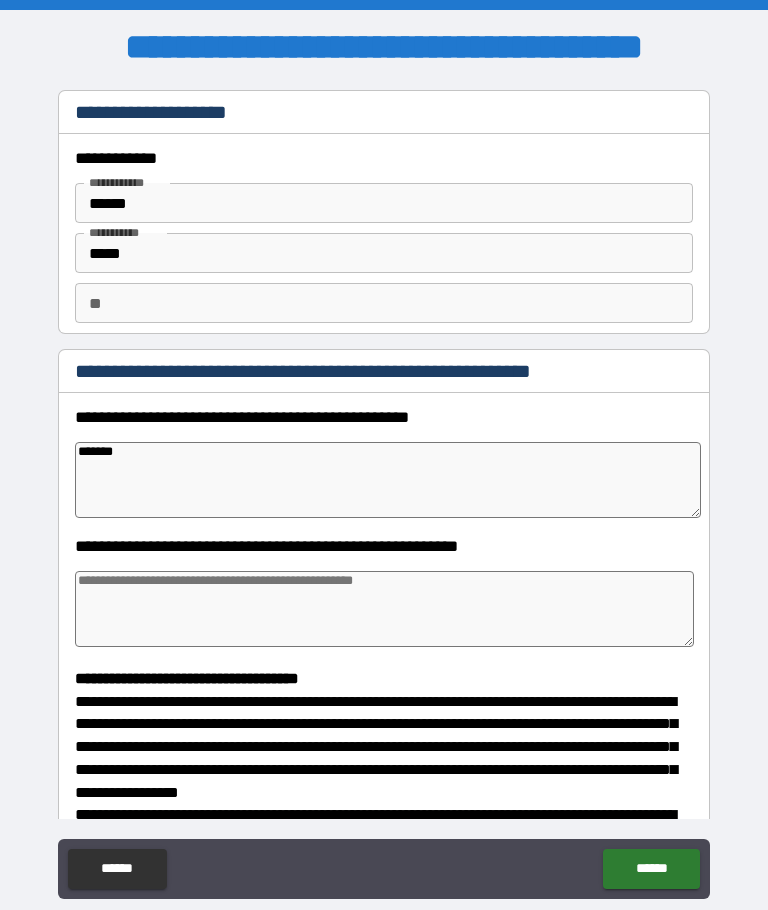 type on "*" 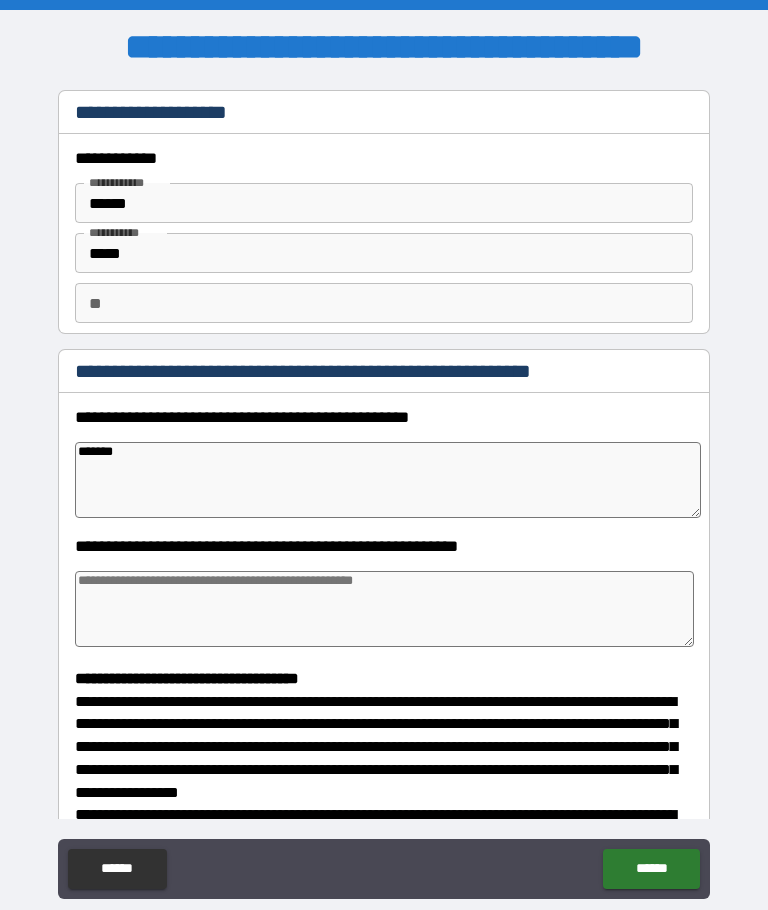 type on "********" 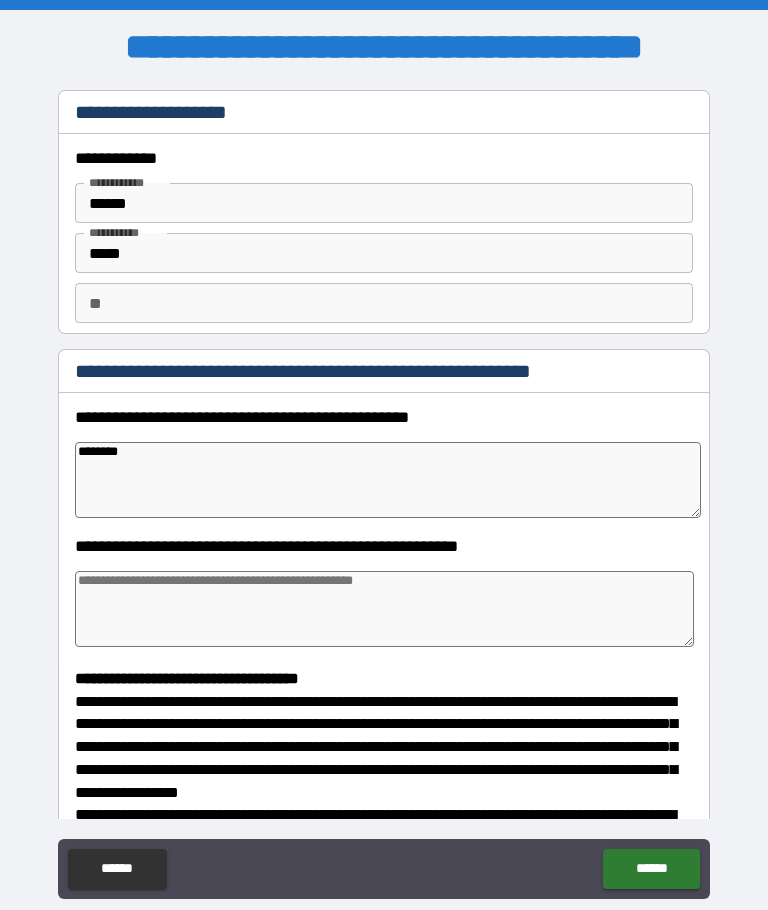 type on "*" 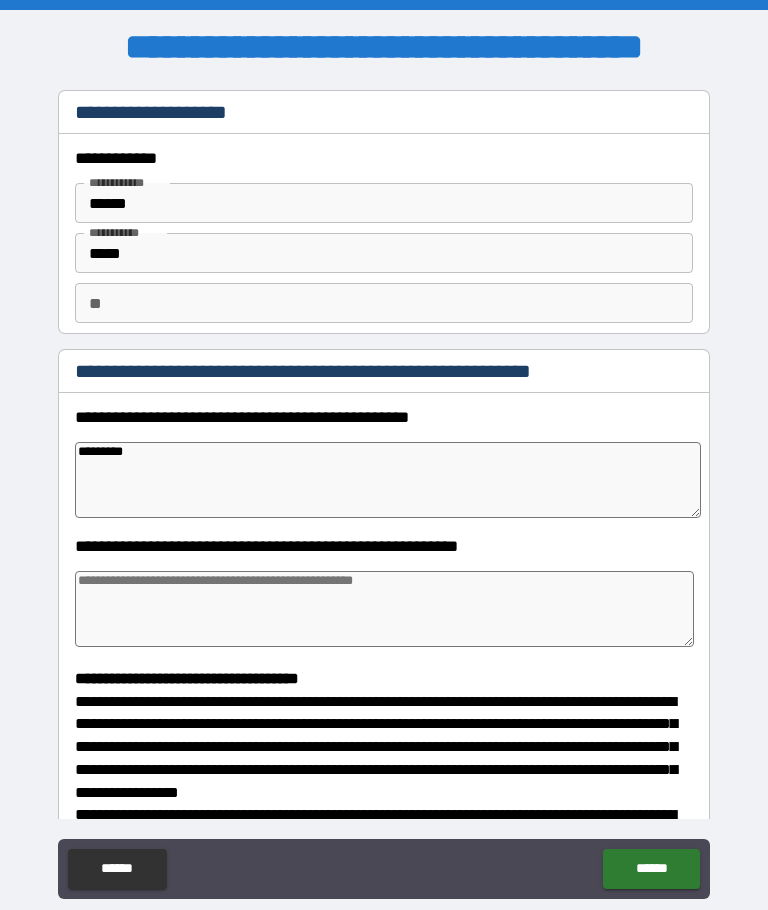 type on "*" 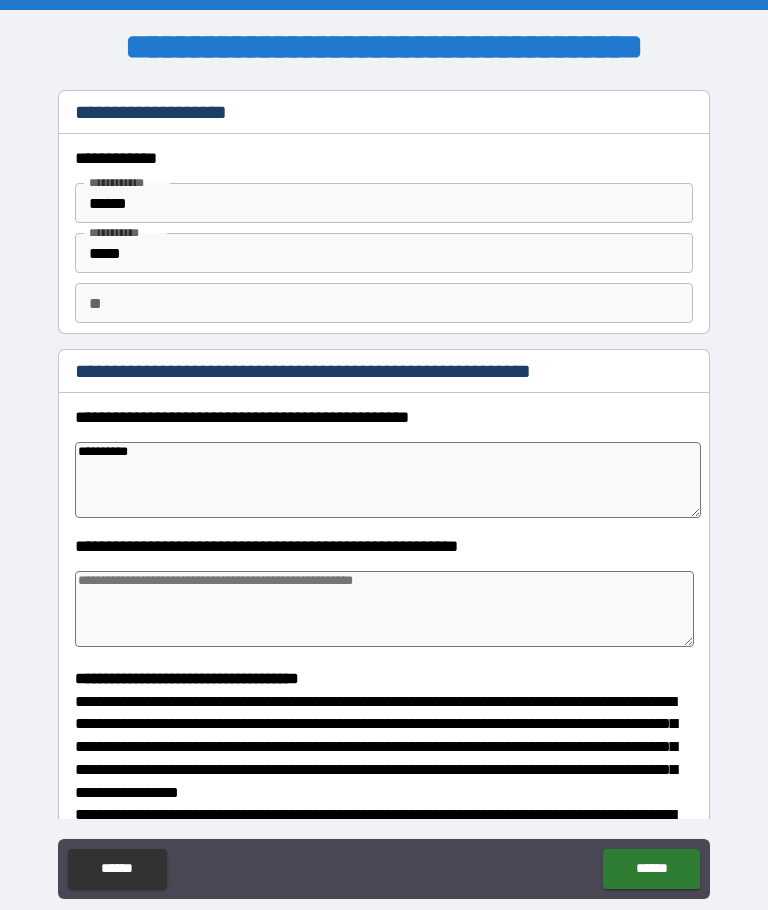 type on "*" 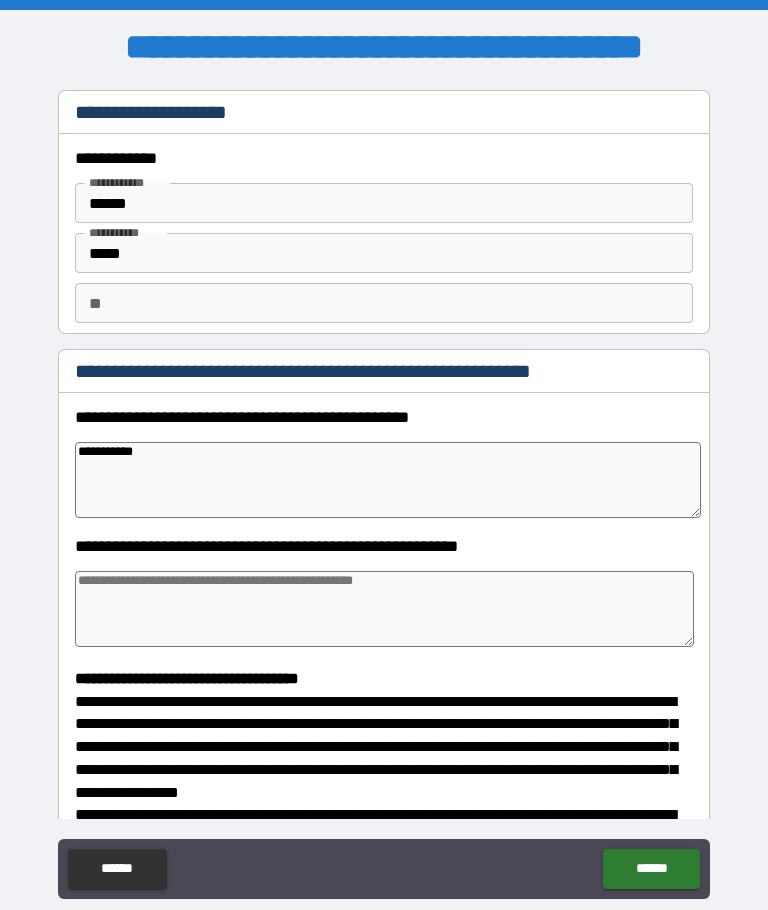 type on "*" 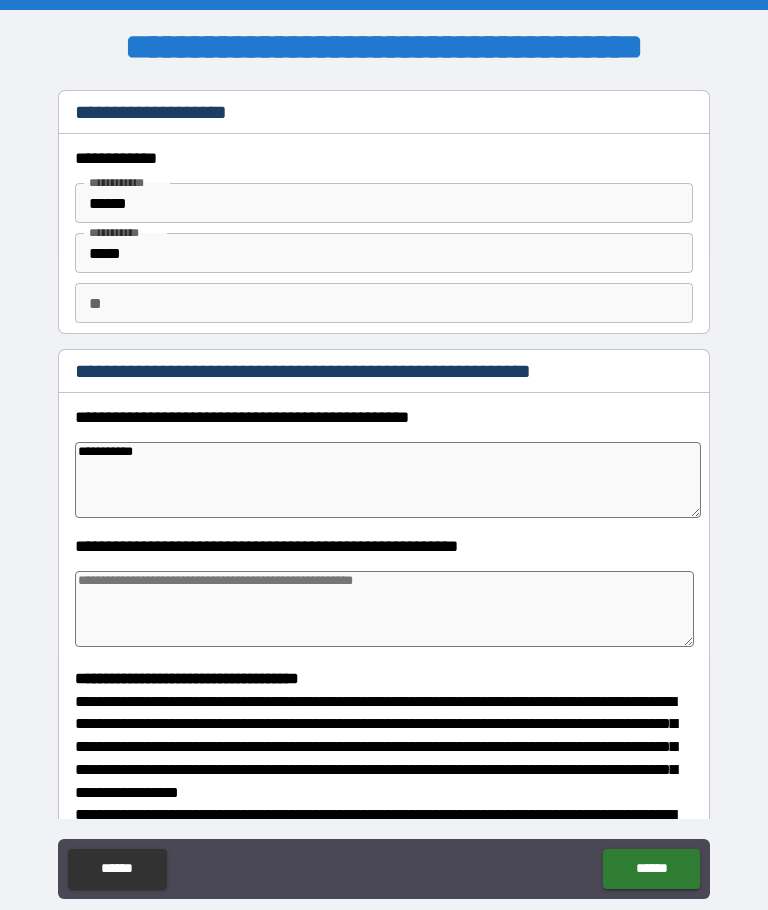 type on "**********" 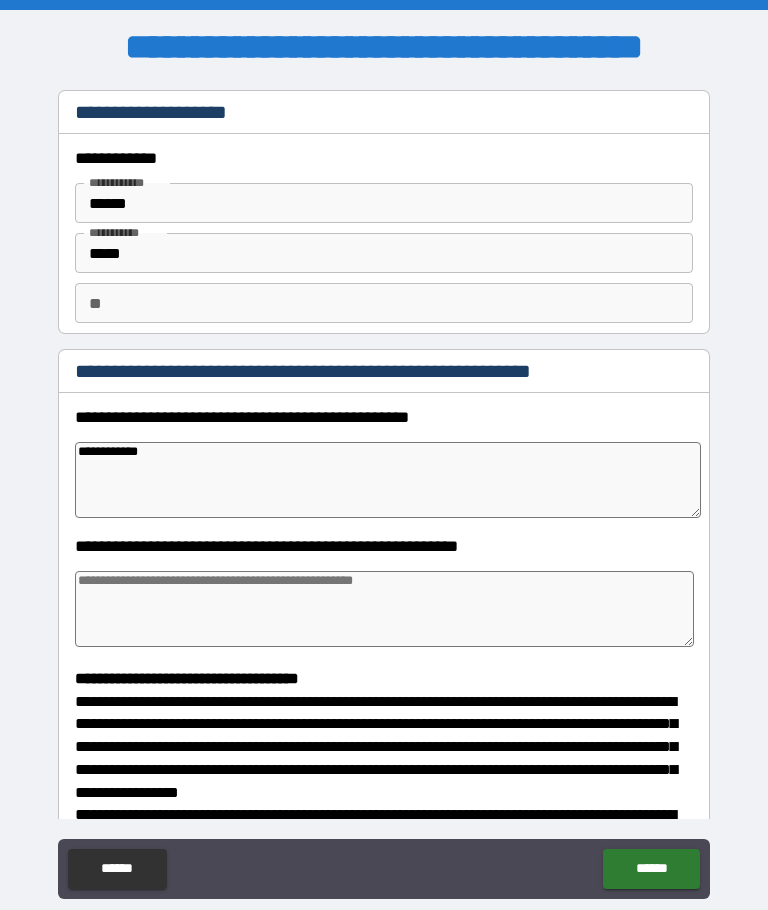 type on "*" 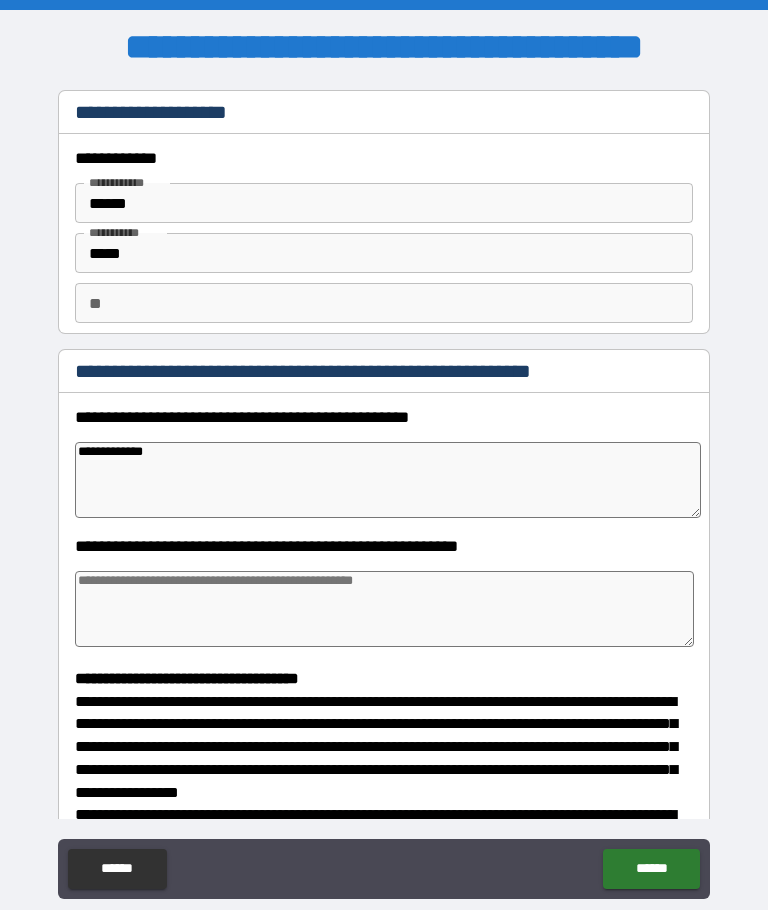 type on "*" 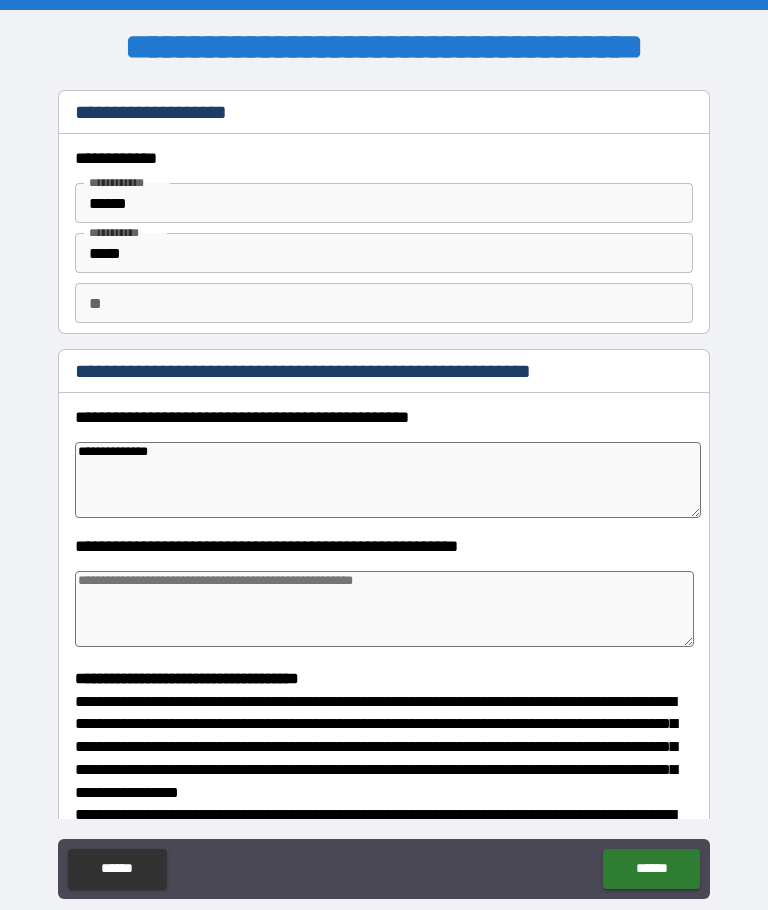type on "*" 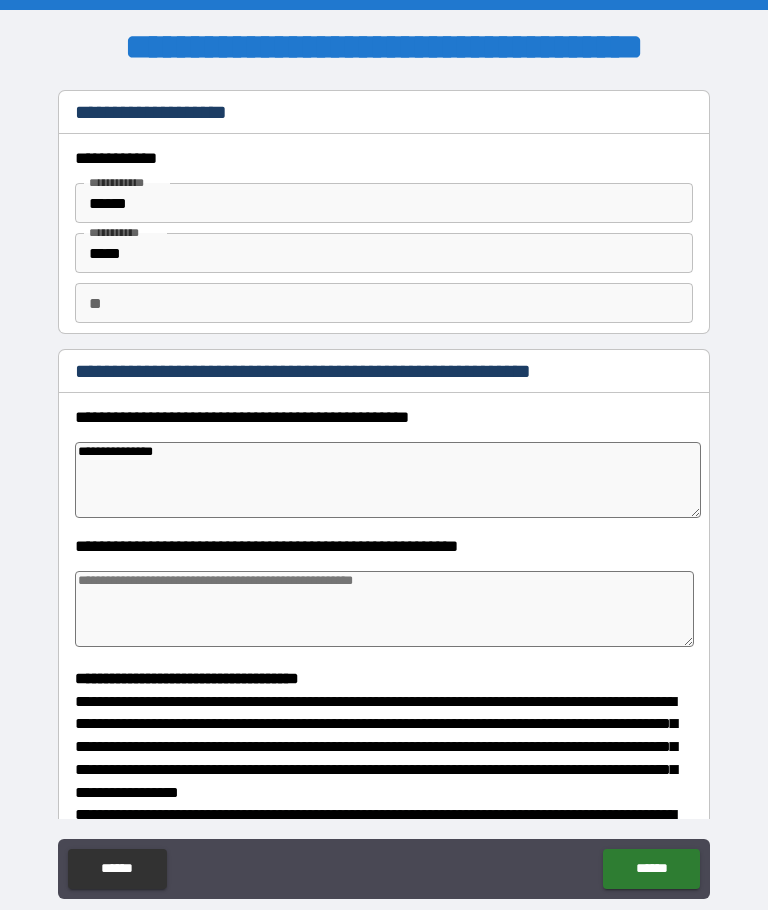 type on "*" 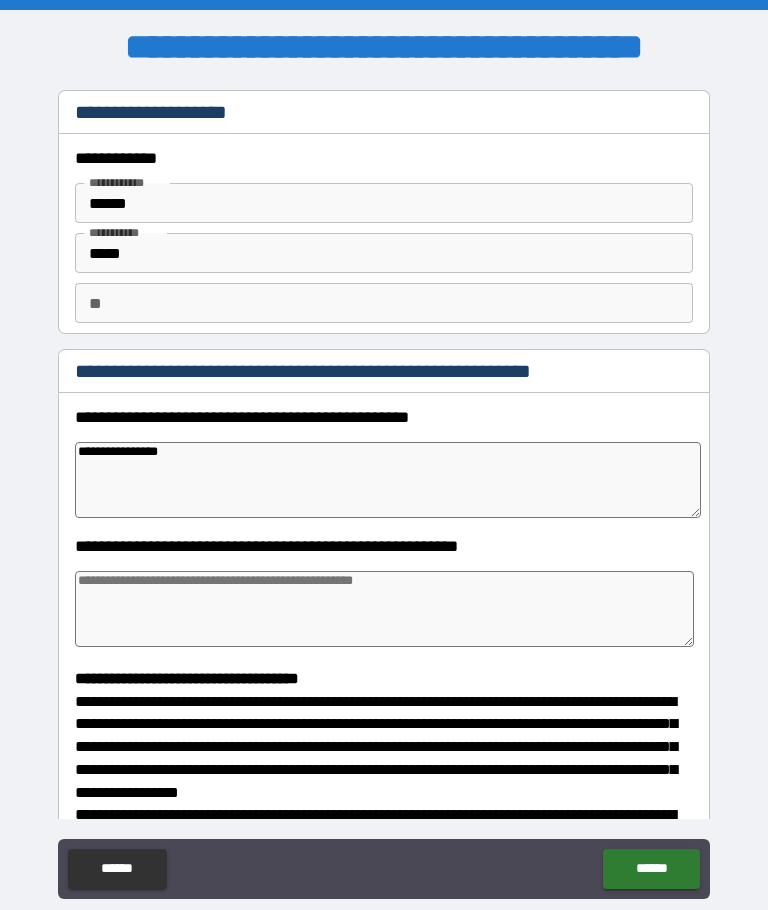 type on "*" 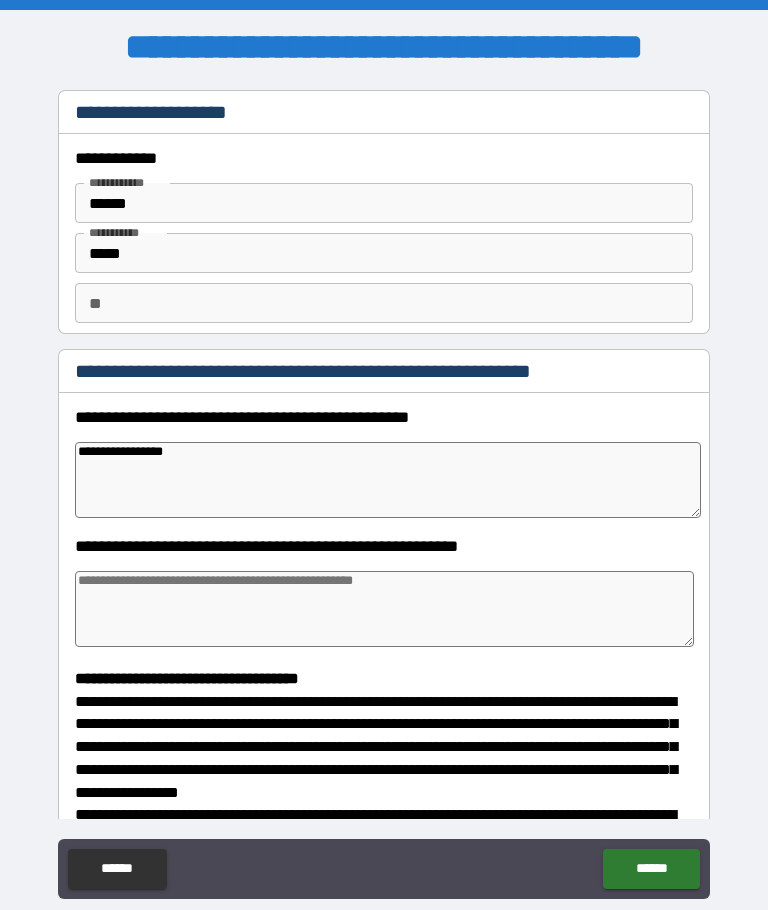 type on "*" 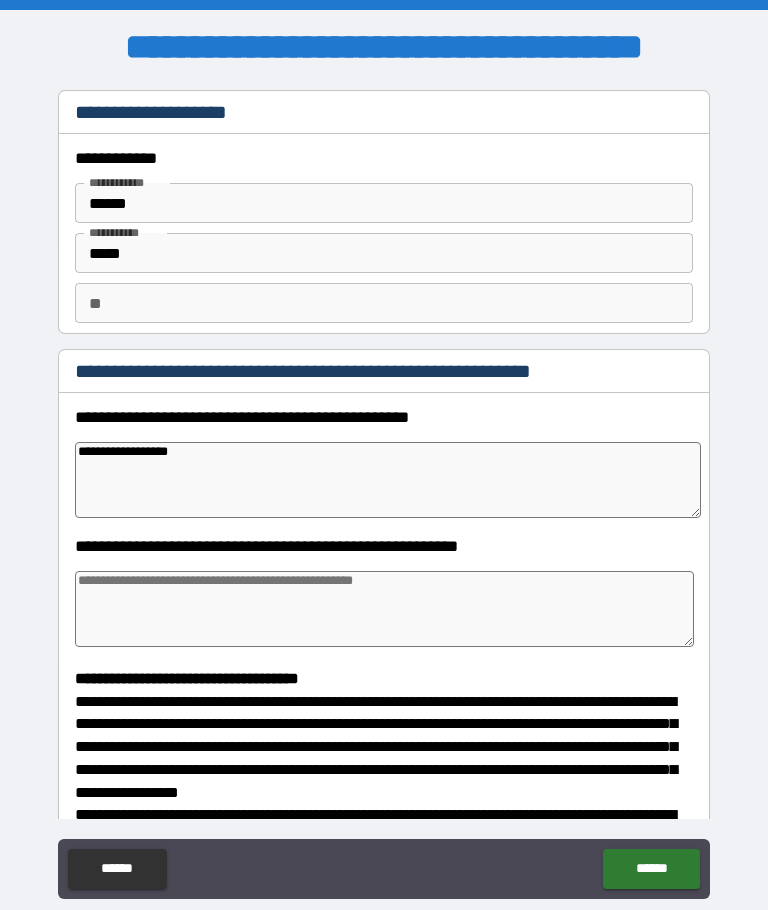 type on "*" 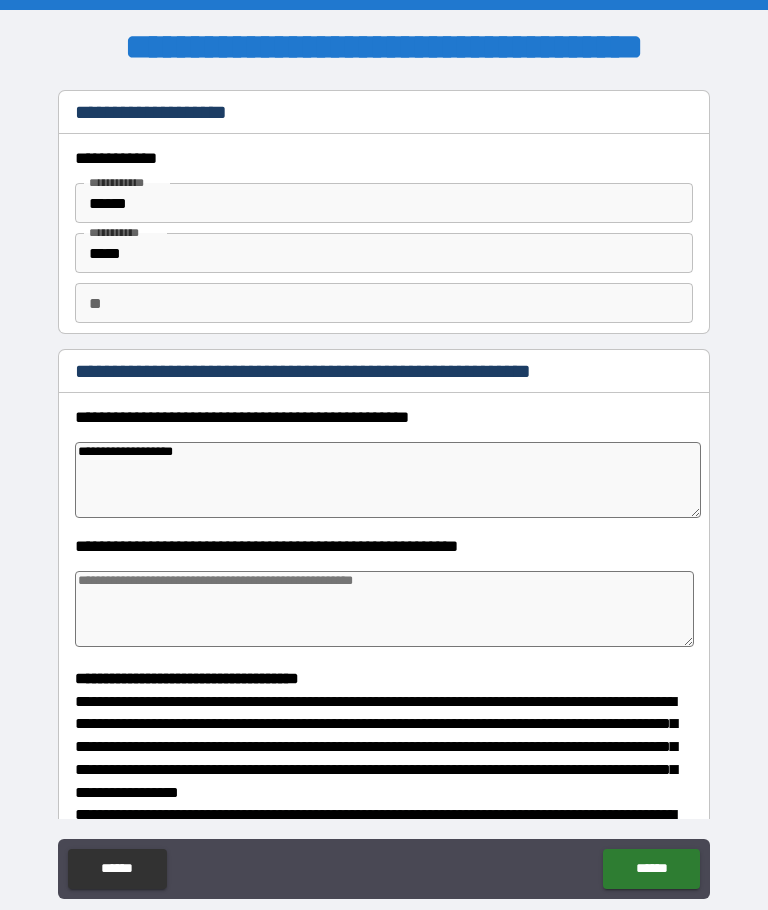 type on "*" 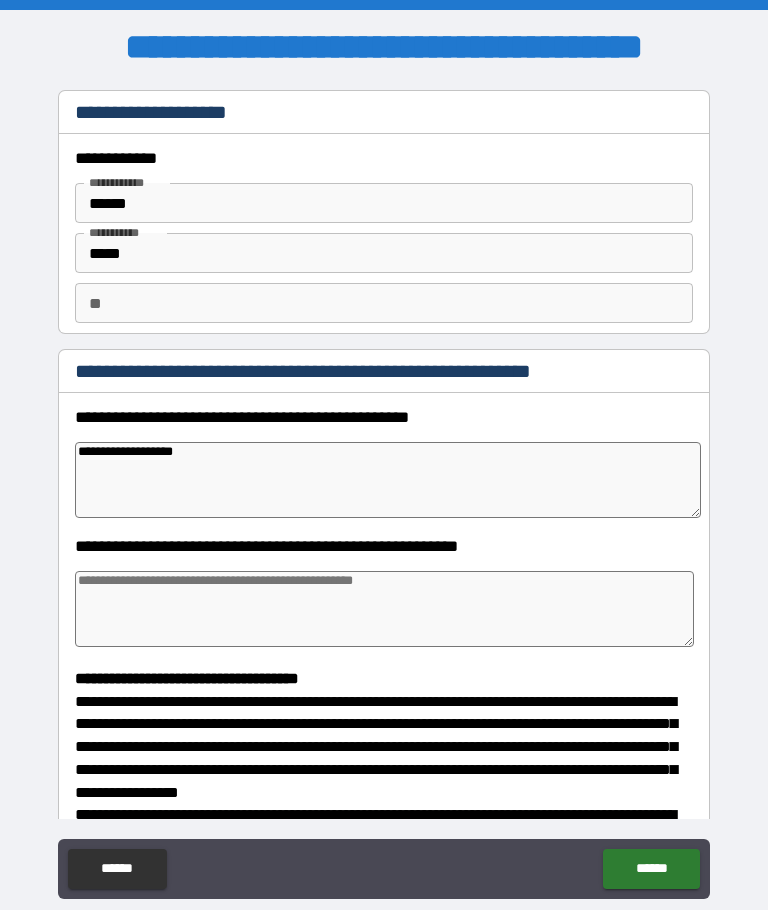 type on "*" 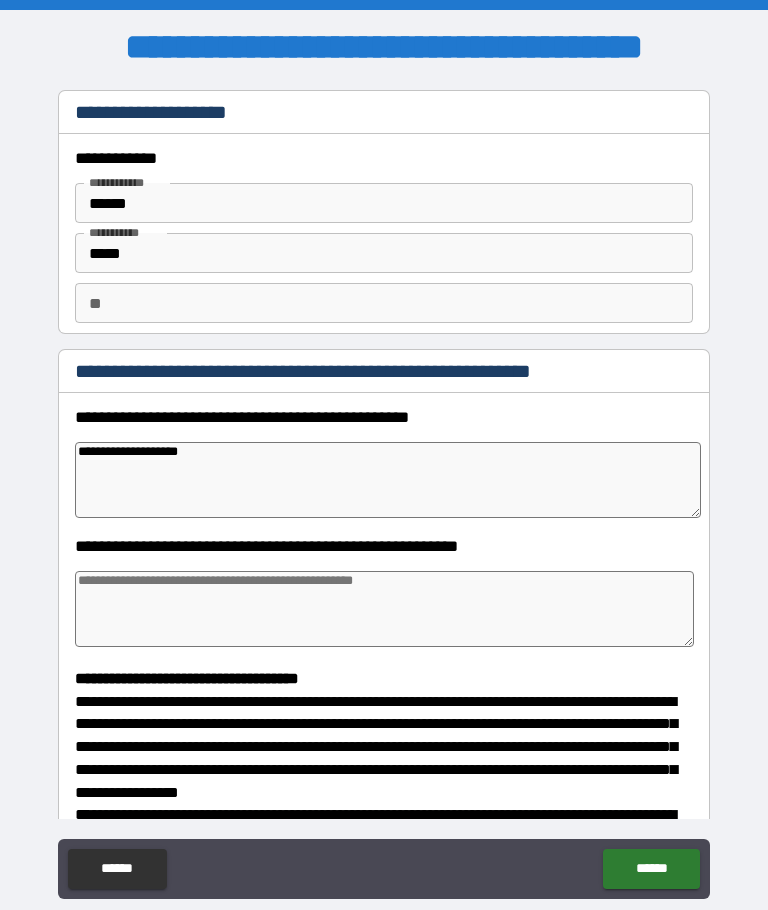 type on "*" 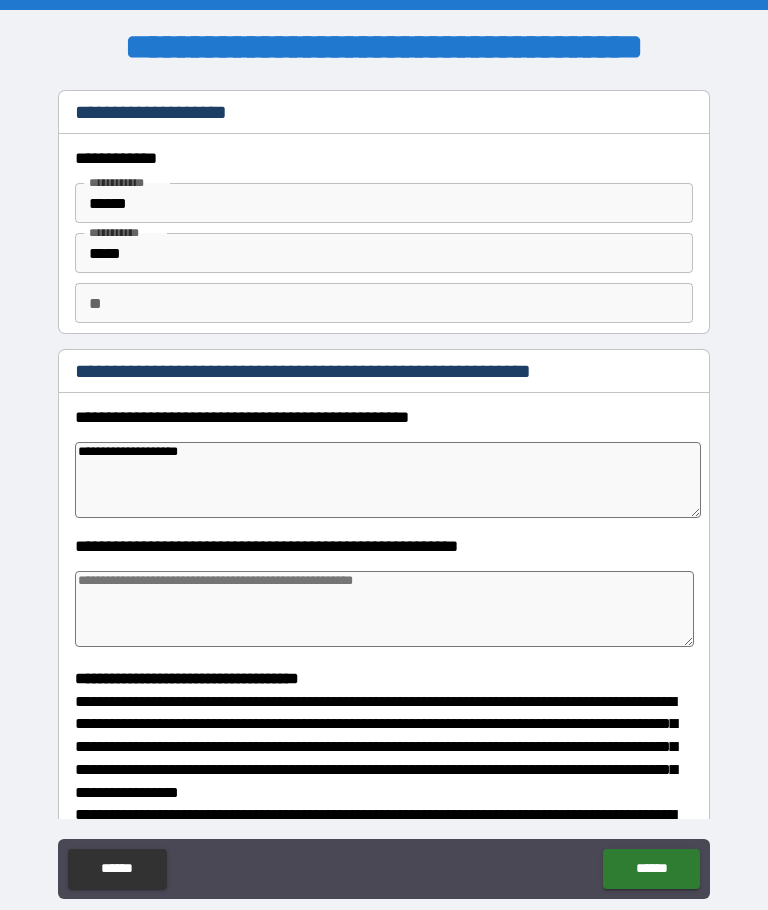 type on "*" 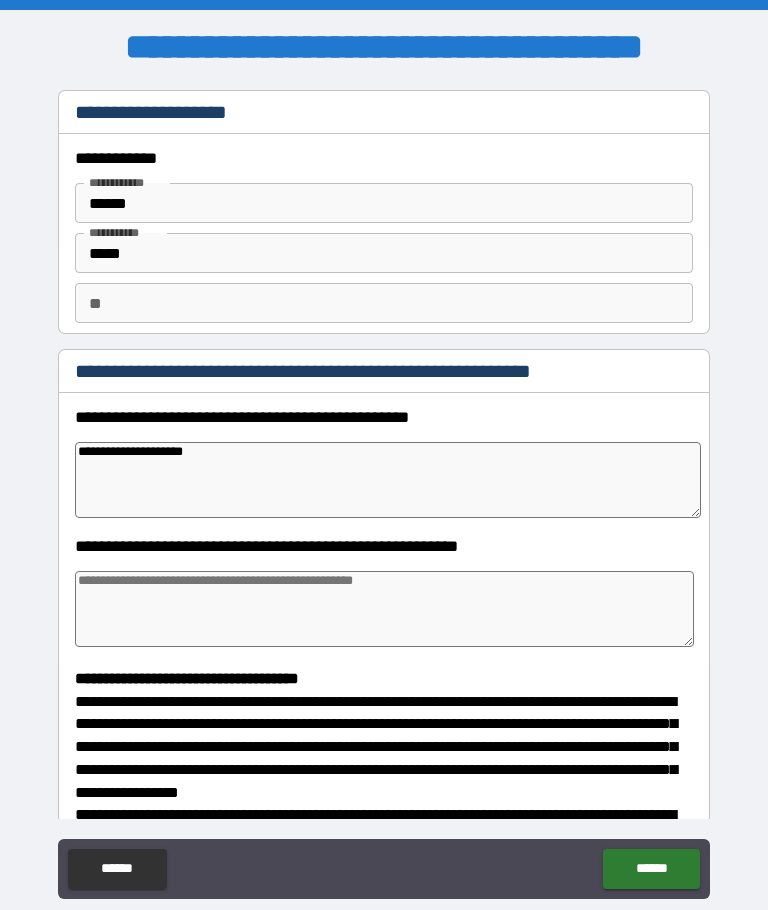 type on "*" 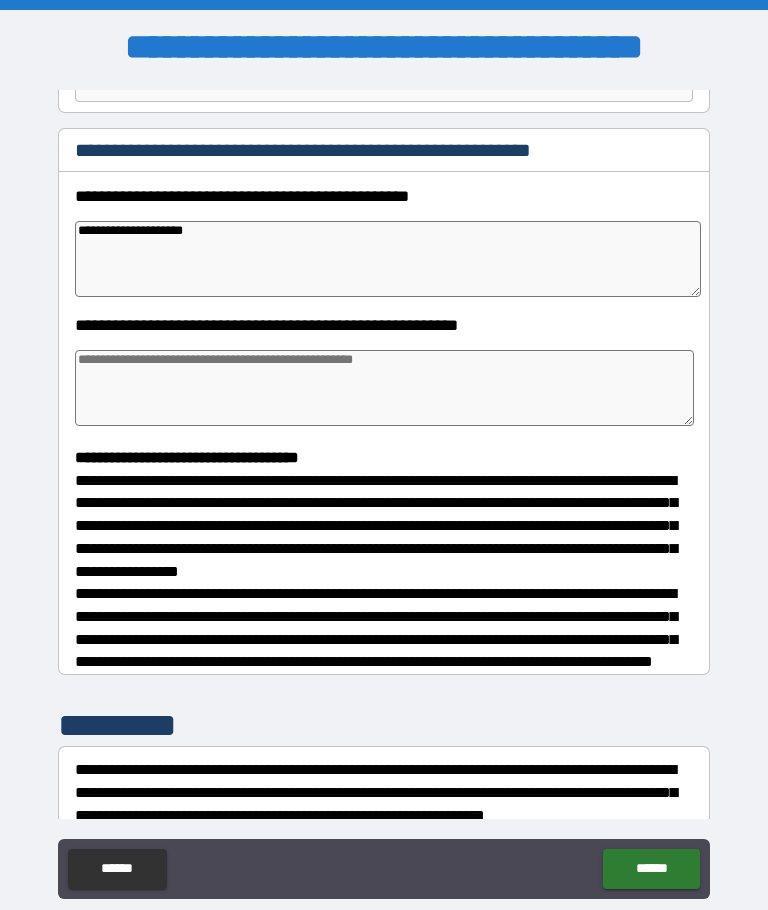 scroll, scrollTop: 240, scrollLeft: 0, axis: vertical 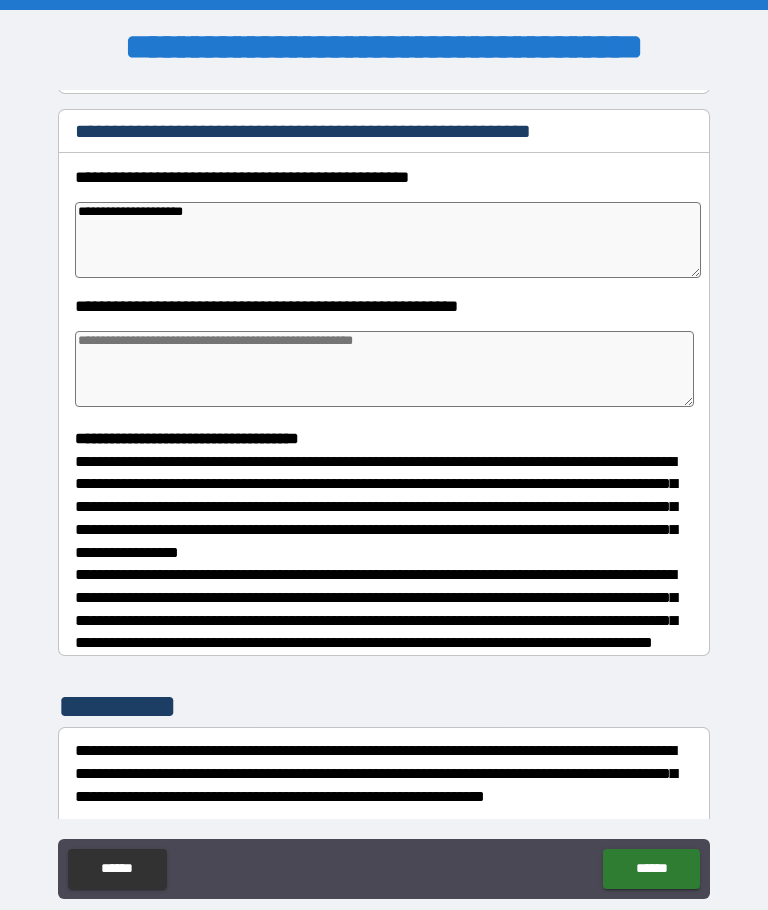 type on "**********" 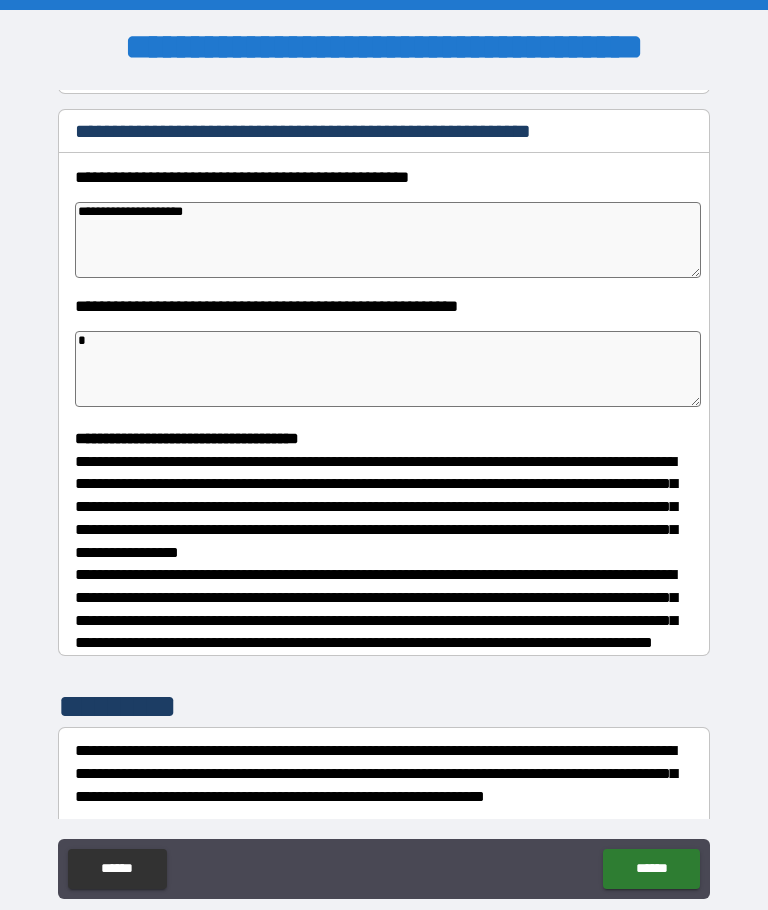type on "**" 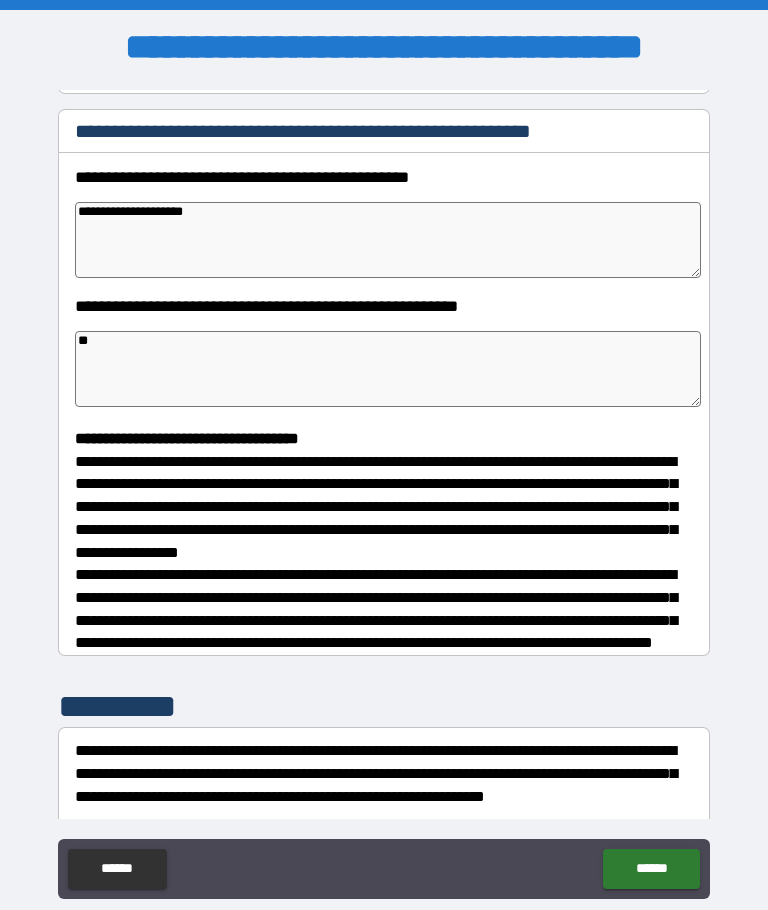type on "*" 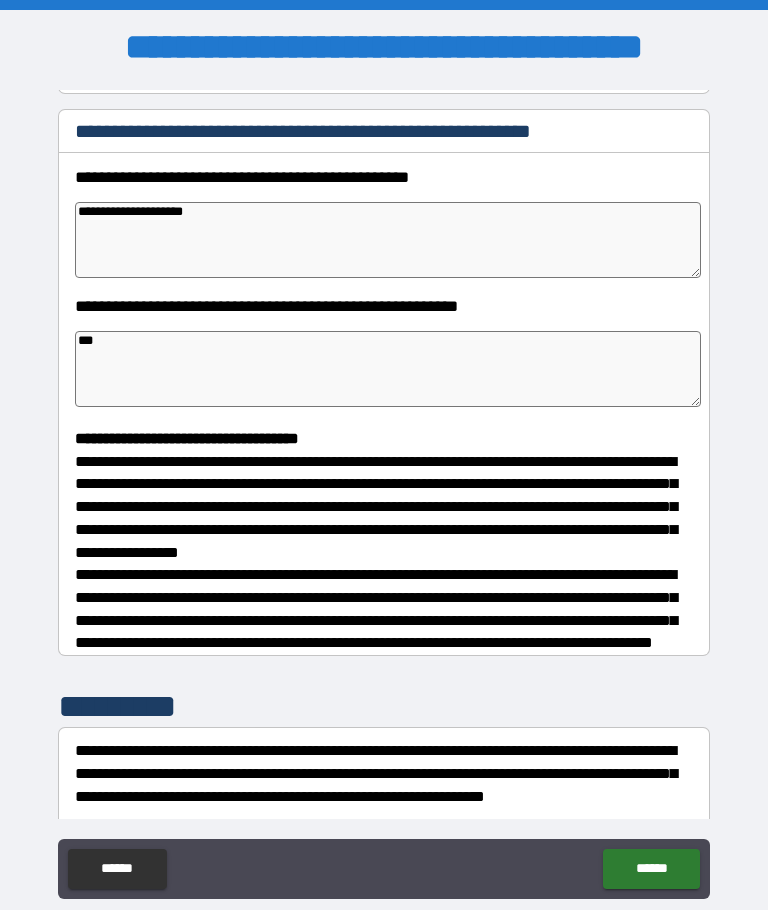 type on "*" 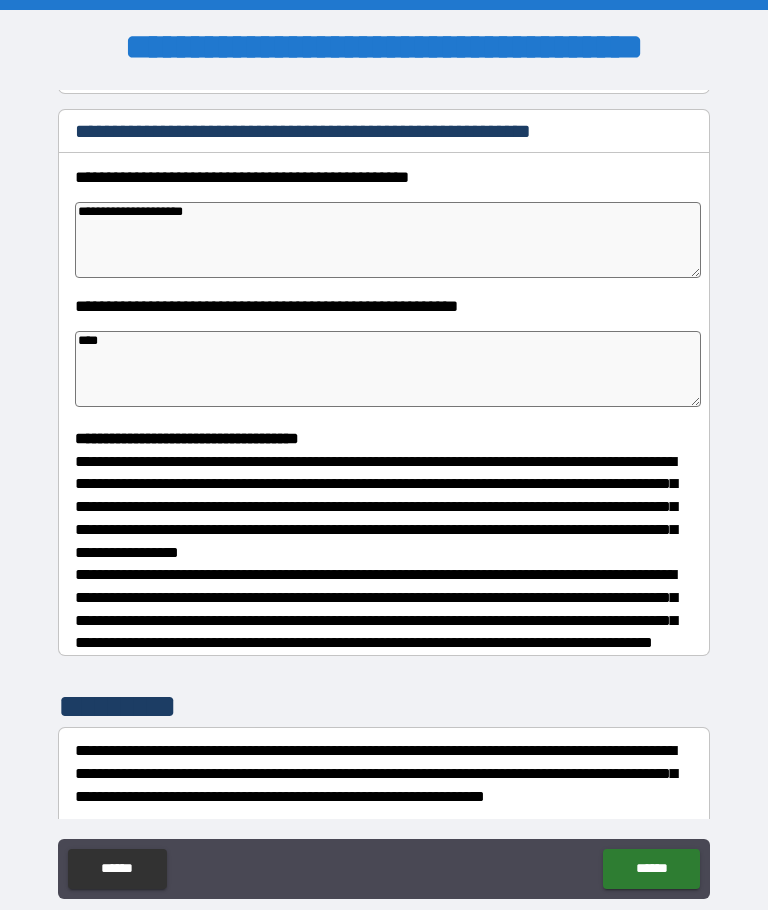 type on "*" 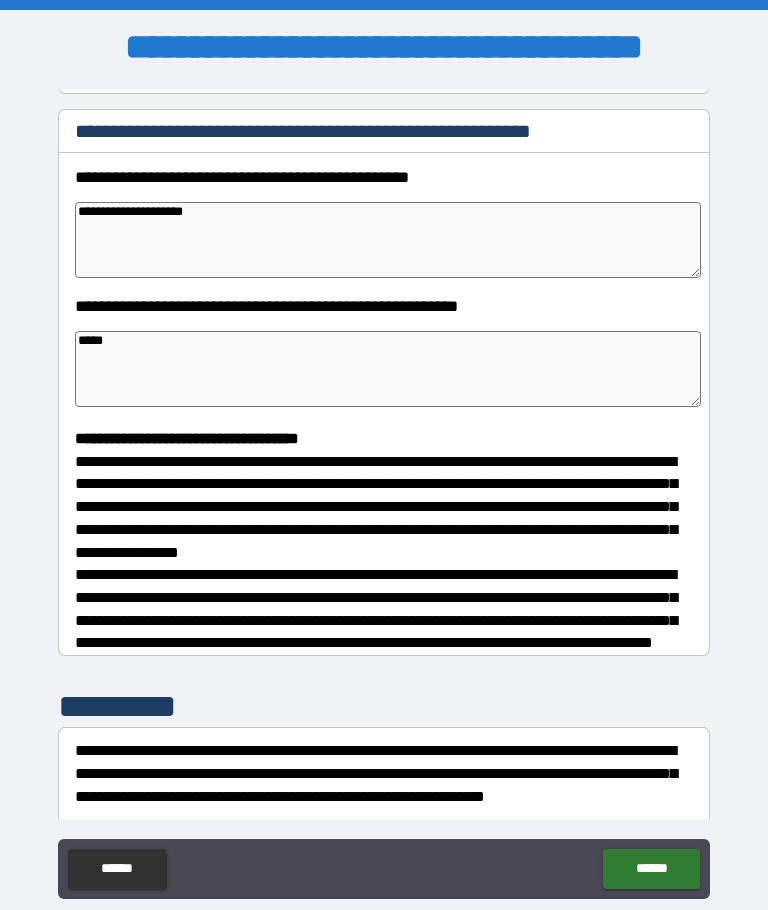 type on "*" 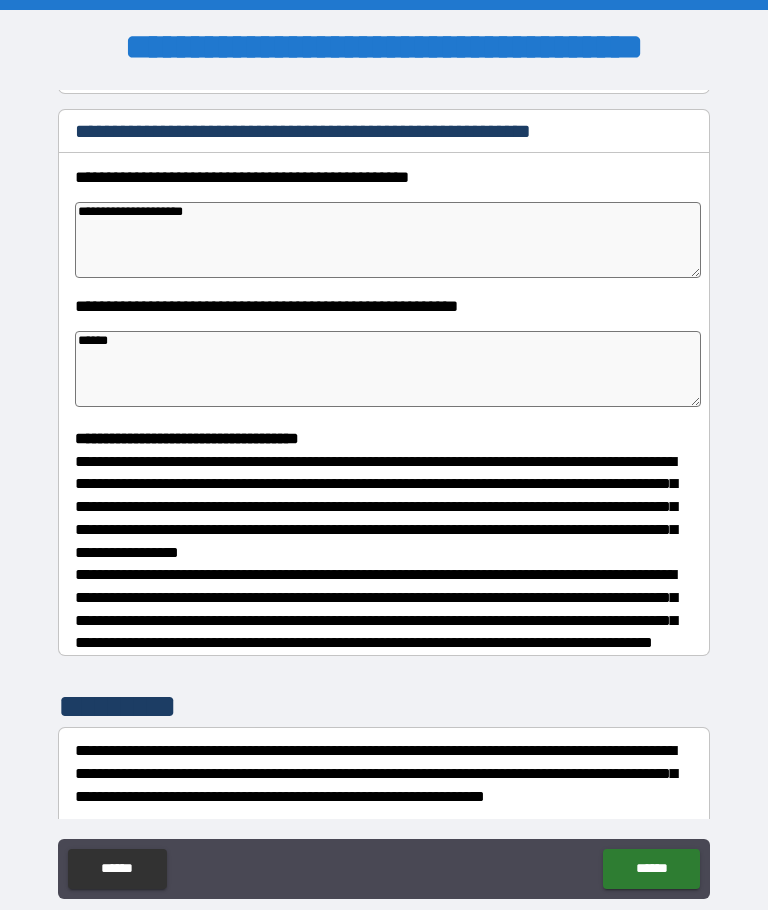 type on "*" 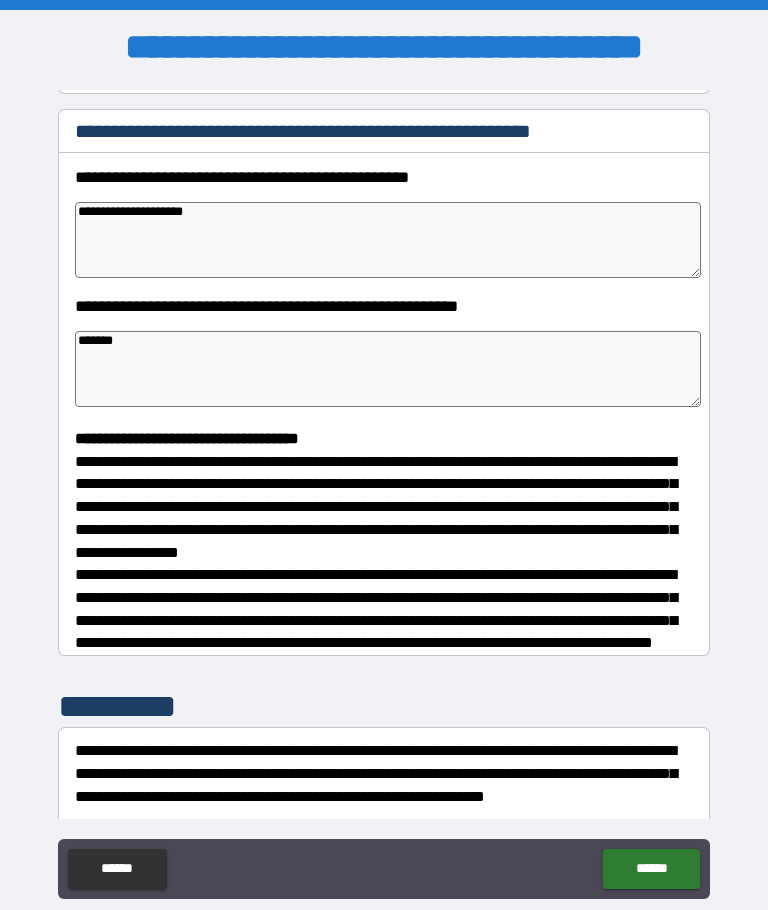 type on "*" 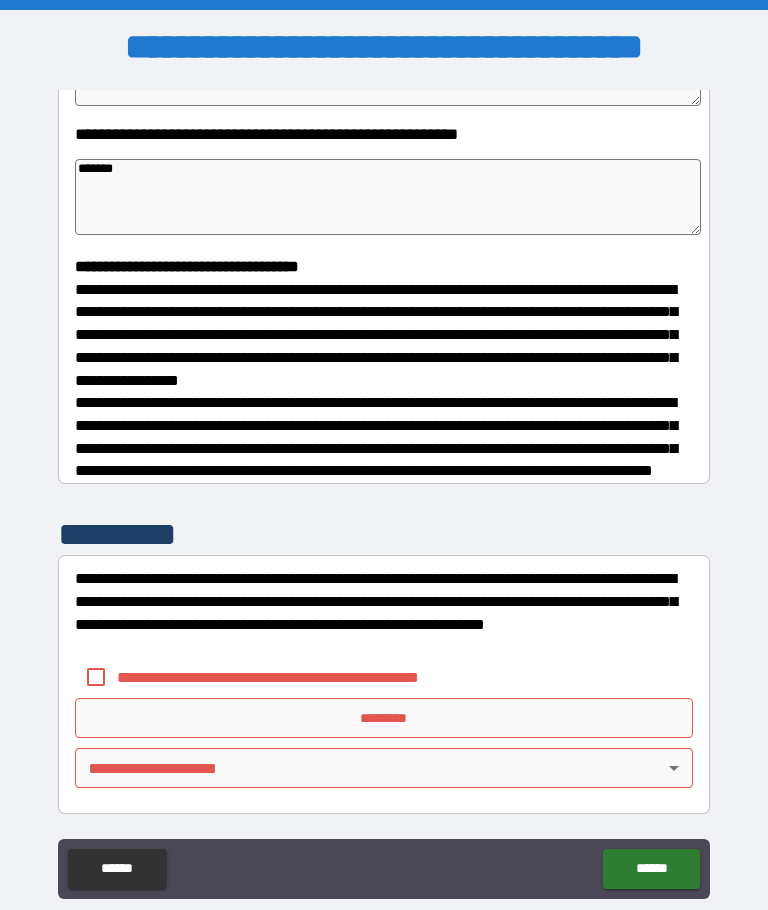 scroll, scrollTop: 427, scrollLeft: 0, axis: vertical 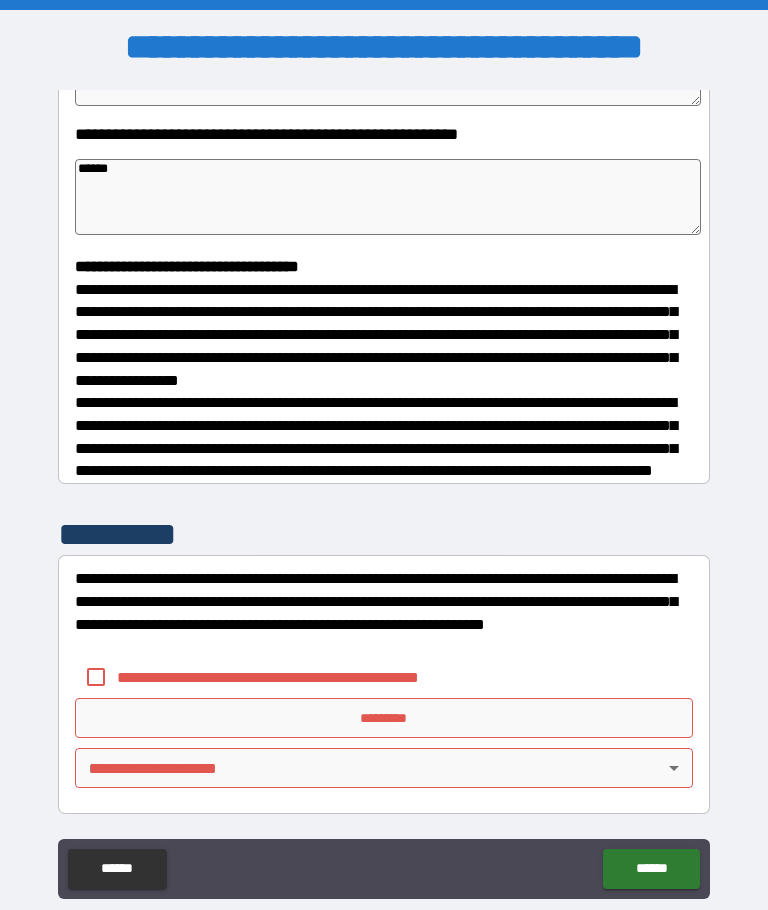 type on "*" 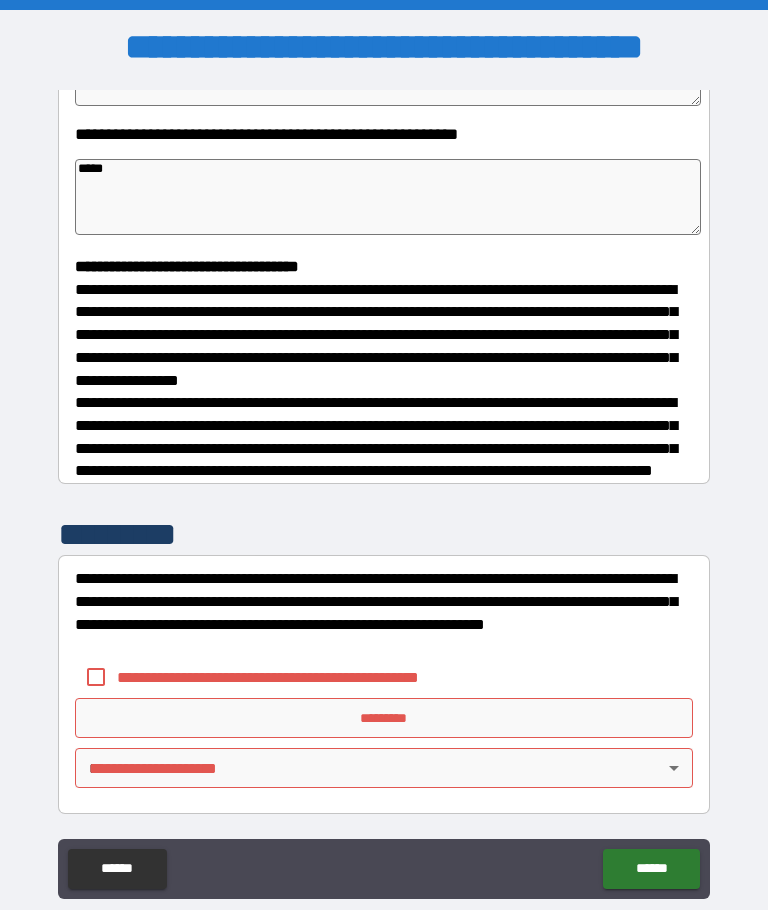 type on "*" 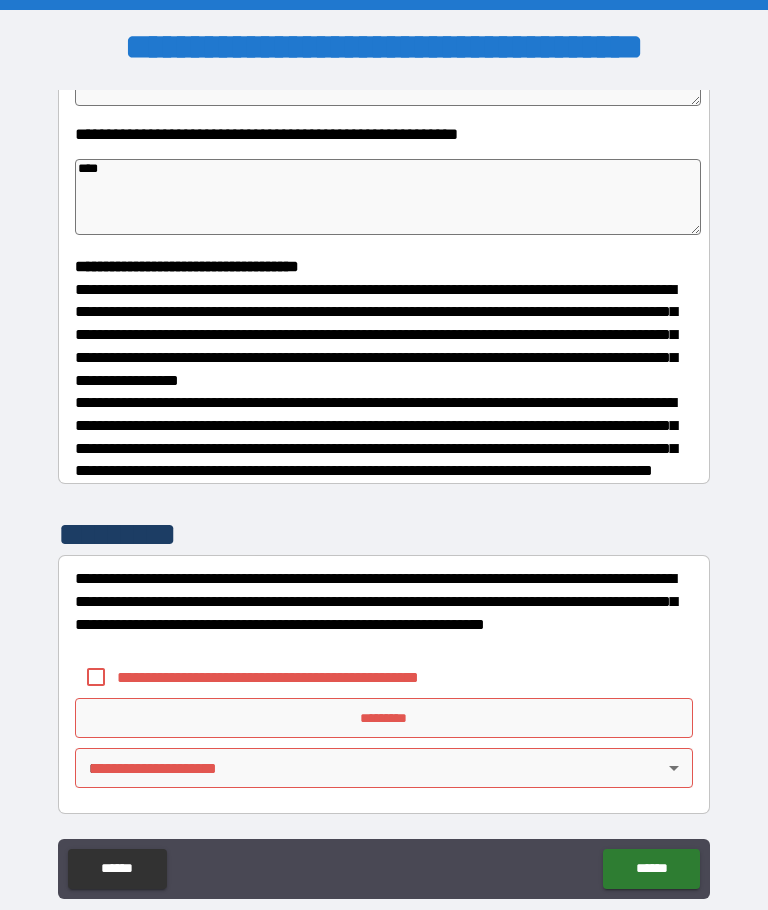 type on "*" 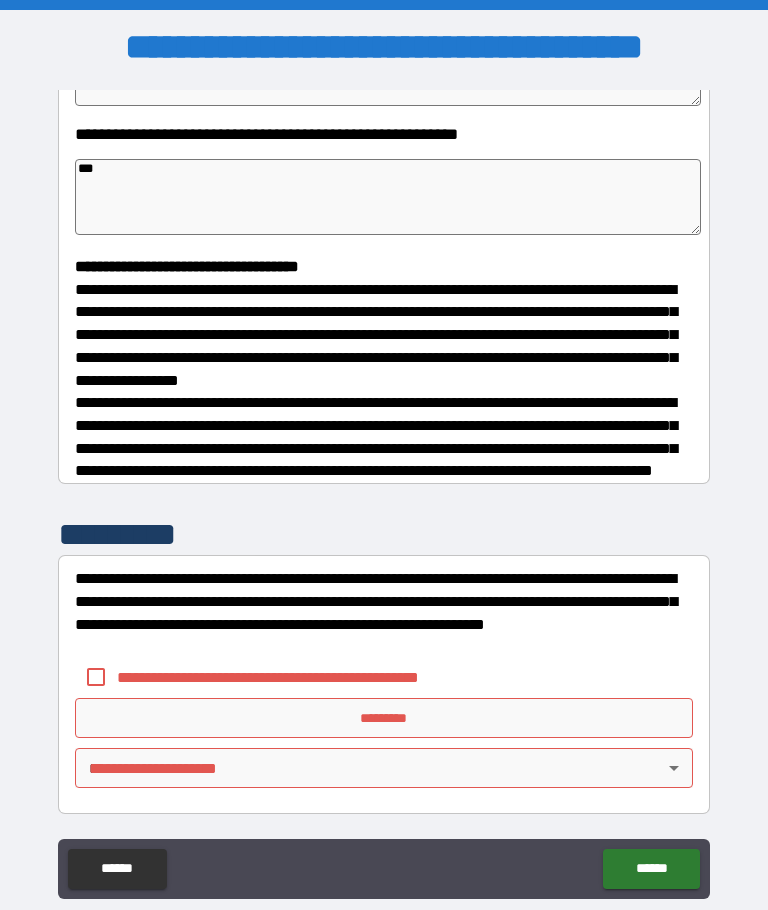 type on "*" 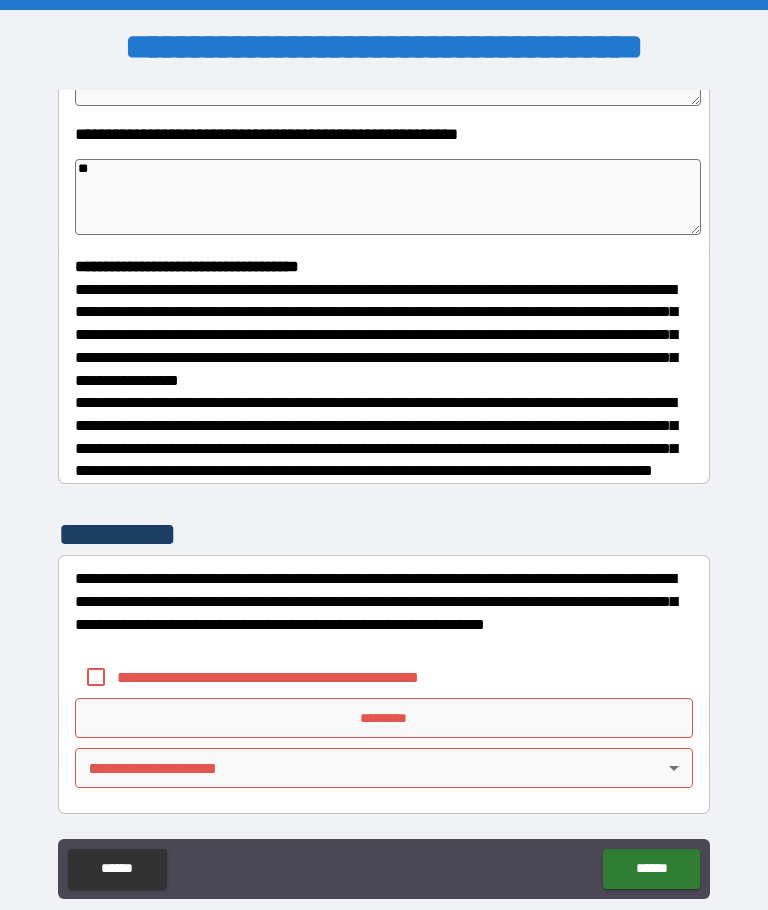 type on "*" 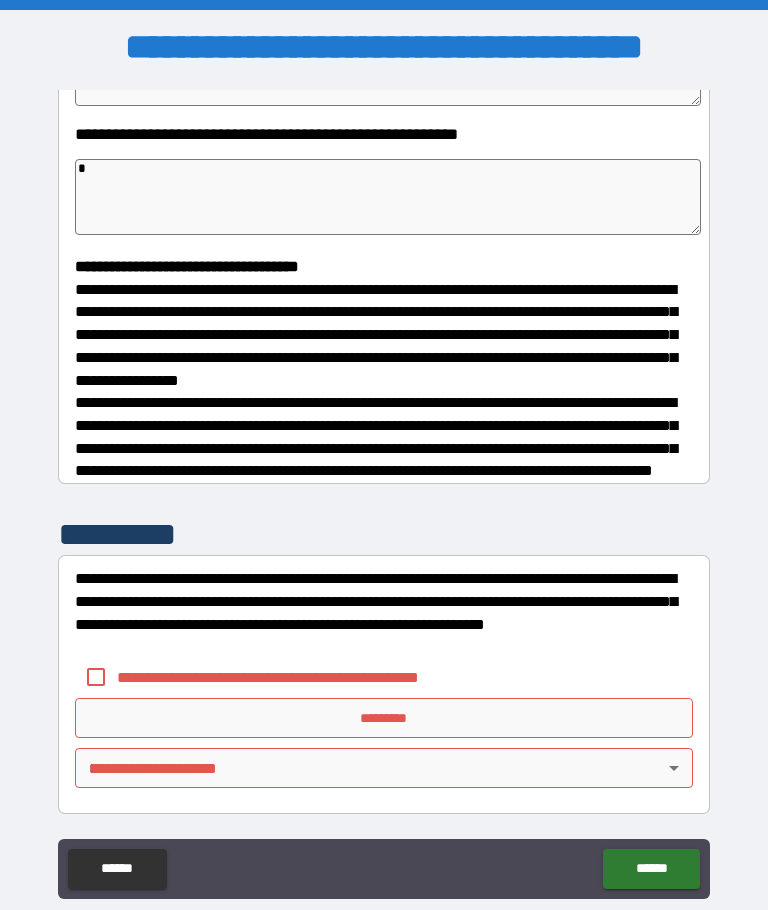 type on "*" 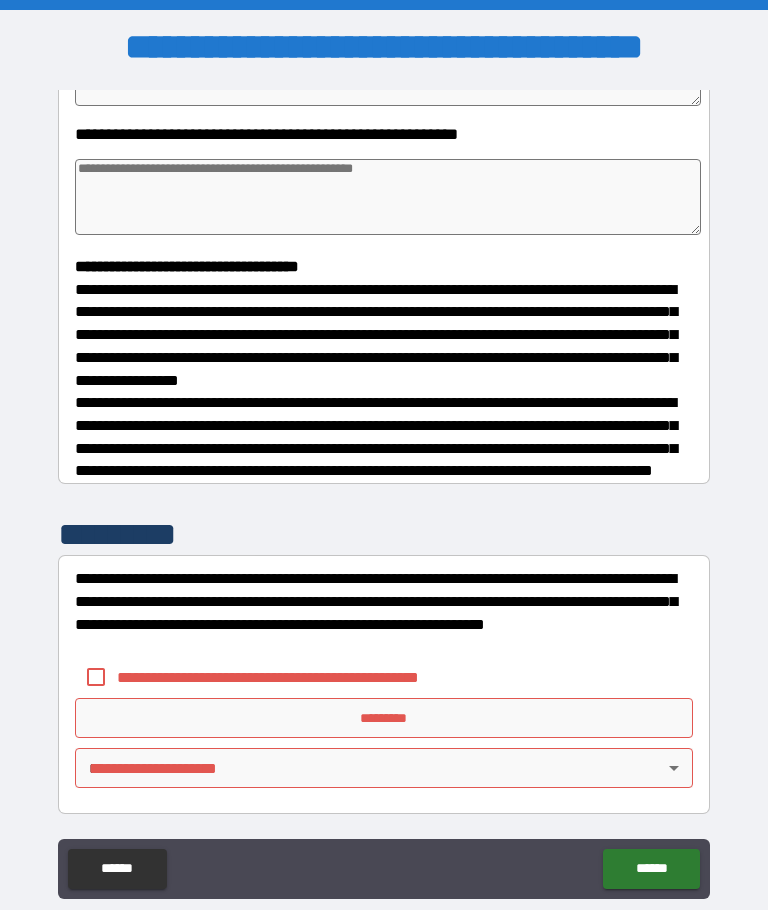 type on "*" 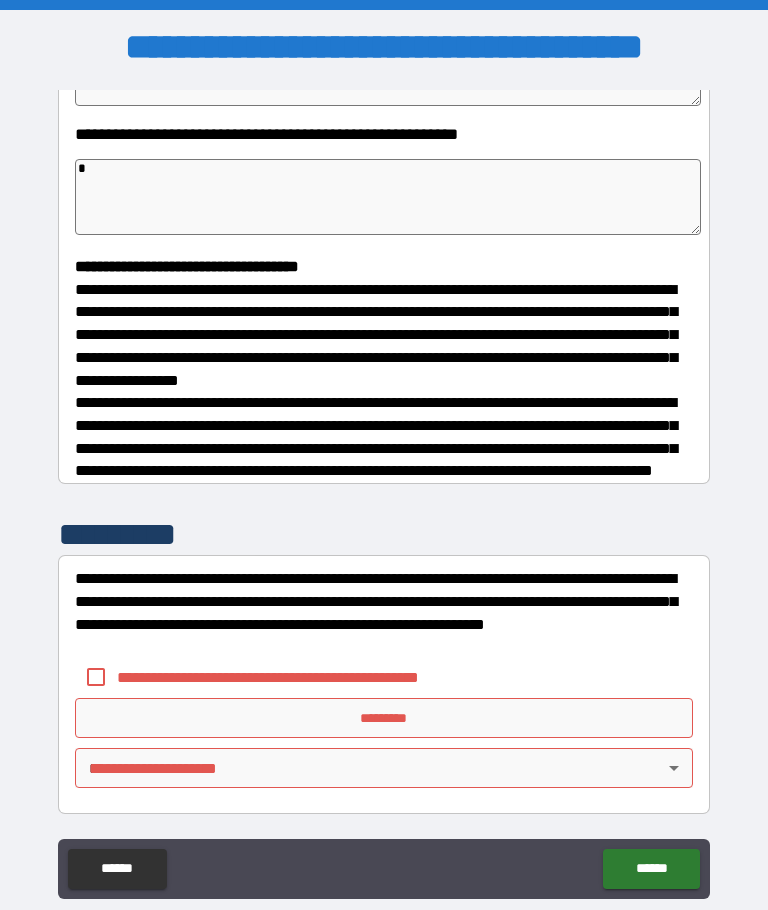 type on "*" 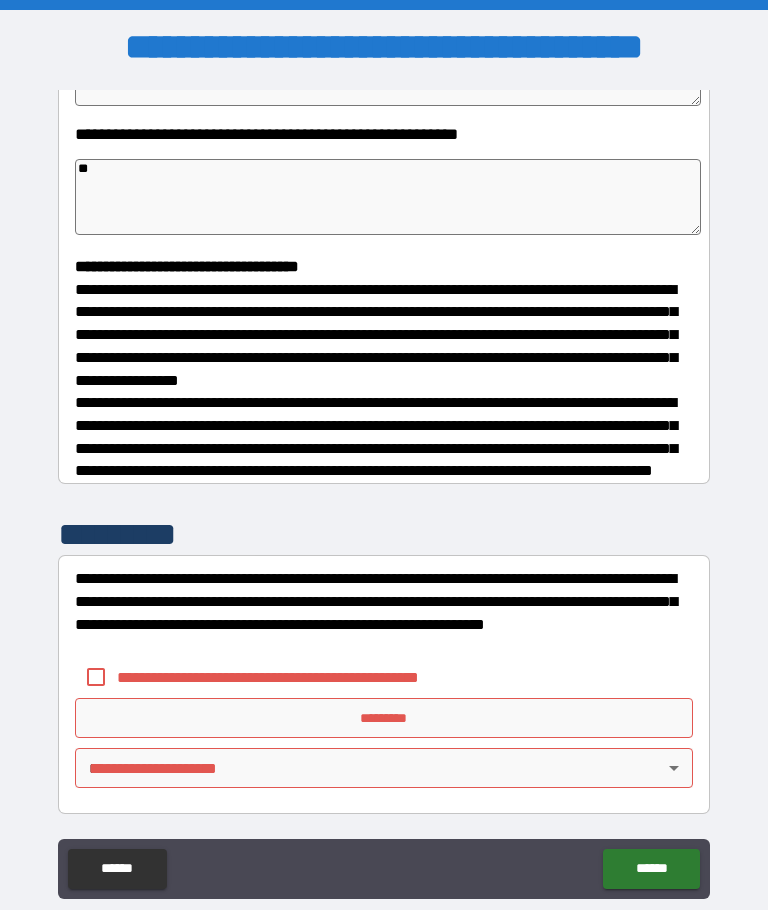 type on "*" 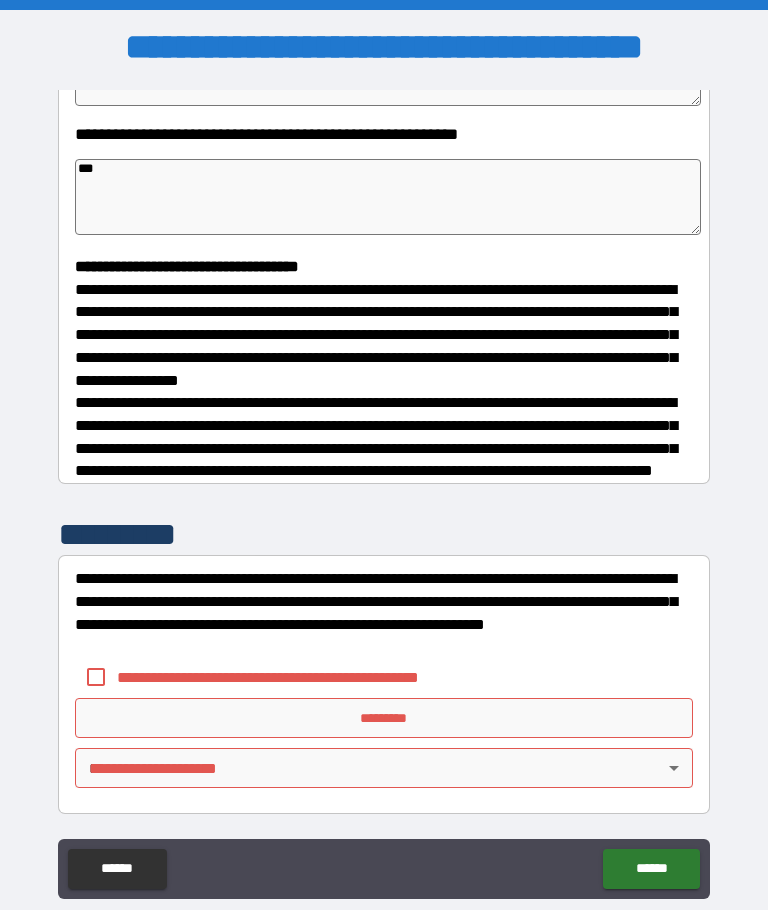type on "*" 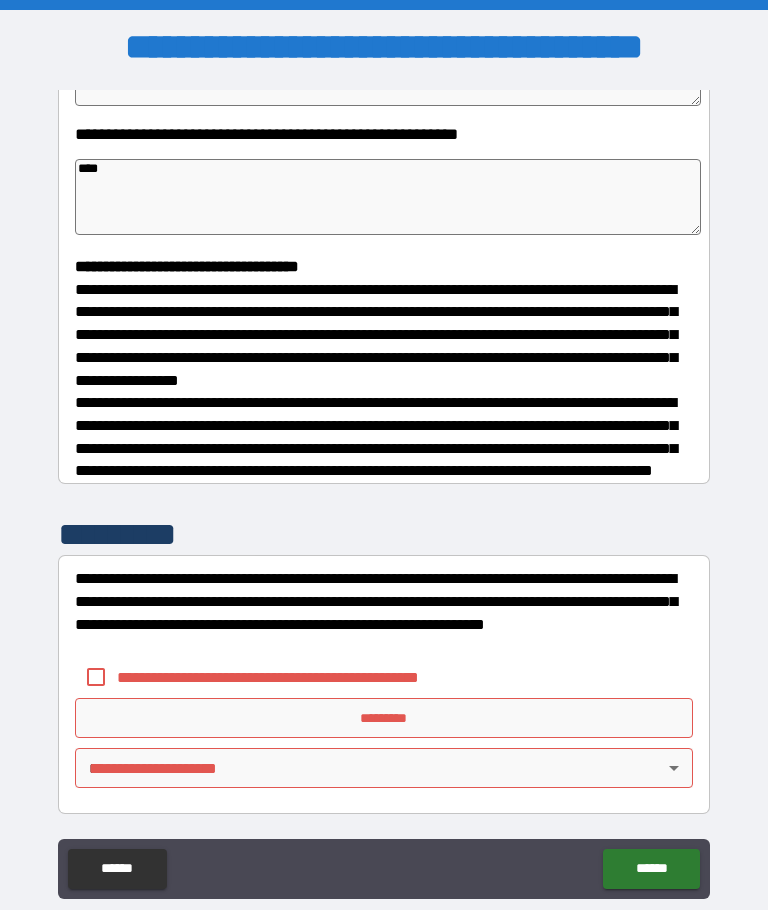 type on "*" 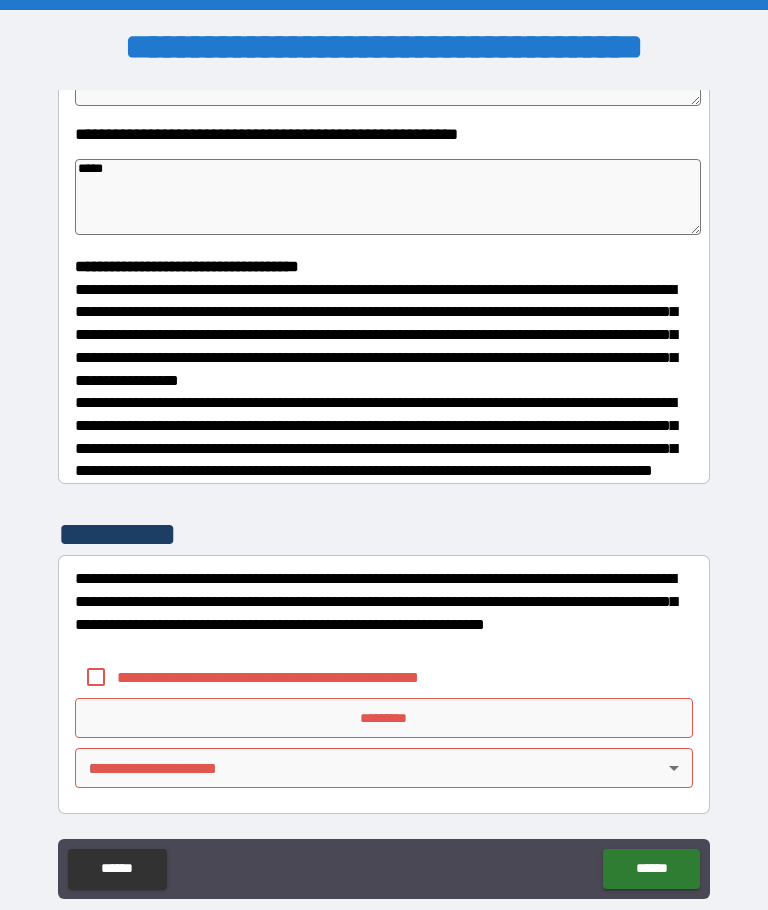 type on "*" 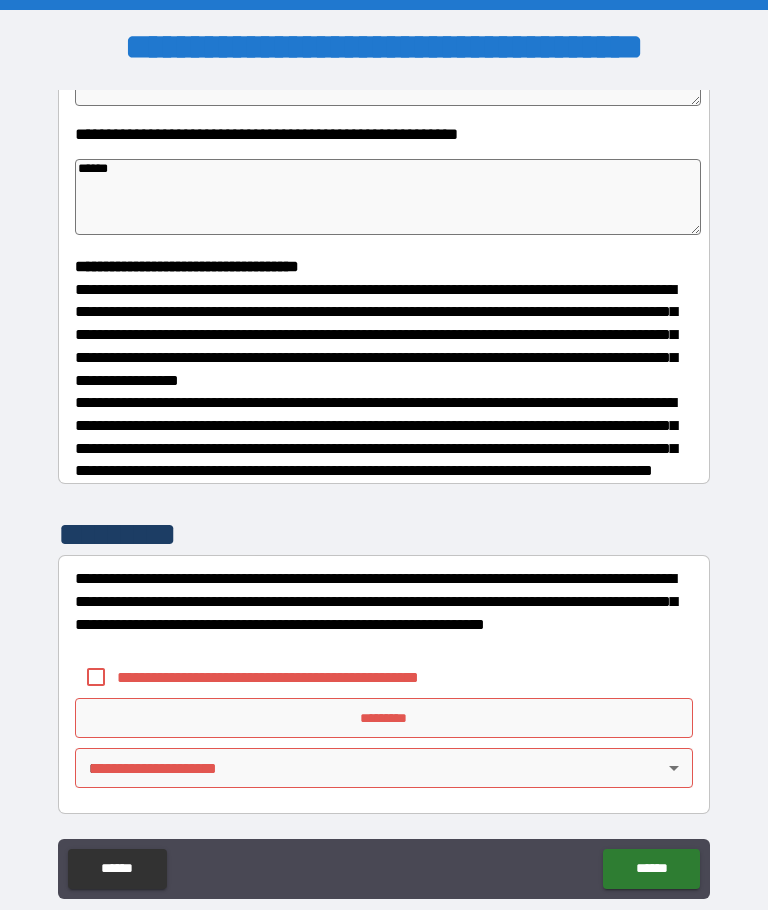 type on "*" 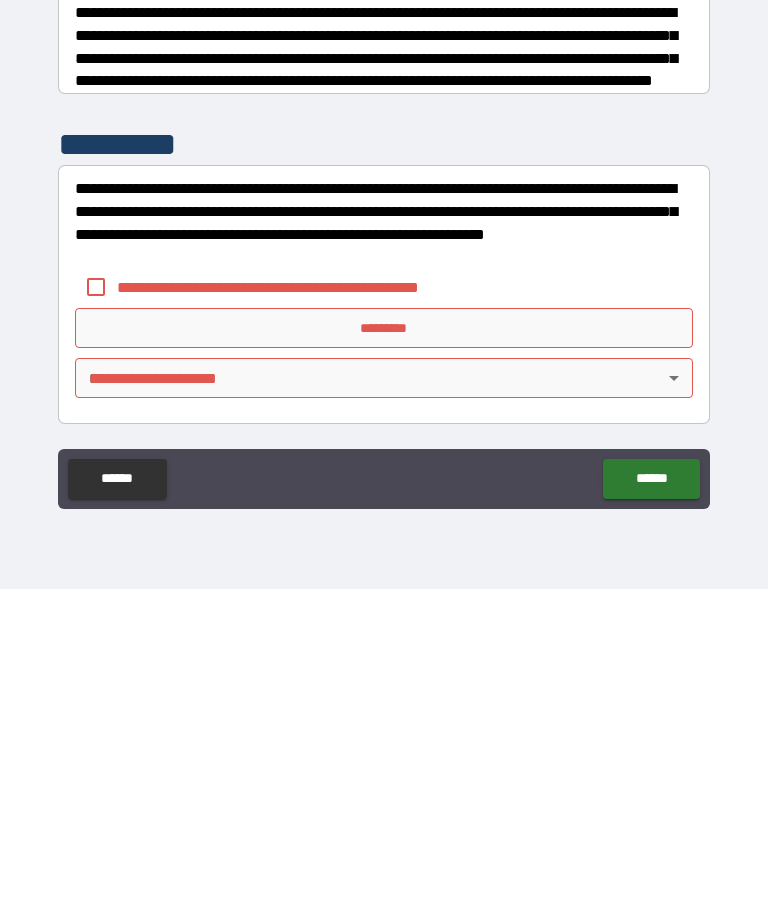 scroll, scrollTop: 69, scrollLeft: 0, axis: vertical 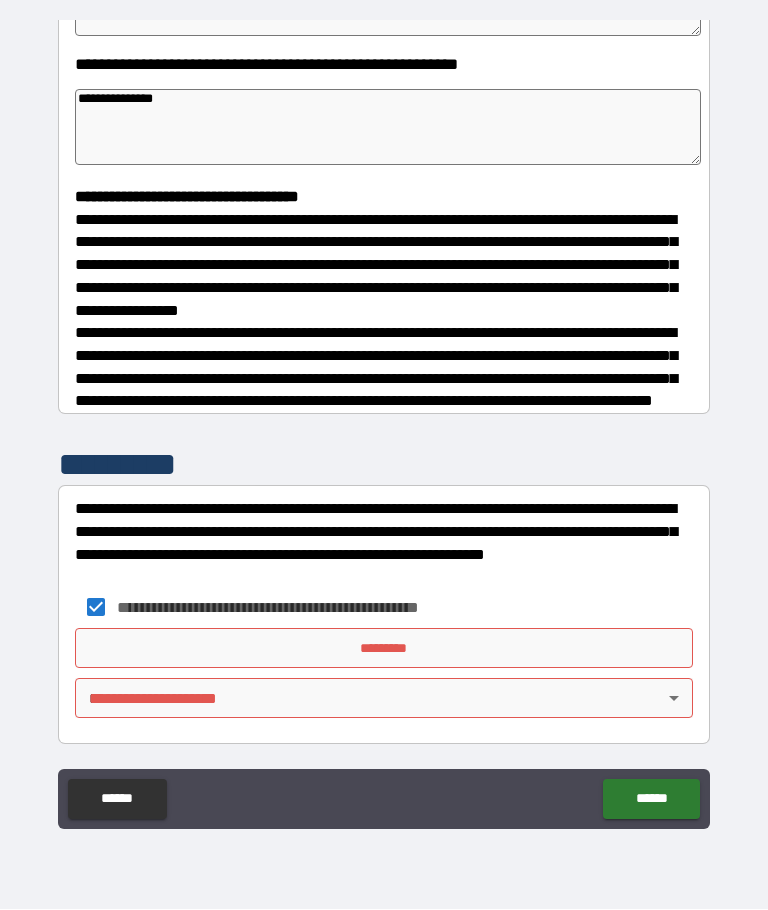 click on "*********" at bounding box center [384, 649] 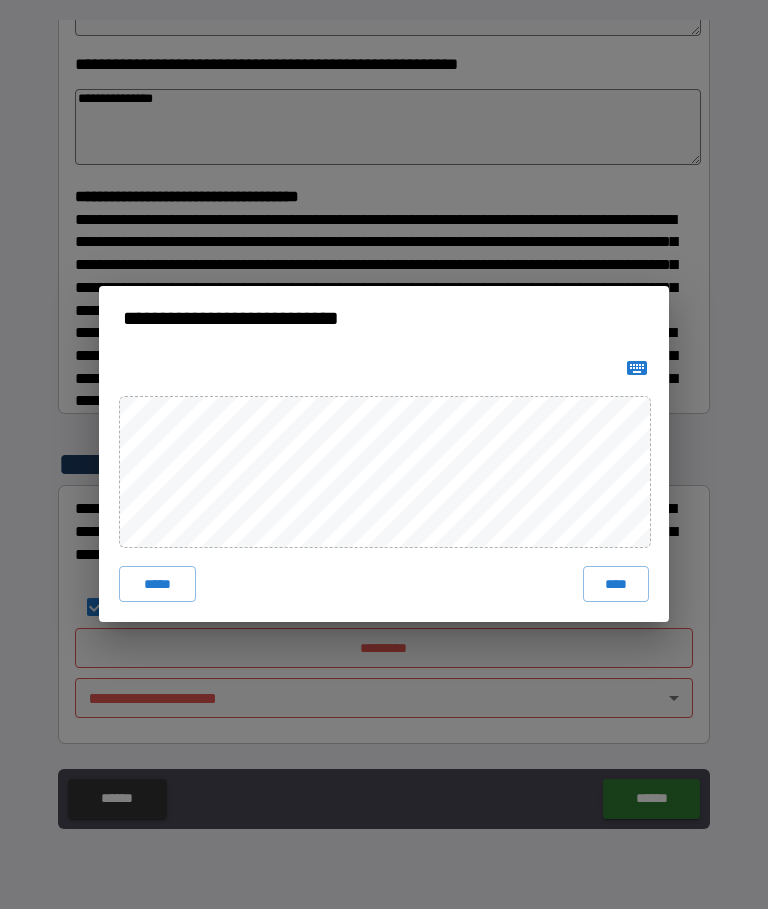 click on "****" at bounding box center (616, 585) 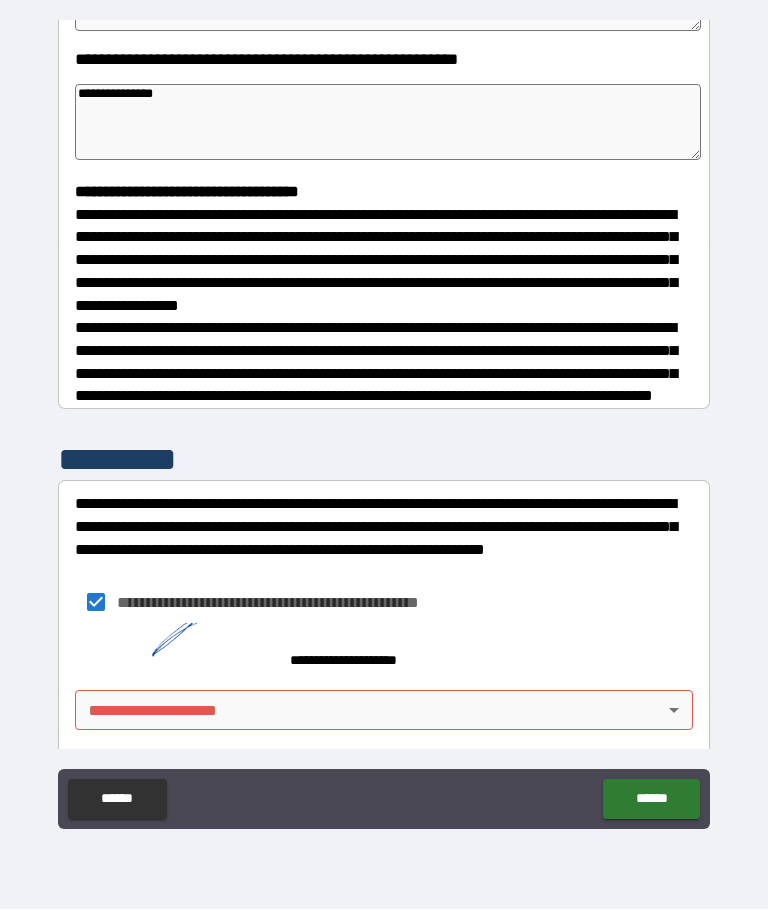 click on "**********" at bounding box center [384, 420] 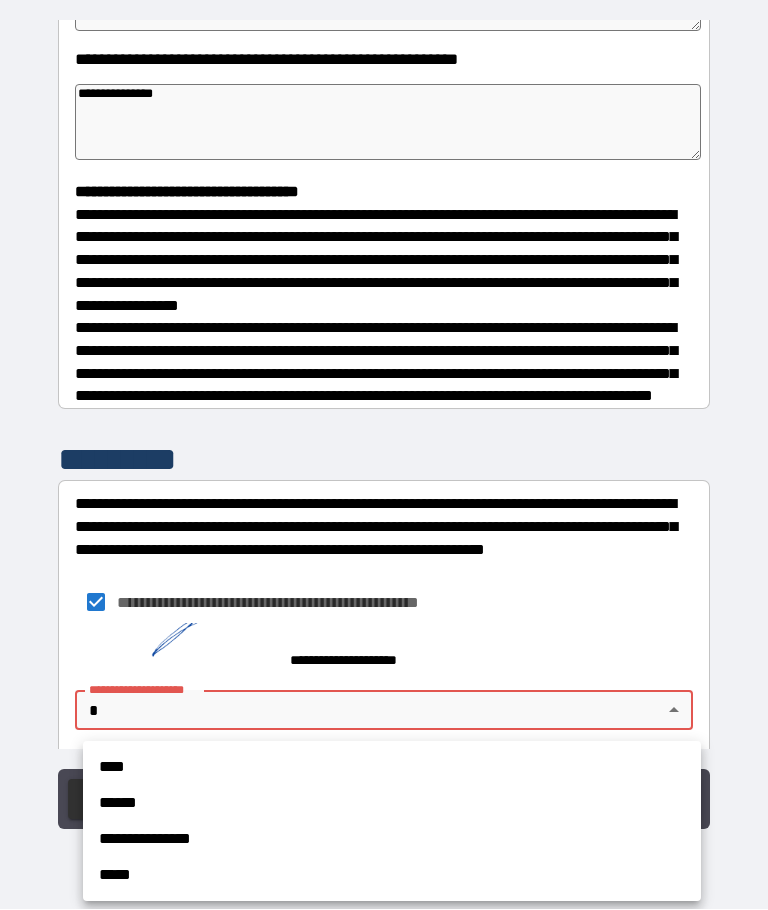 click on "**********" at bounding box center [392, 840] 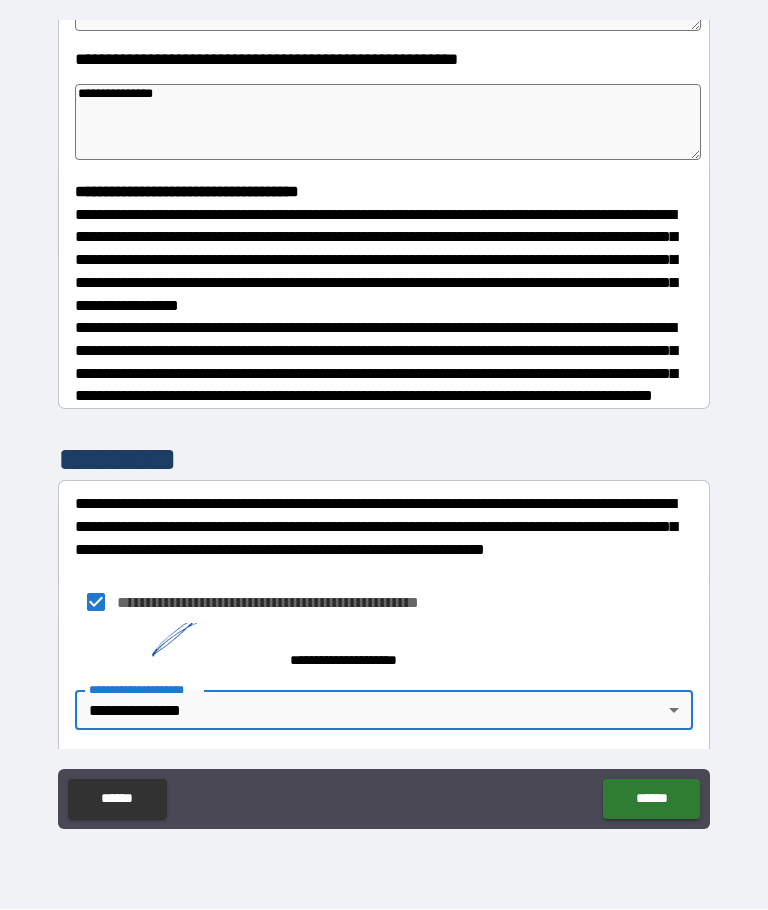 click on "******" at bounding box center (651, 800) 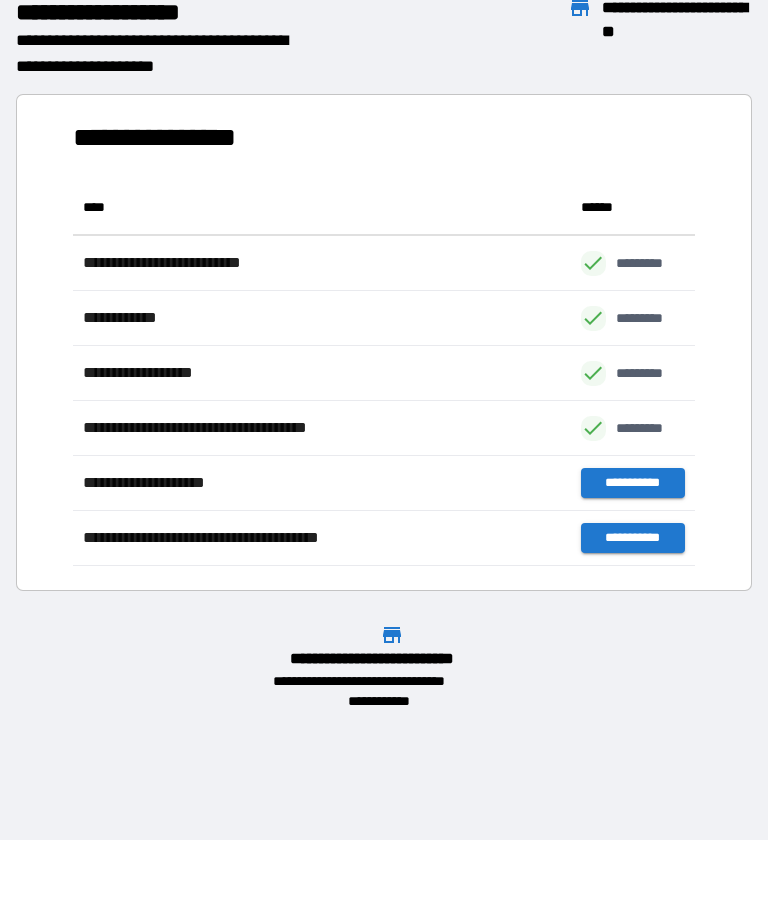 scroll, scrollTop: 386, scrollLeft: 622, axis: both 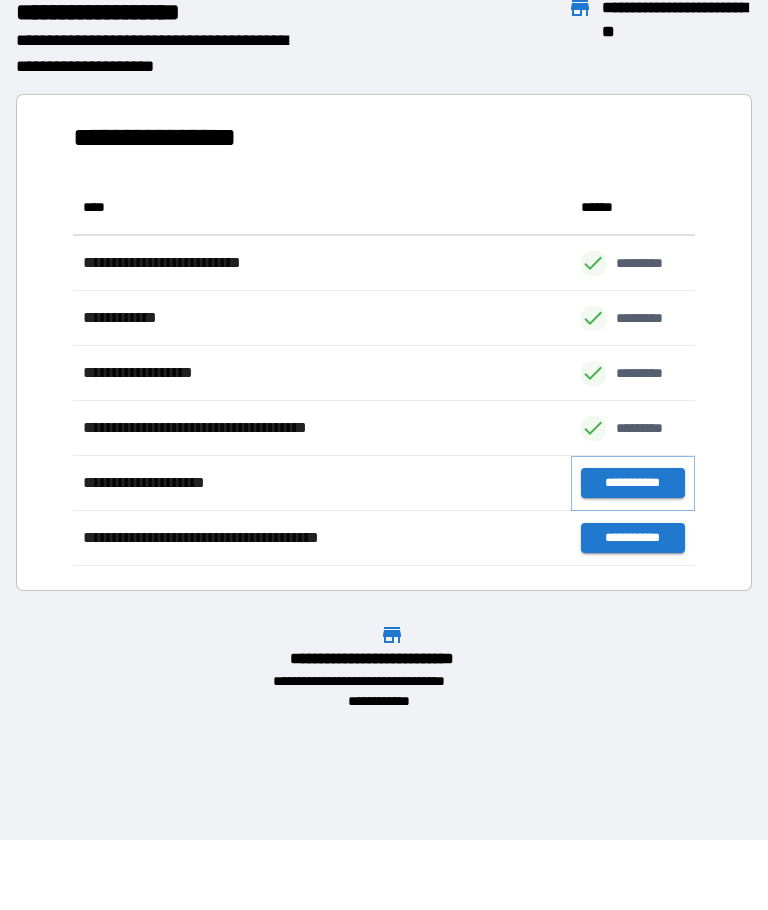 click on "**********" at bounding box center (633, 484) 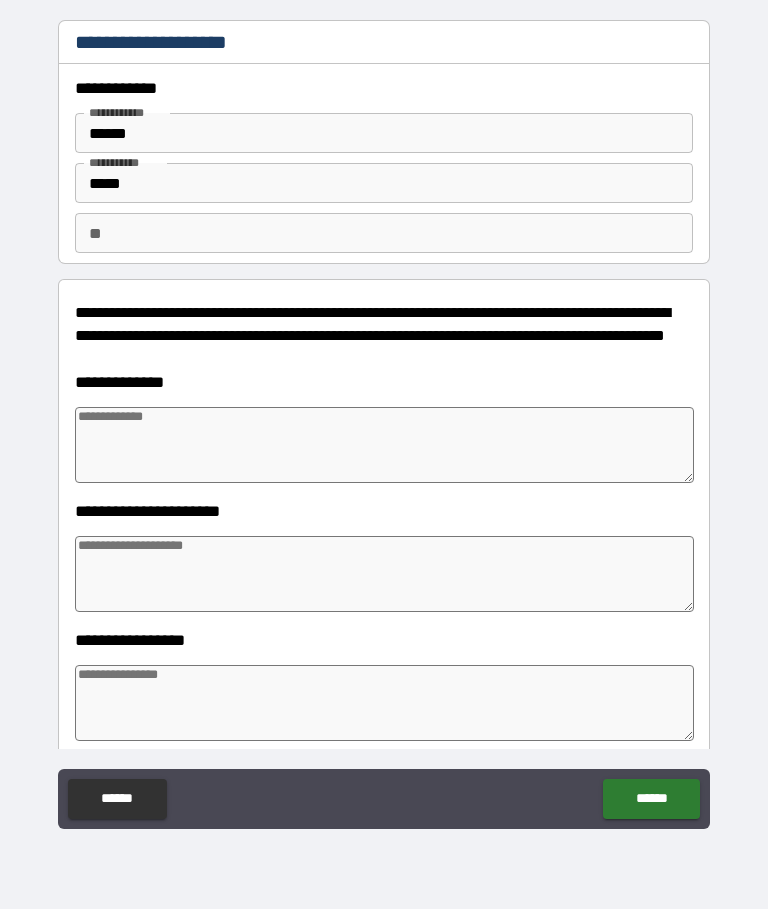 click at bounding box center (384, 446) 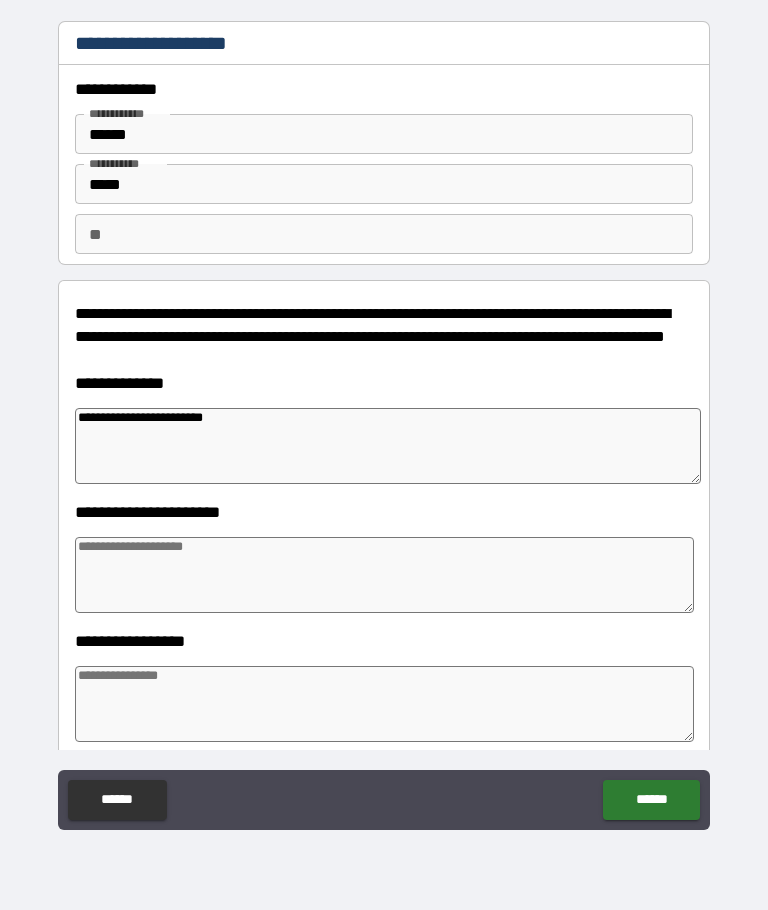 click at bounding box center (384, 575) 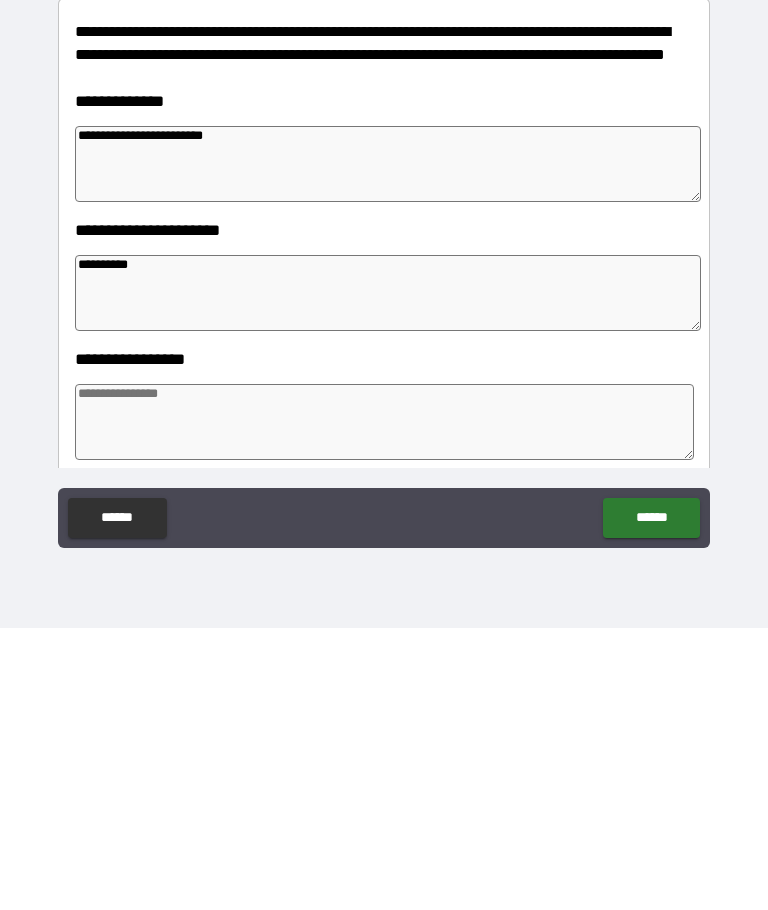 click at bounding box center (384, 704) 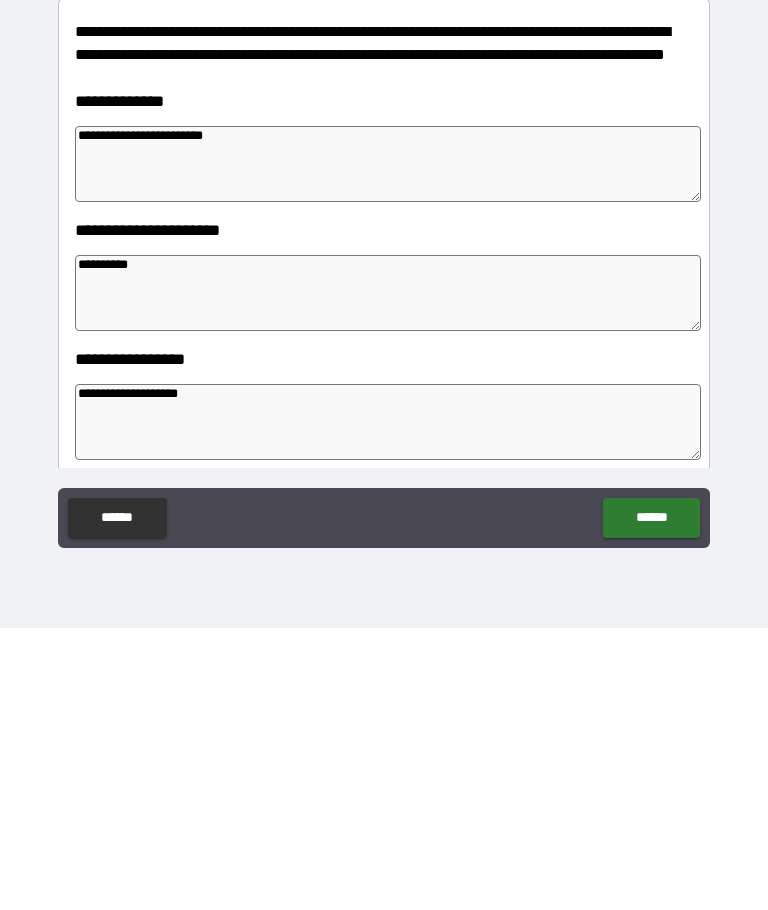 click on "******" at bounding box center (651, 800) 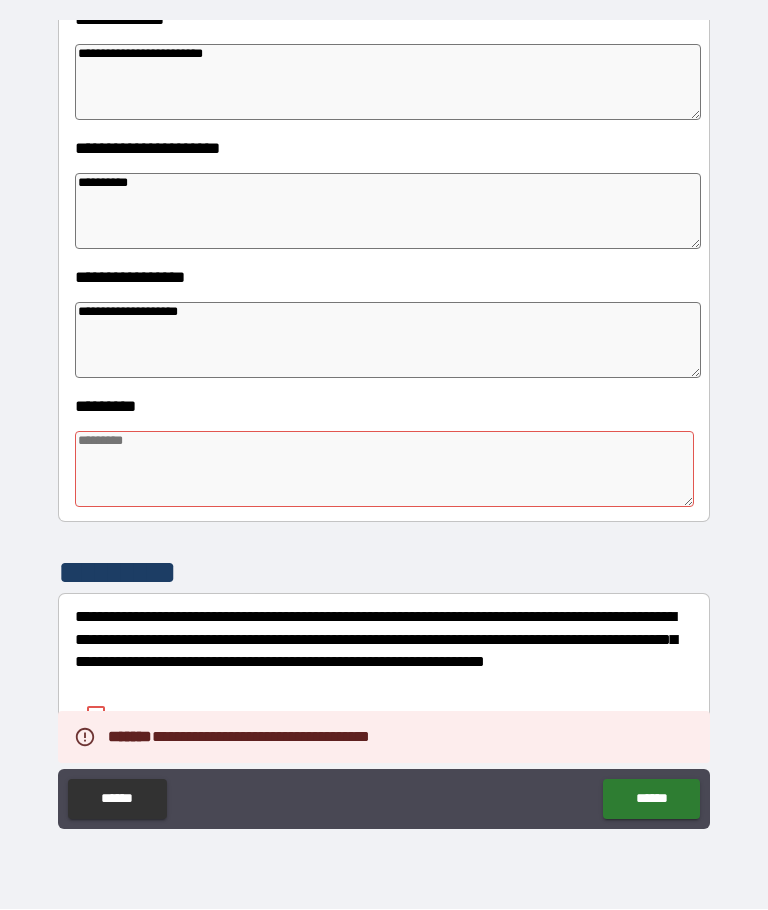 scroll, scrollTop: 365, scrollLeft: 0, axis: vertical 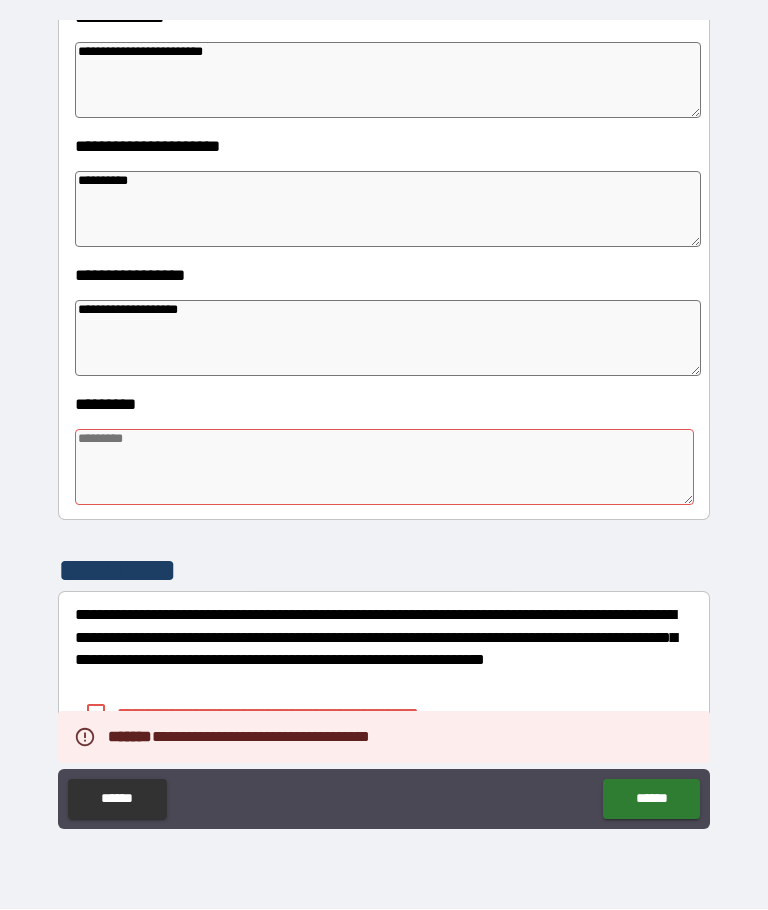 click at bounding box center (384, 468) 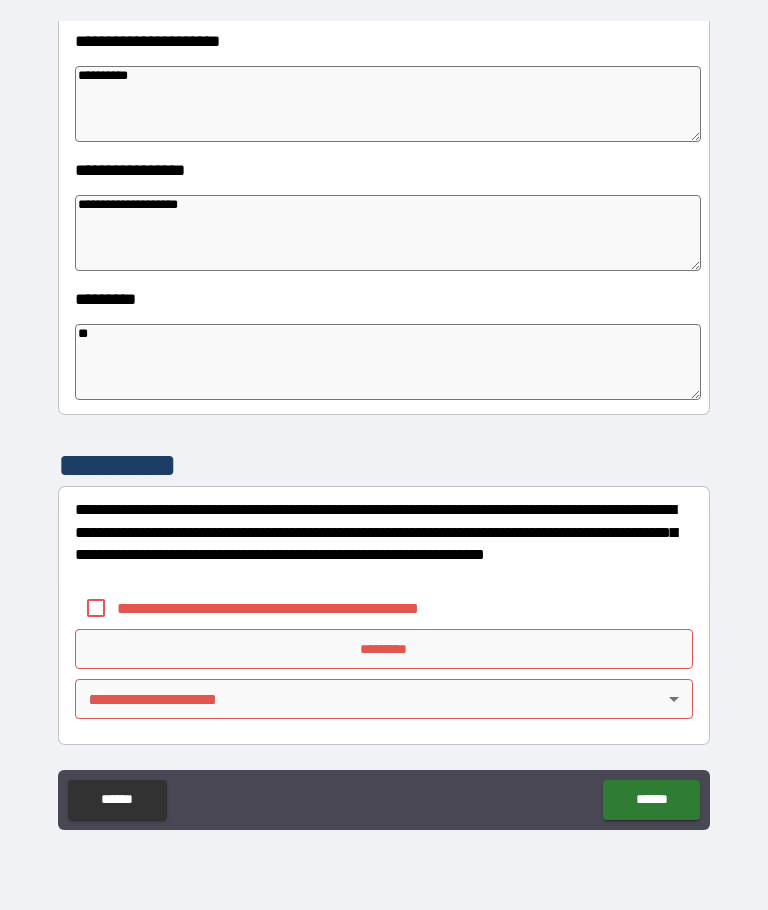 scroll, scrollTop: 471, scrollLeft: 0, axis: vertical 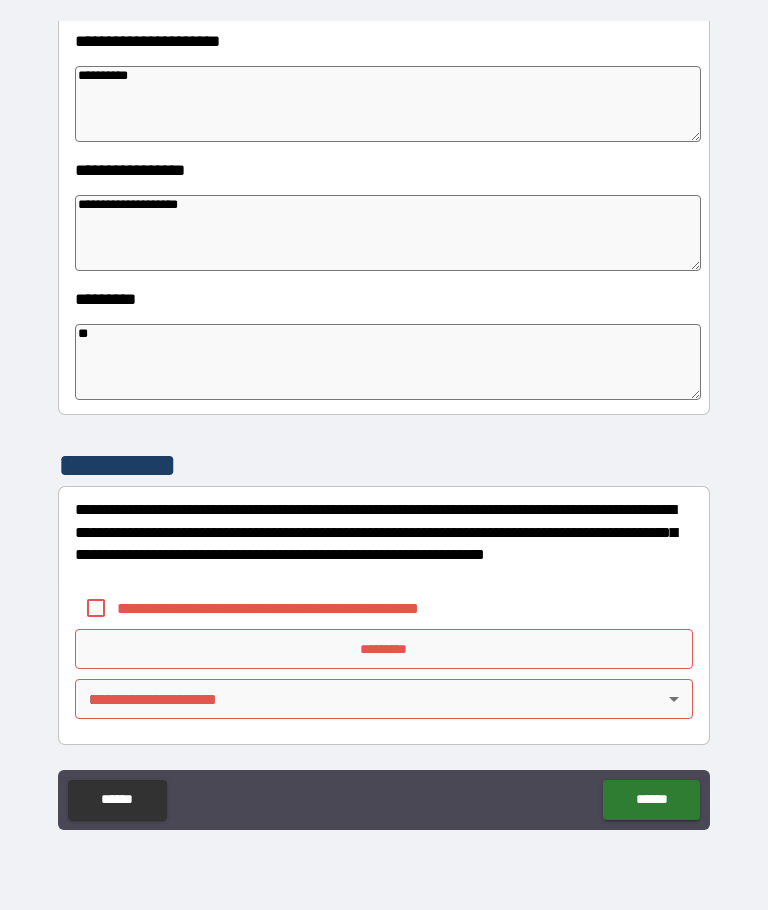 click on "**********" at bounding box center [384, 385] 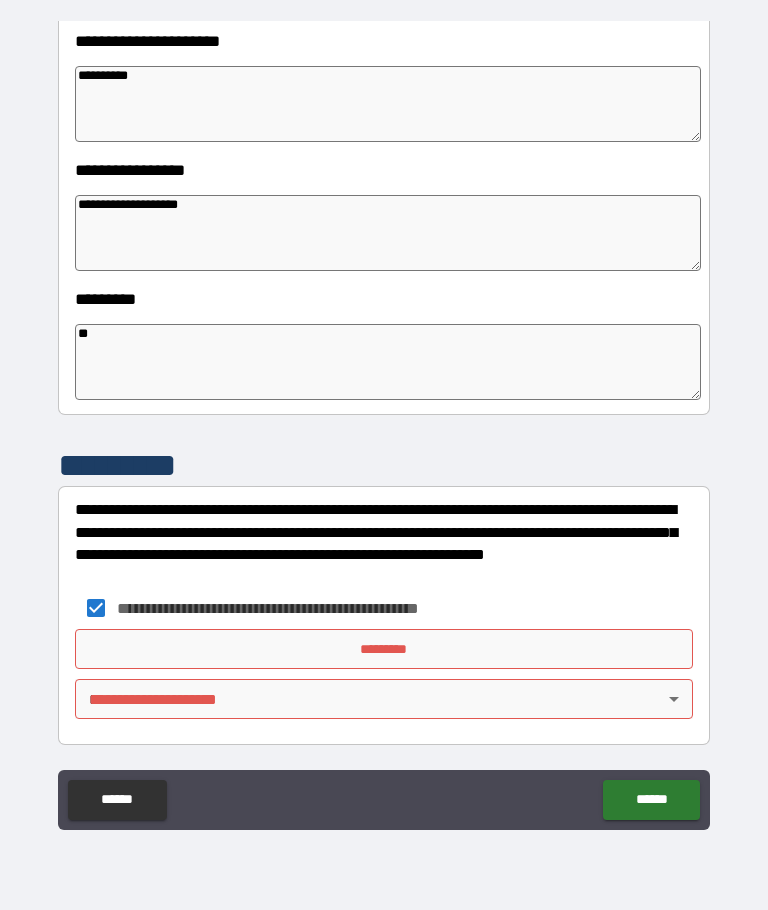 click on "*********" at bounding box center [384, 649] 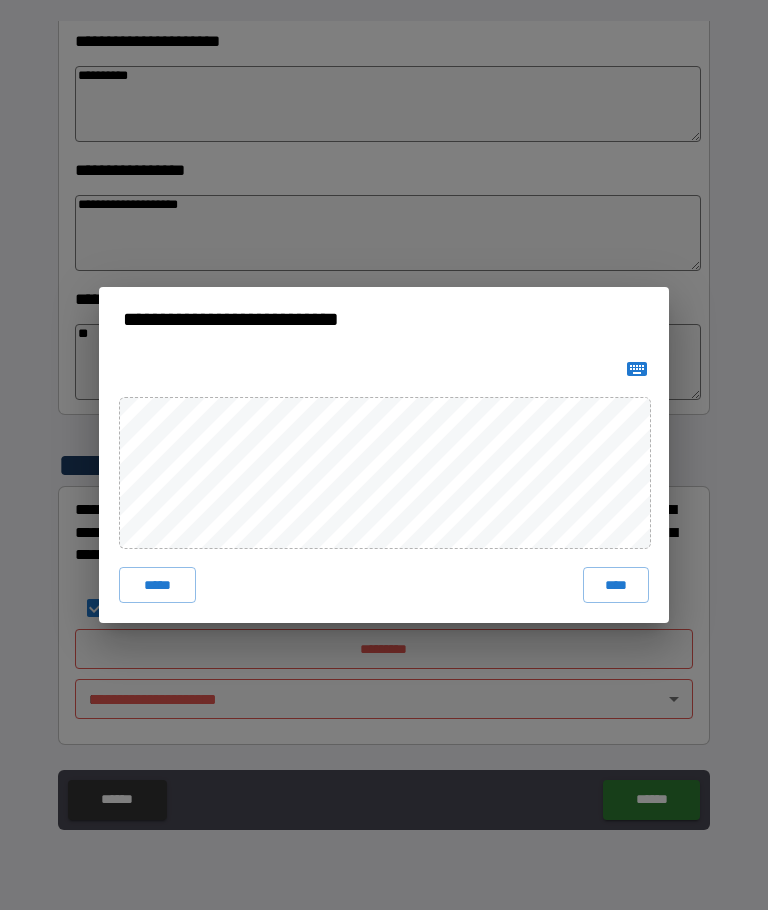 click on "****" at bounding box center (616, 585) 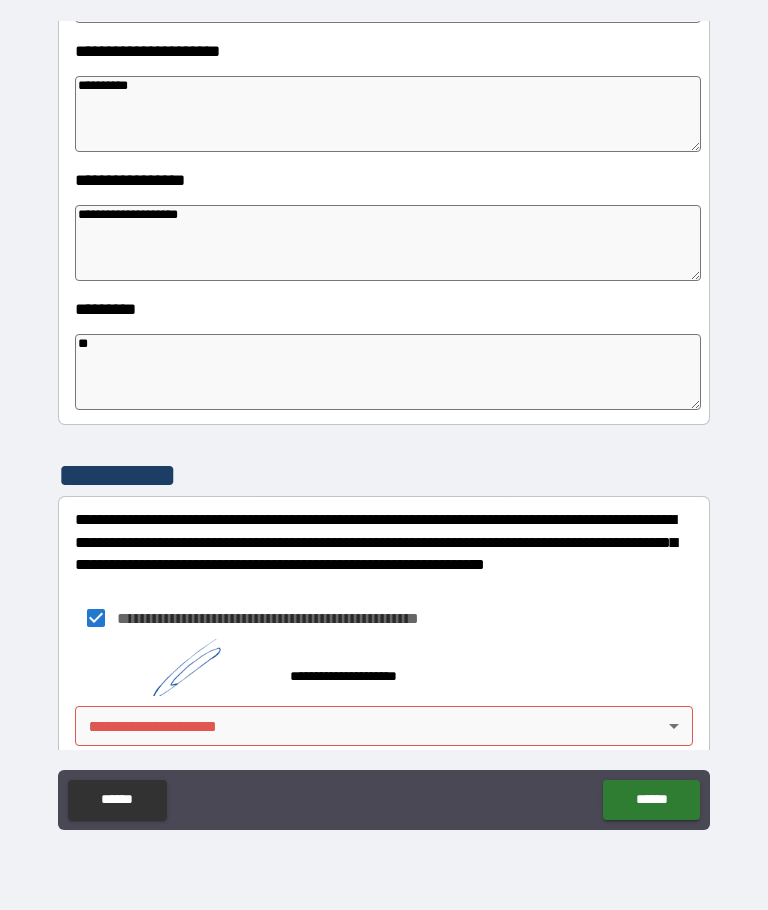 click on "**********" at bounding box center (384, 420) 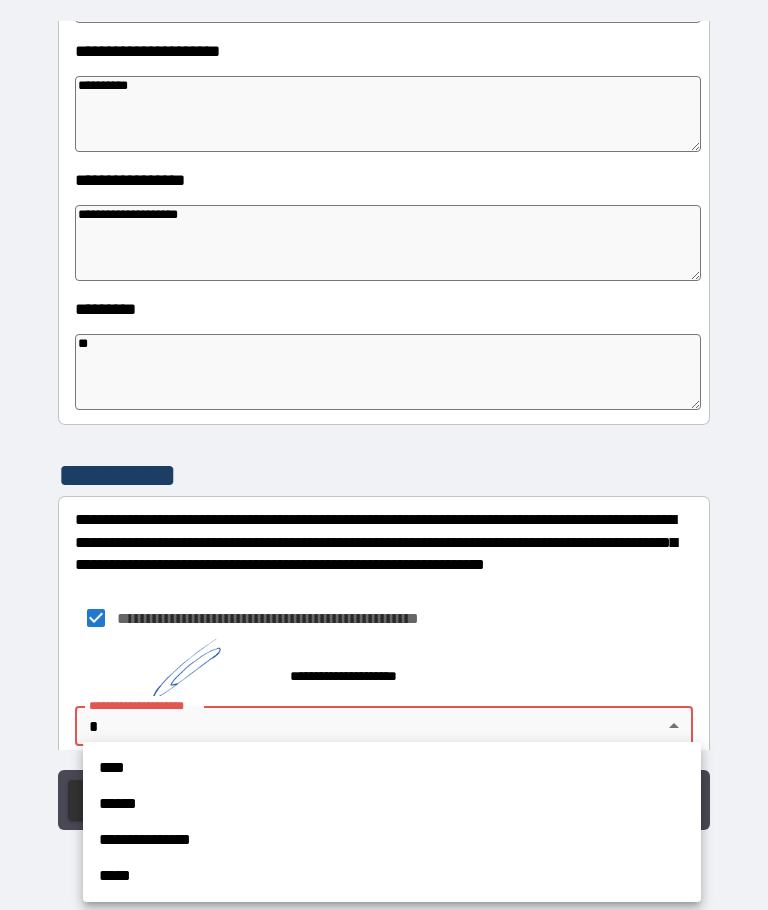 click on "**********" at bounding box center [392, 840] 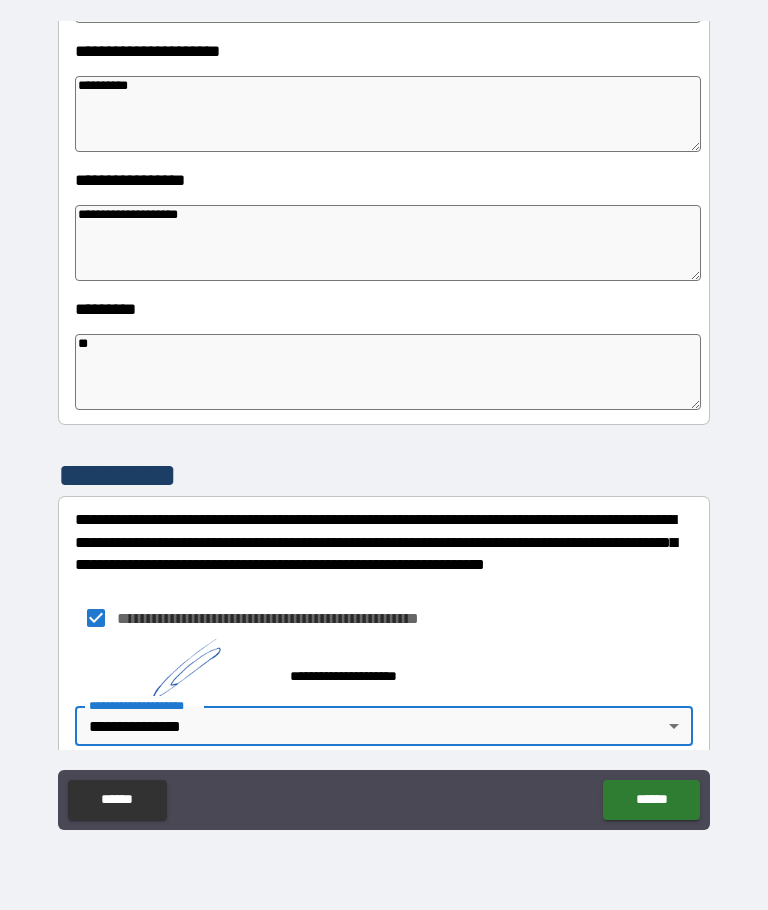 click on "******" at bounding box center [651, 800] 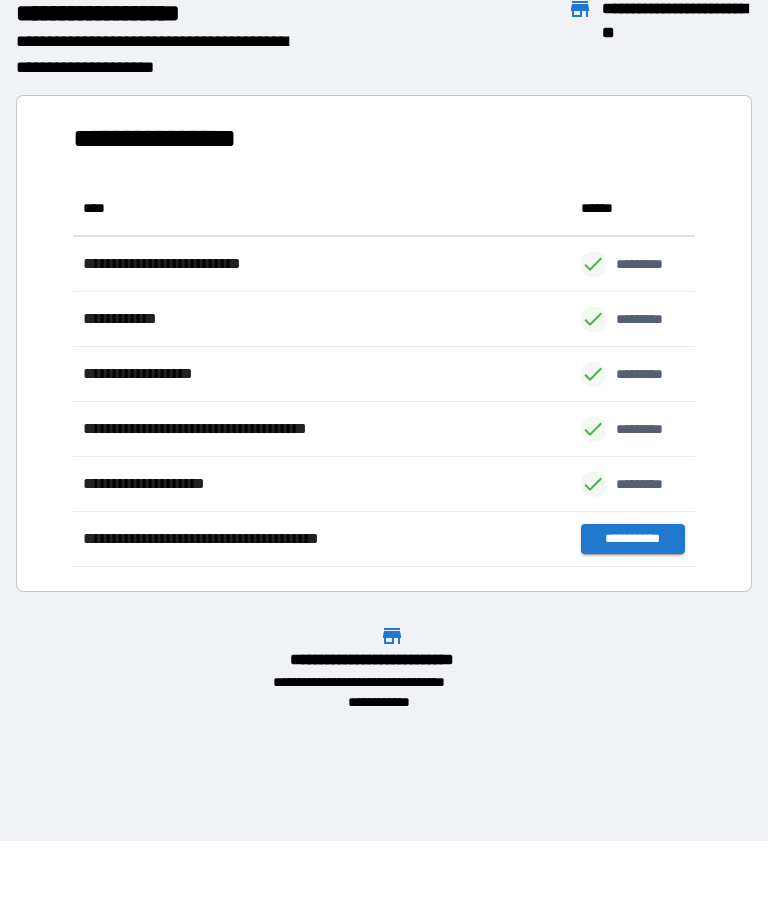 scroll, scrollTop: 1, scrollLeft: 1, axis: both 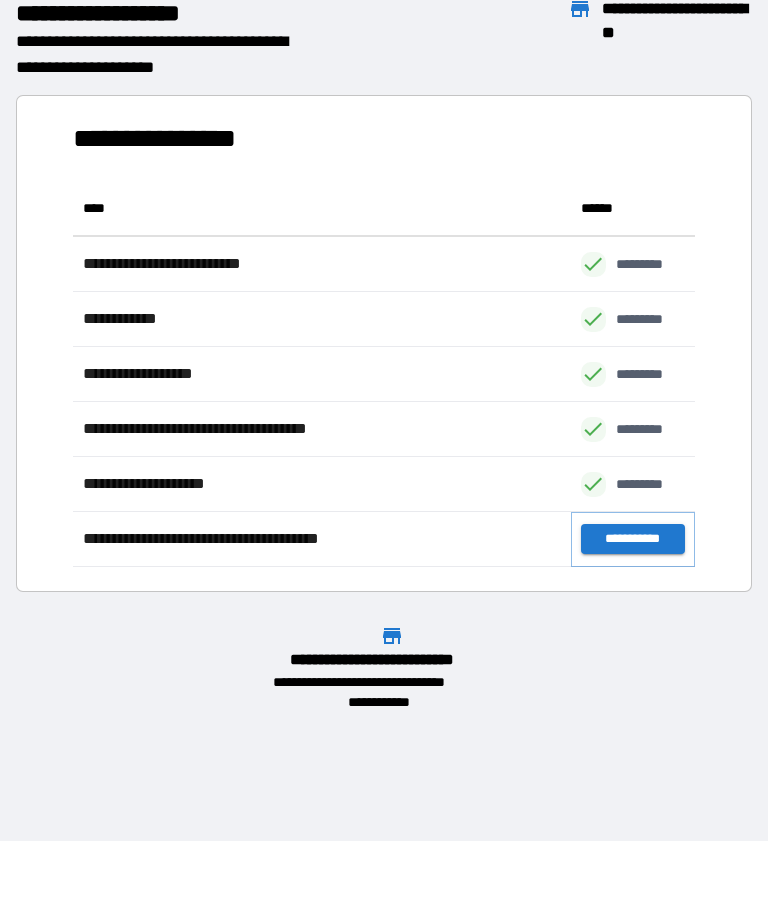 click on "**********" at bounding box center [633, 539] 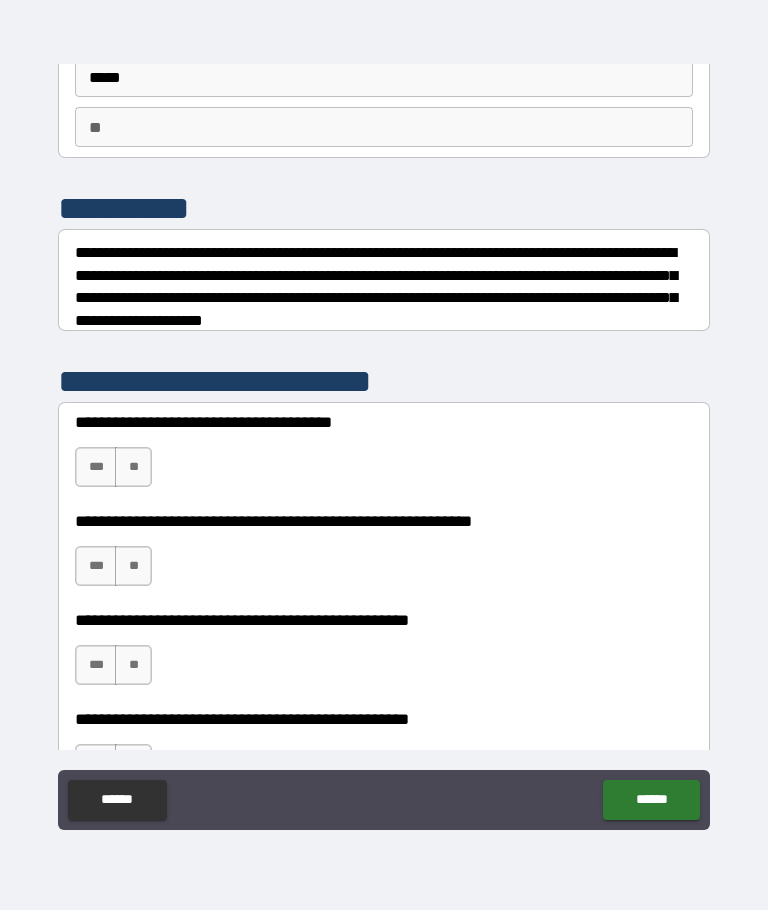 scroll, scrollTop: 166, scrollLeft: 0, axis: vertical 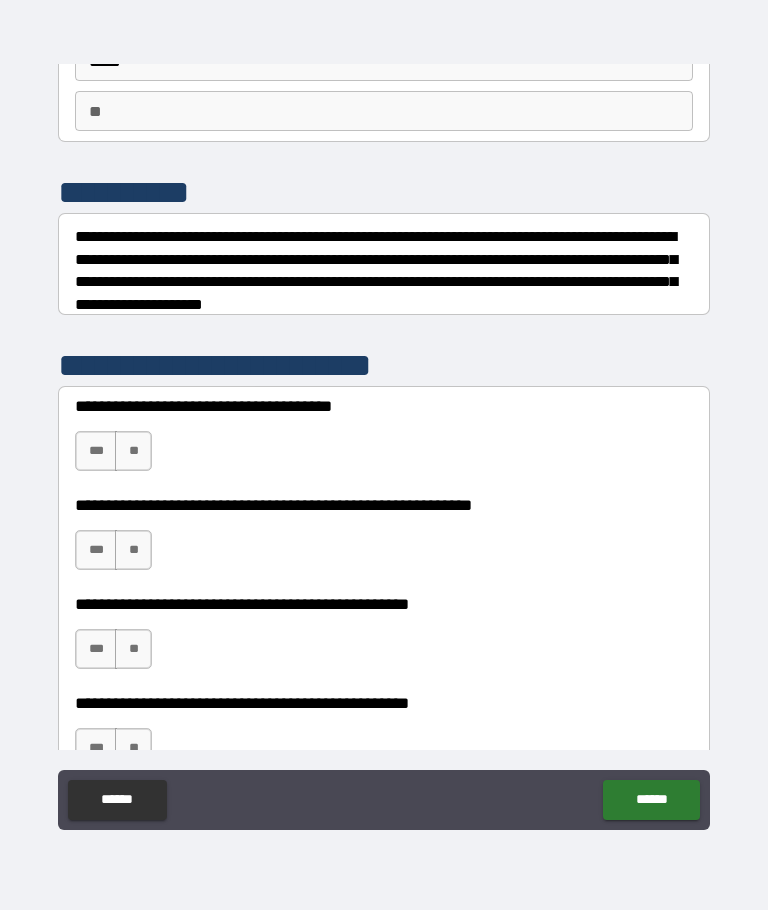click on "**" at bounding box center (133, 451) 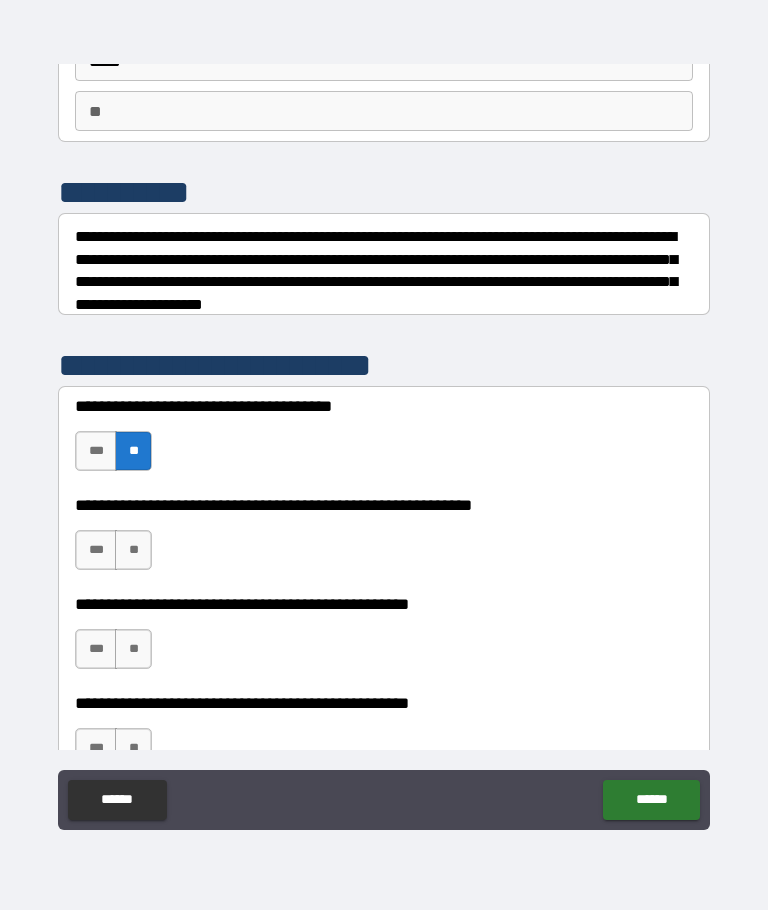 click on "**" at bounding box center [133, 550] 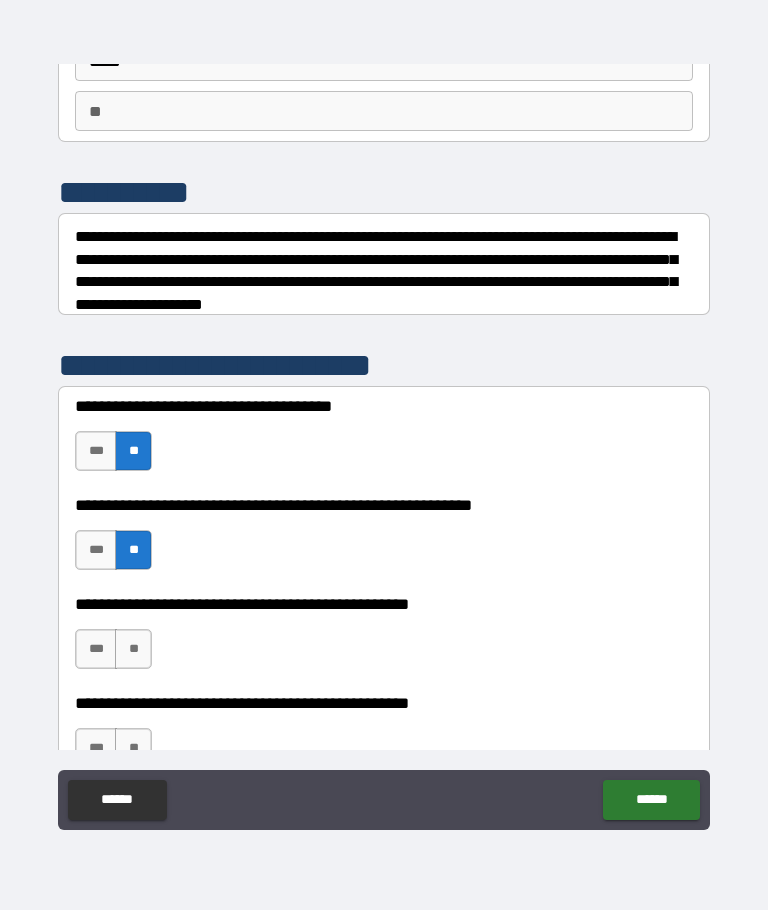 click on "**********" at bounding box center [384, 639] 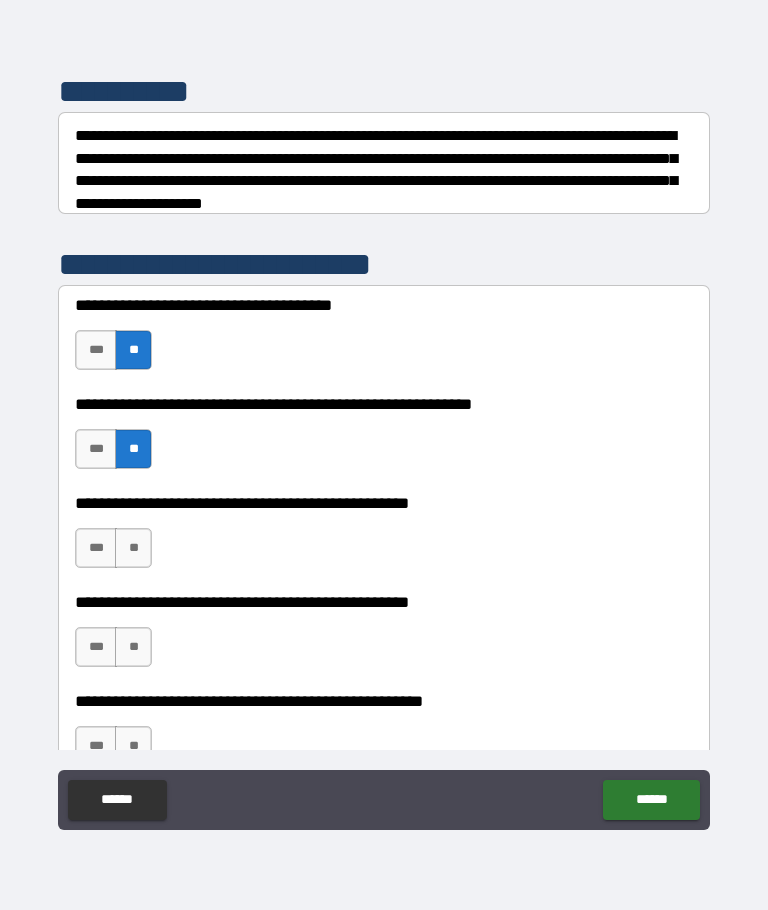 scroll, scrollTop: 271, scrollLeft: 0, axis: vertical 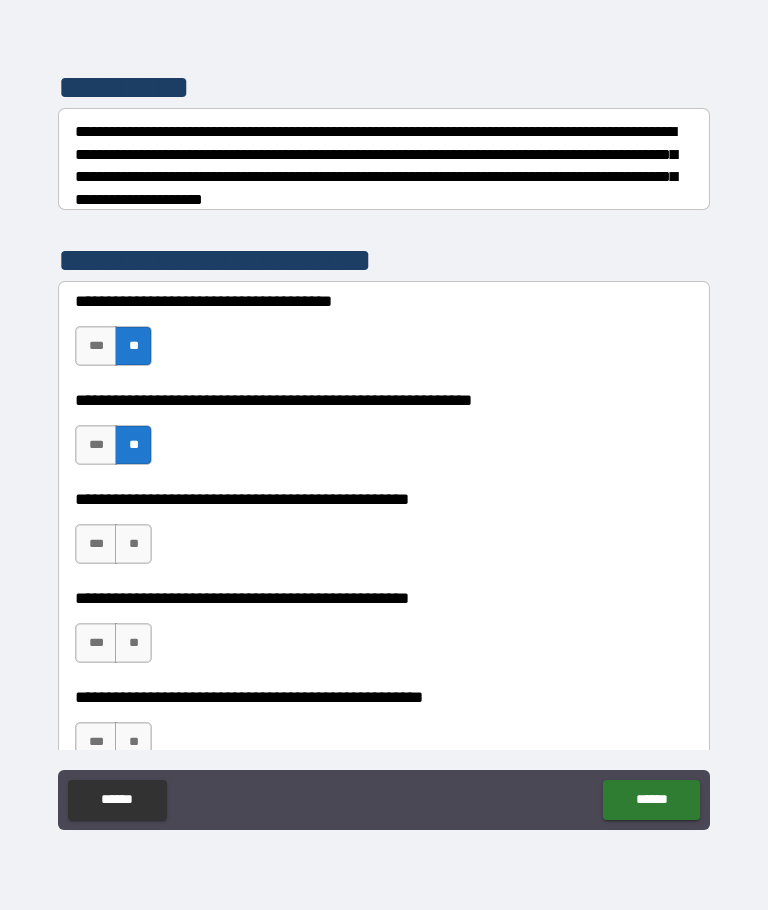 click on "**" at bounding box center [133, 544] 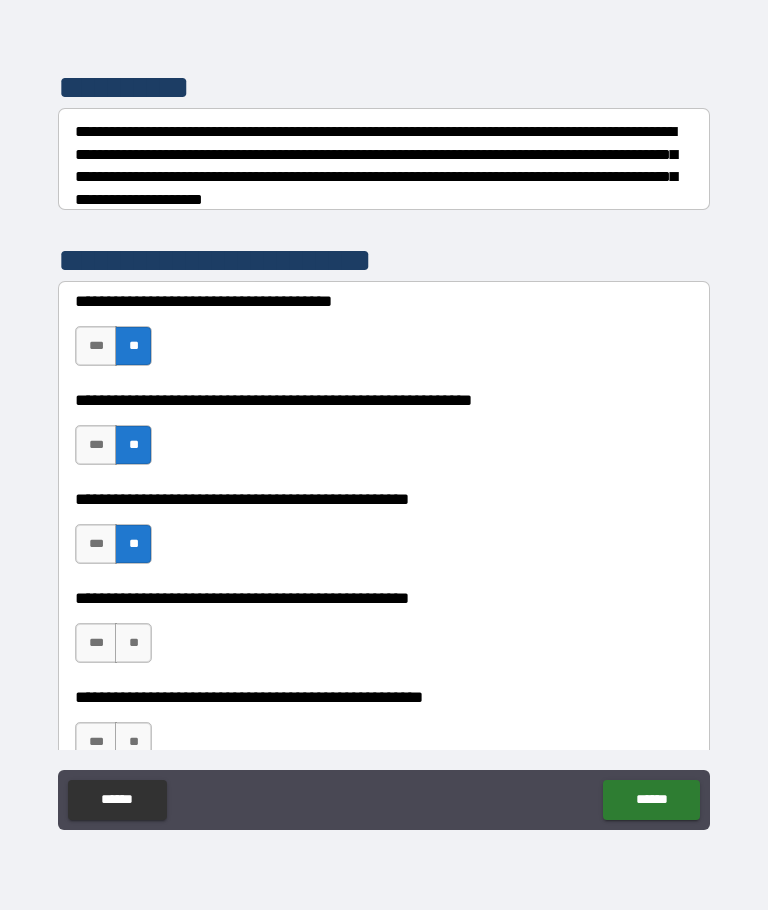 click on "**" at bounding box center (133, 643) 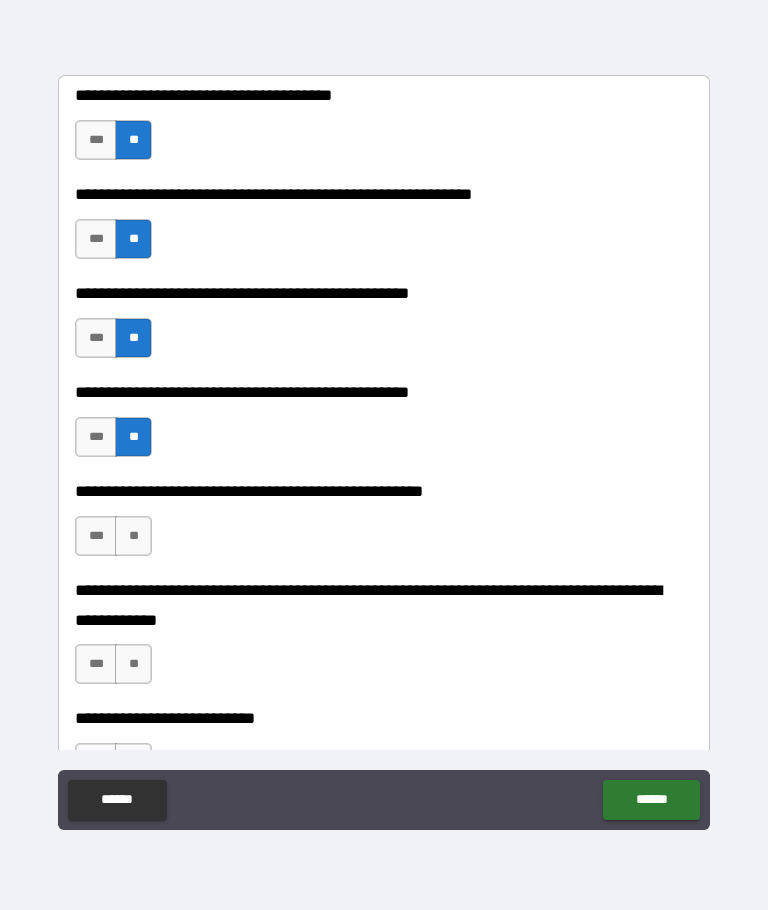 scroll, scrollTop: 480, scrollLeft: 0, axis: vertical 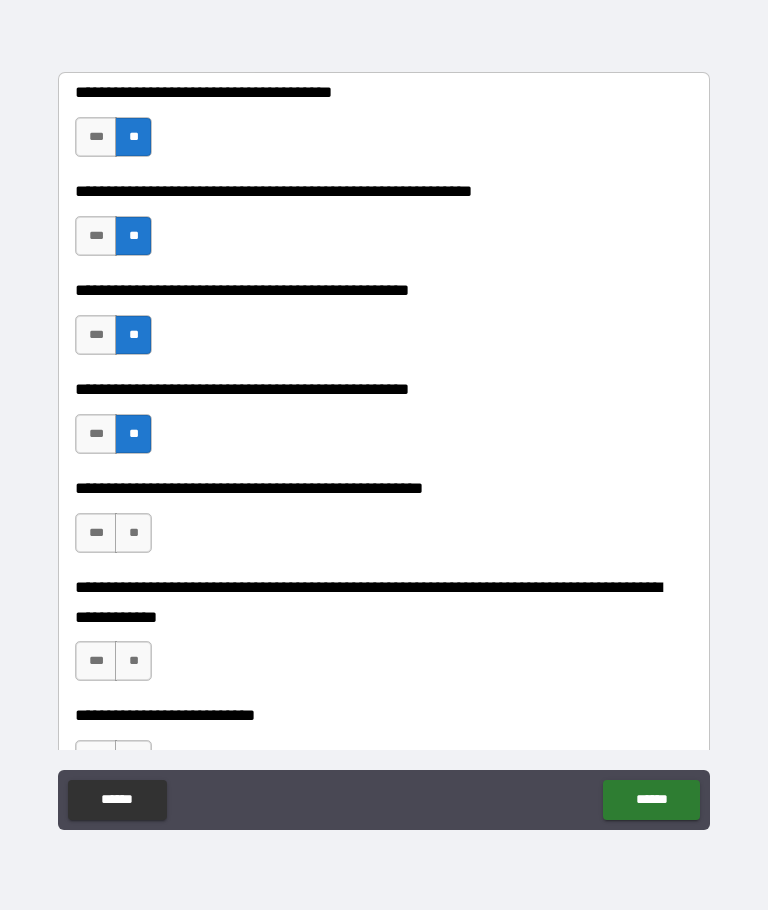 click on "**********" at bounding box center [384, 523] 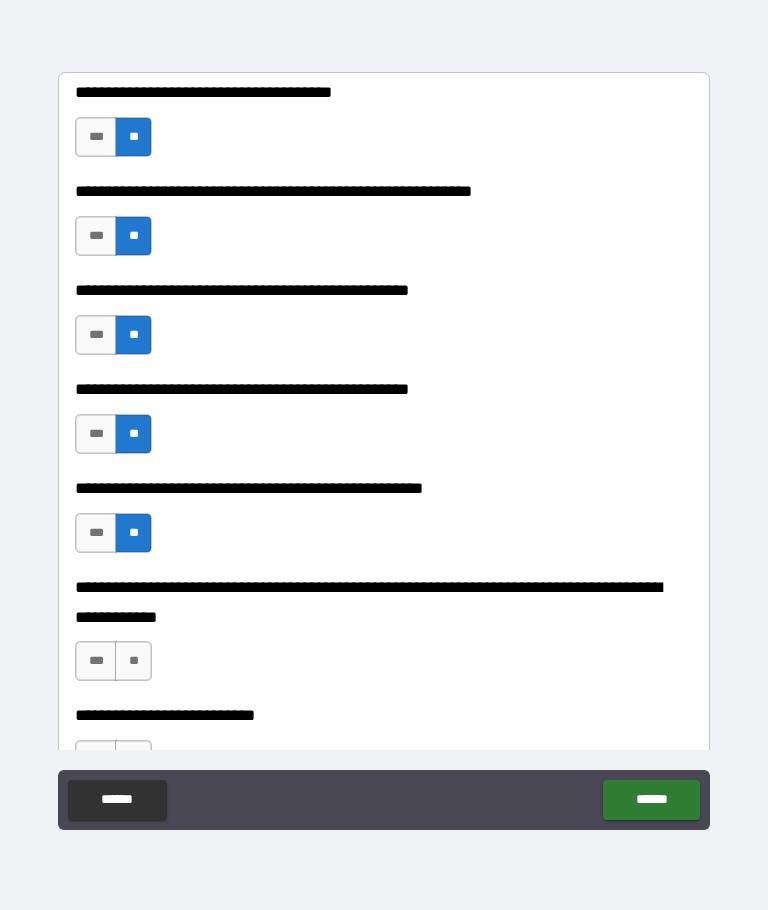 click on "*** **" at bounding box center (116, 666) 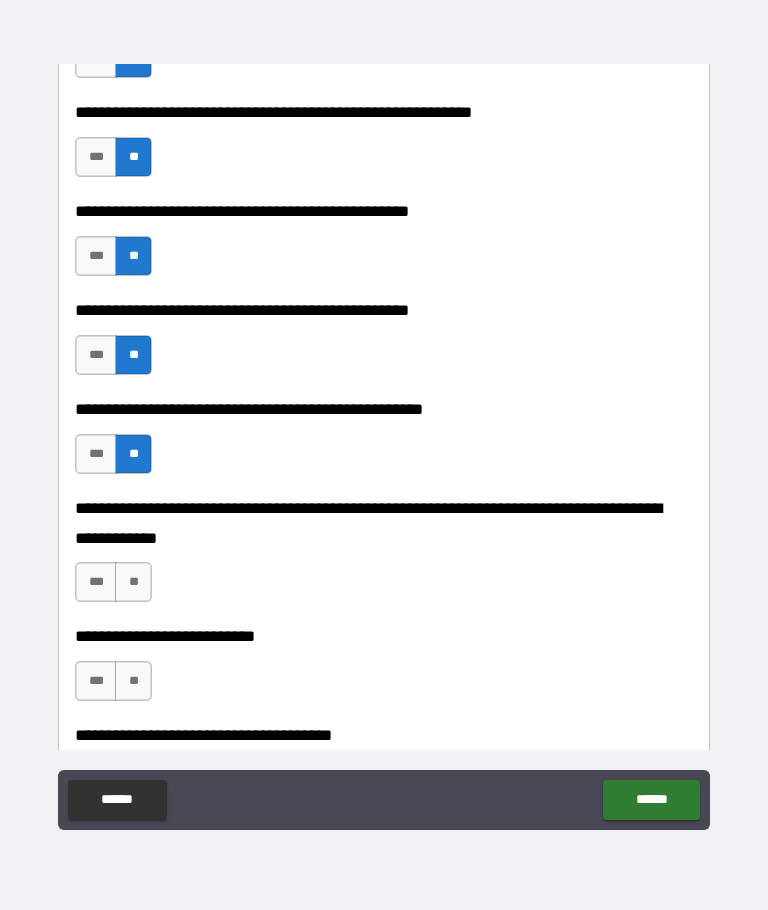 scroll, scrollTop: 562, scrollLeft: 0, axis: vertical 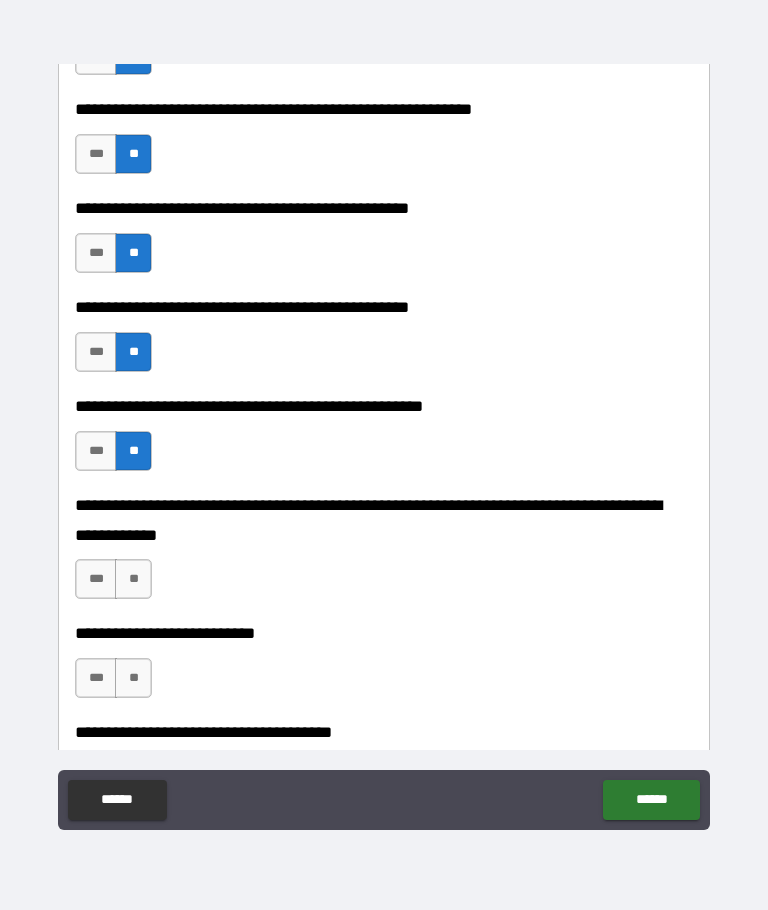 click on "**" at bounding box center [133, 678] 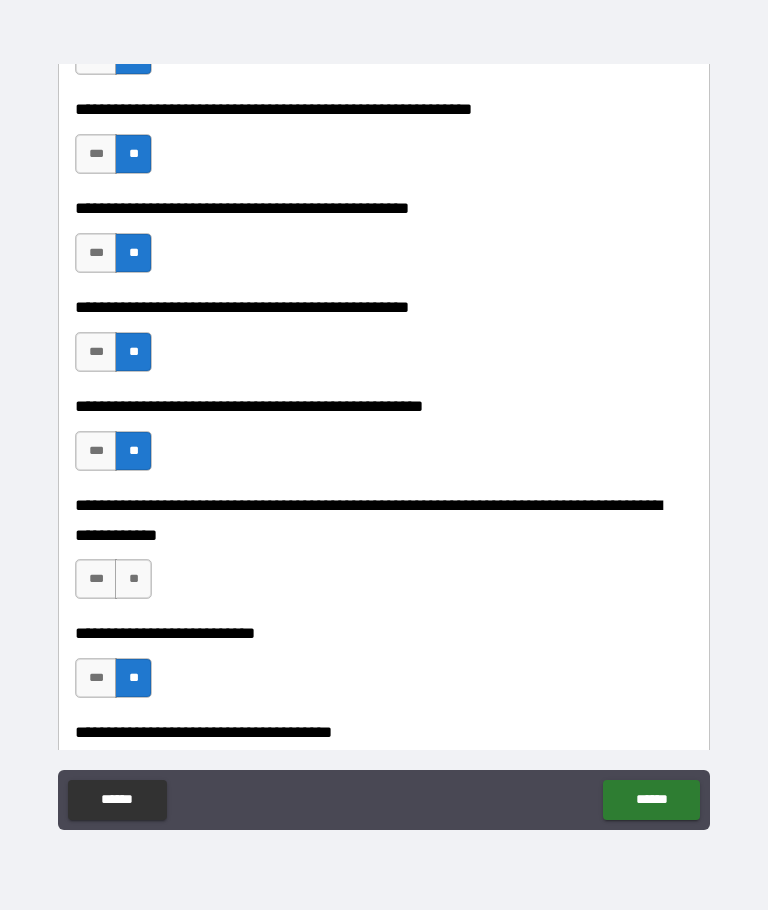 click on "**" at bounding box center (133, 579) 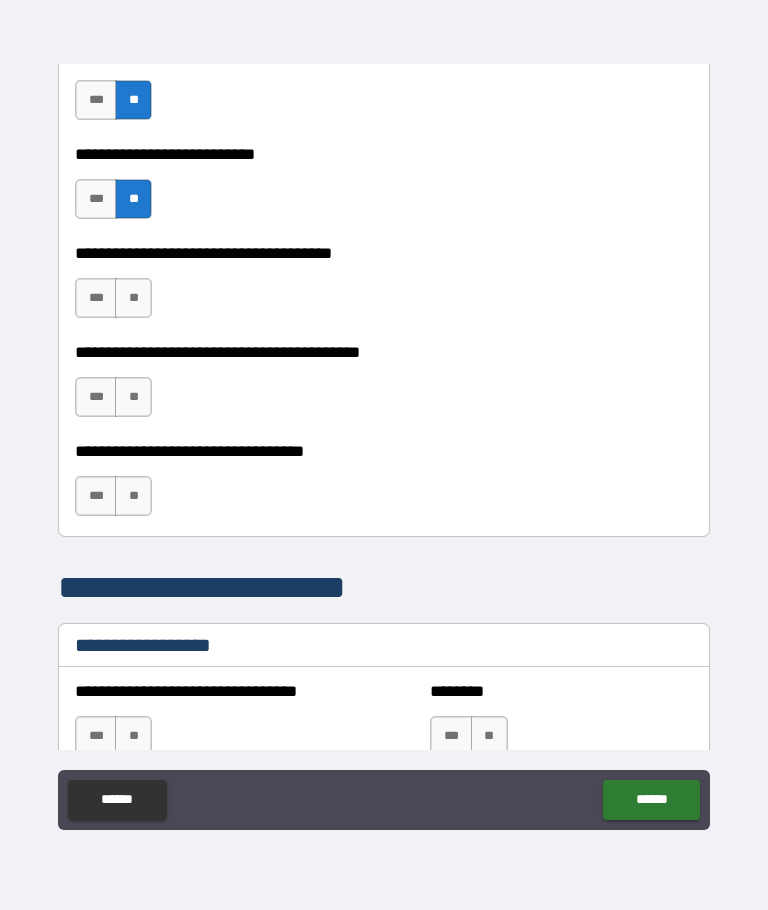 scroll, scrollTop: 1045, scrollLeft: 0, axis: vertical 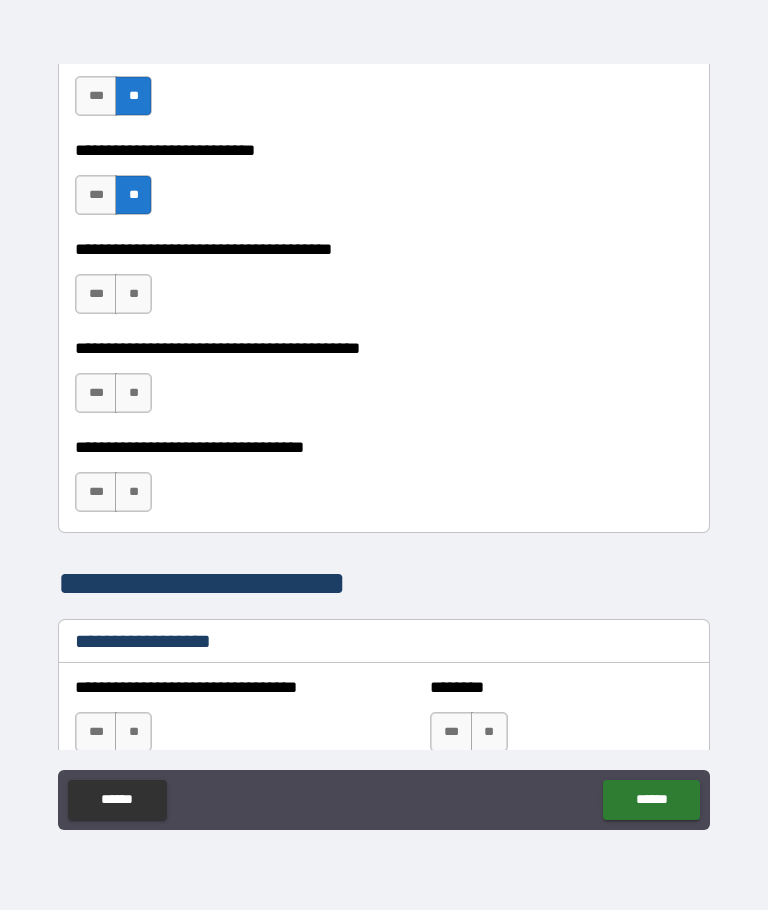 click on "**" at bounding box center (133, 492) 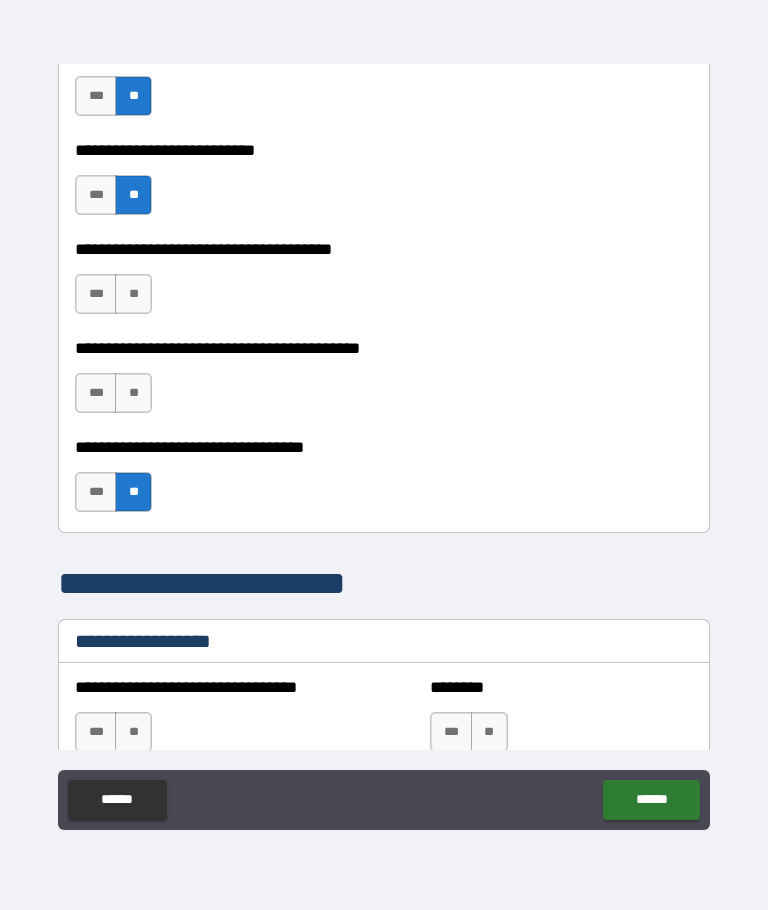 click on "**" at bounding box center (133, 393) 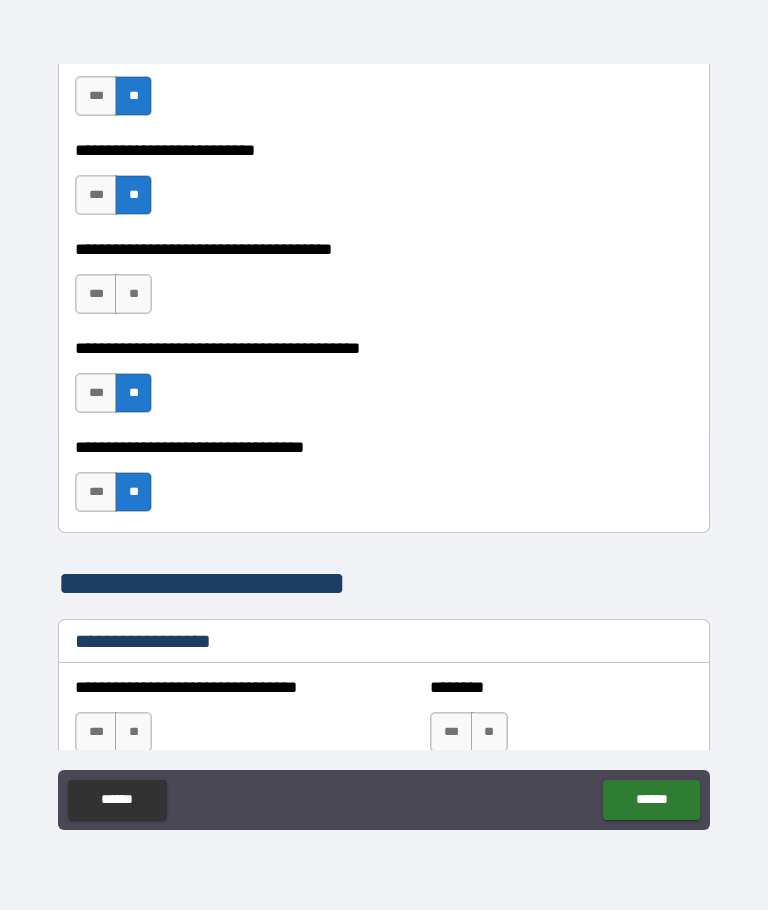click on "**" at bounding box center [133, 294] 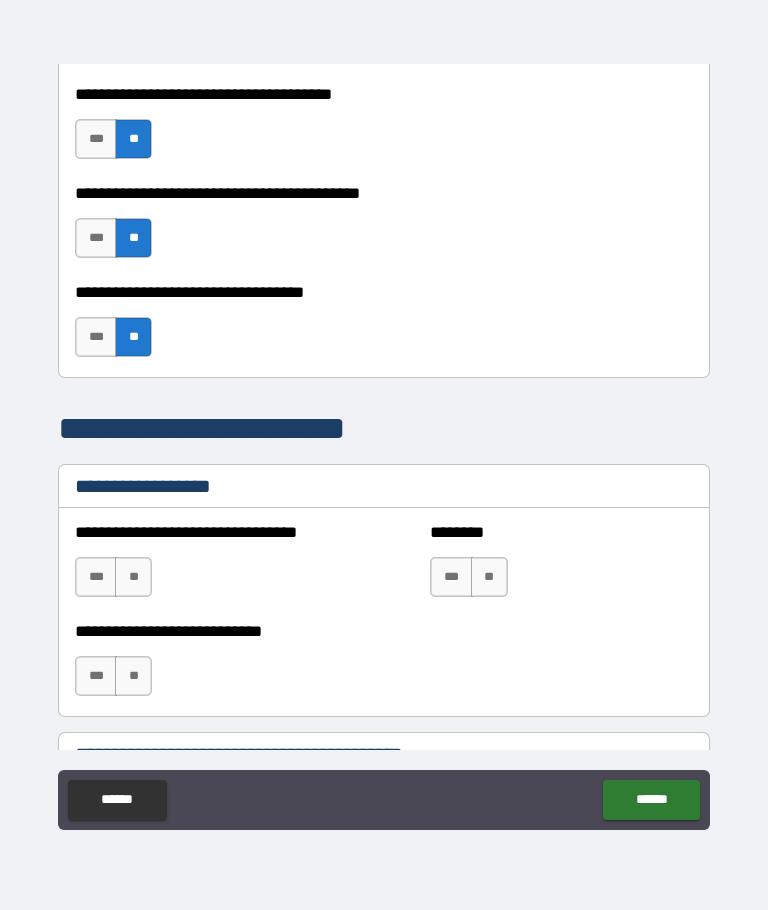 scroll, scrollTop: 1202, scrollLeft: 0, axis: vertical 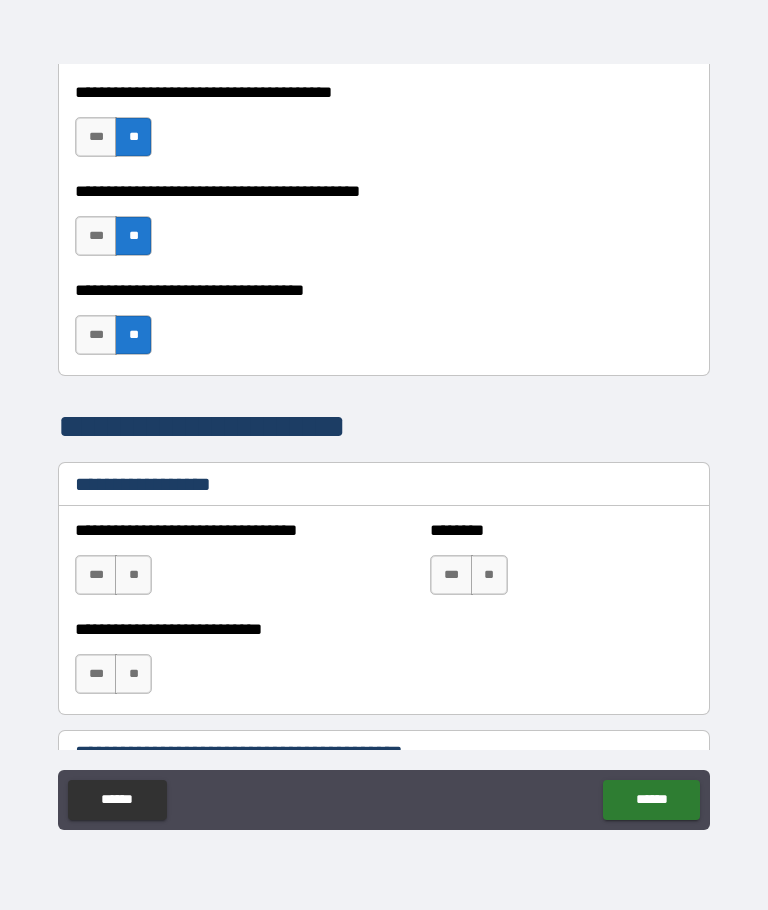 click on "**" at bounding box center (133, 575) 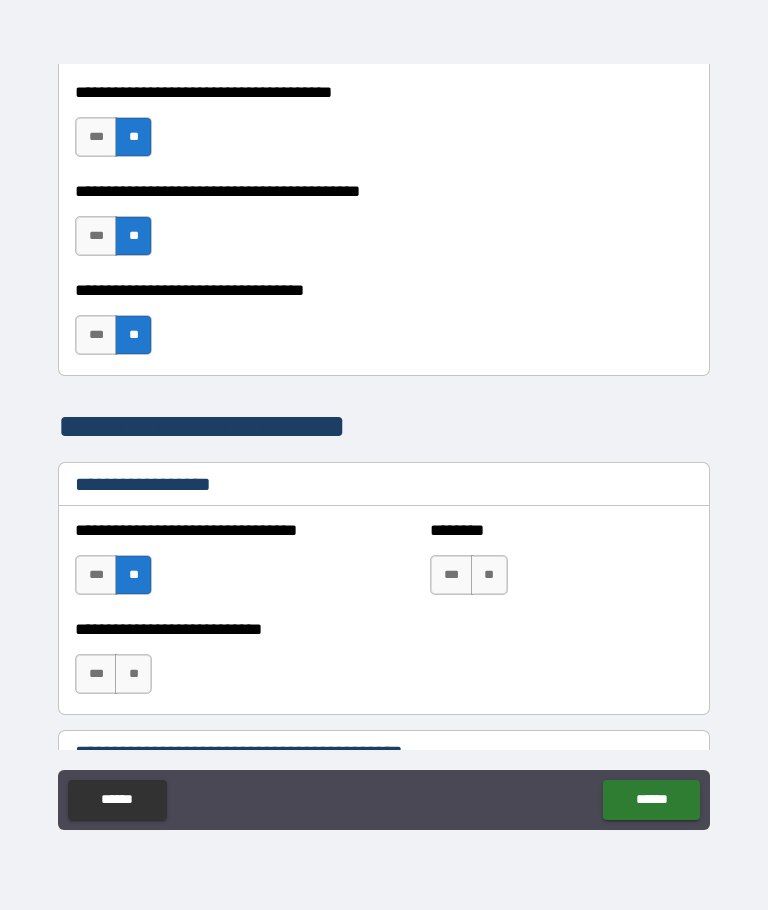 click on "**" at bounding box center (489, 575) 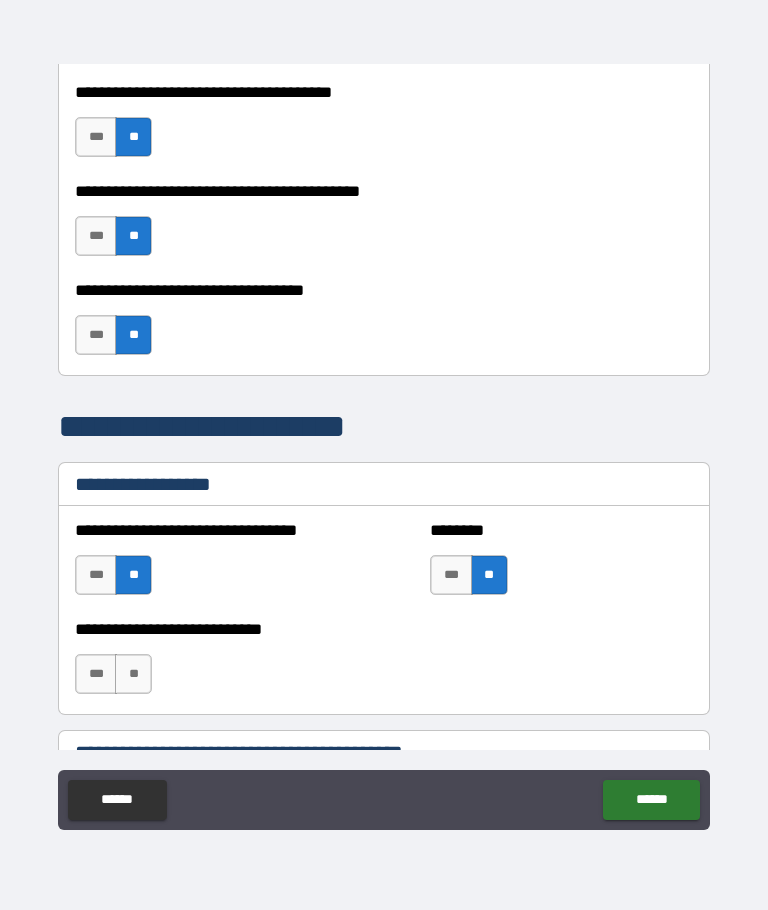 click on "**" at bounding box center [133, 674] 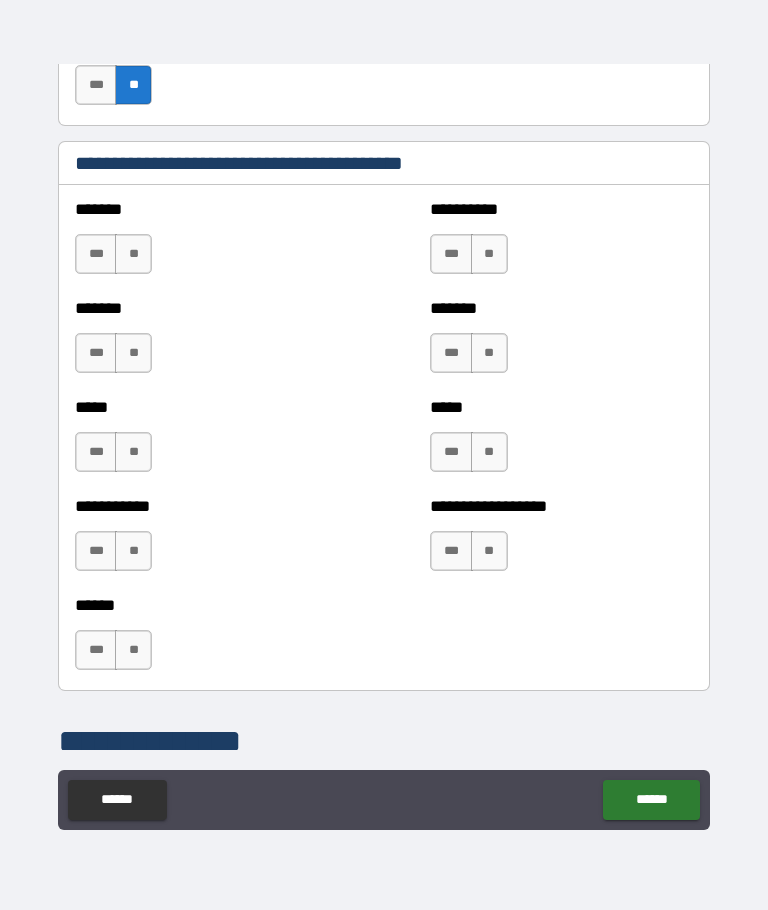 scroll, scrollTop: 1799, scrollLeft: 0, axis: vertical 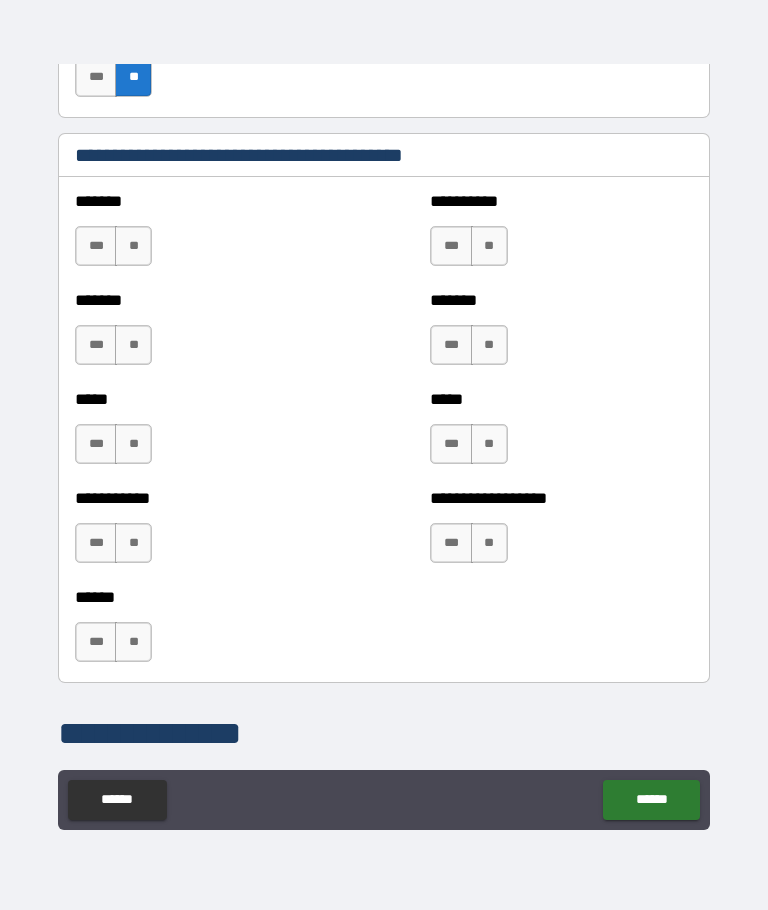 click on "**" at bounding box center (489, 543) 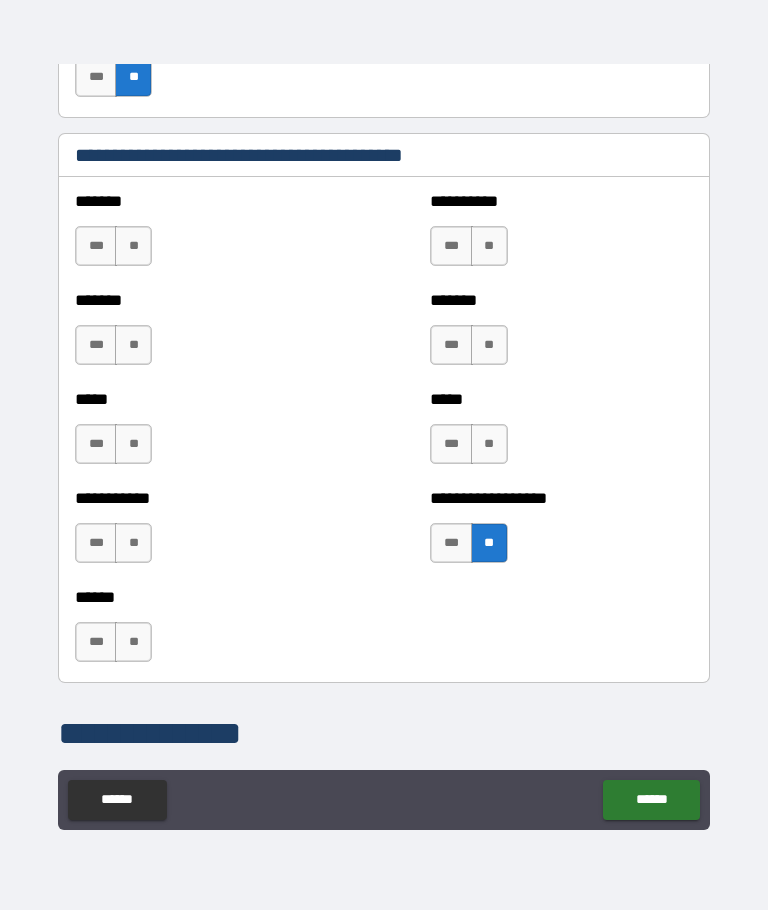 click on "**" at bounding box center (489, 444) 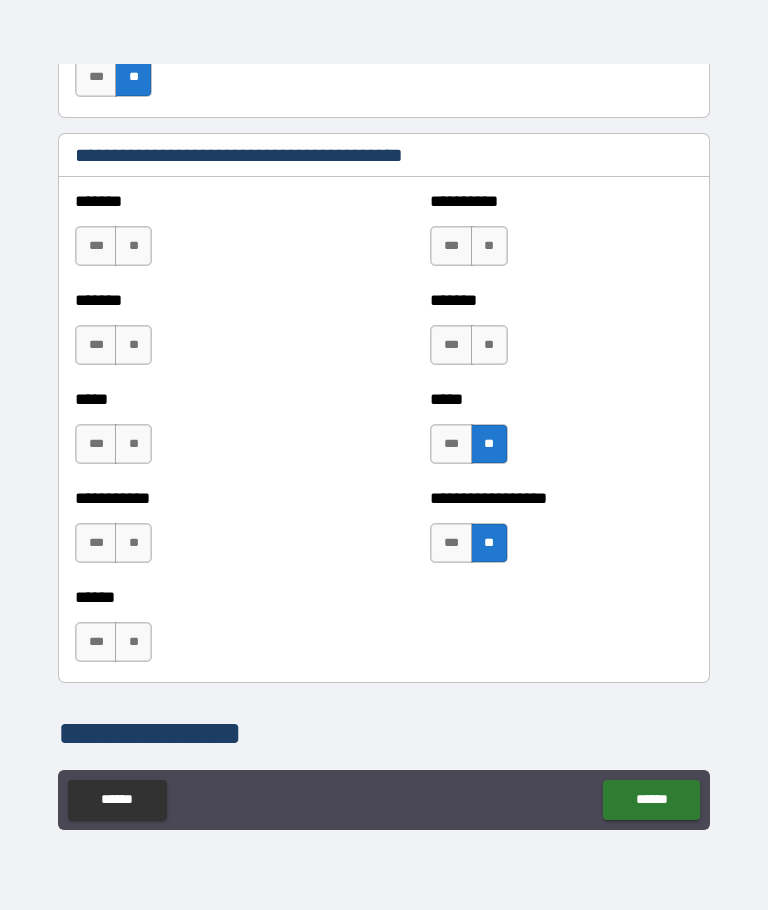 click on "**" at bounding box center [489, 345] 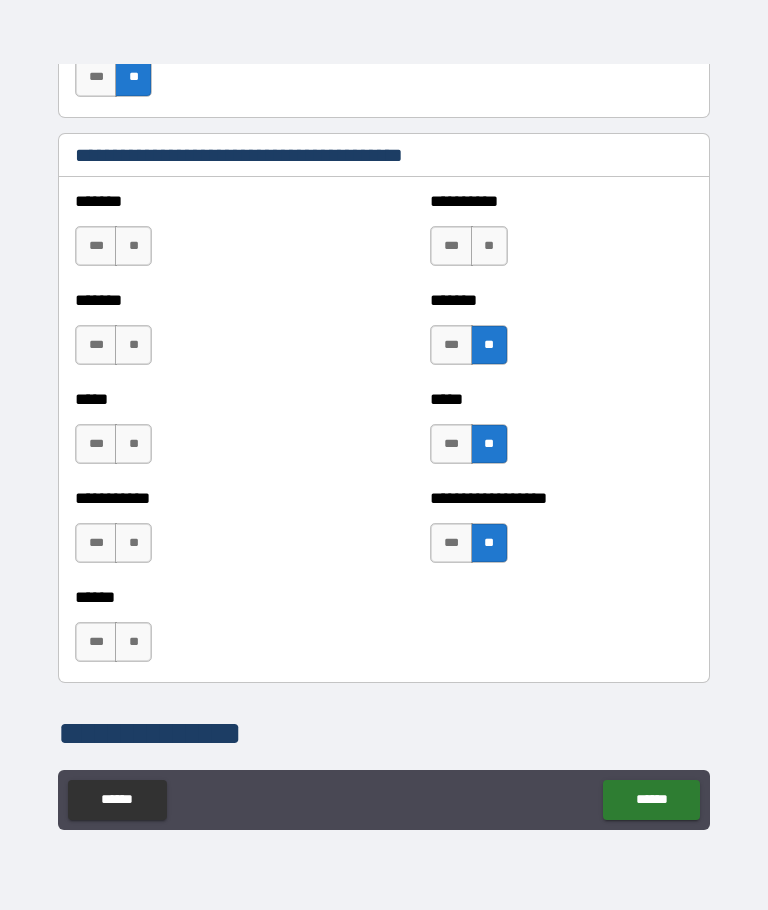 click on "**" at bounding box center (489, 246) 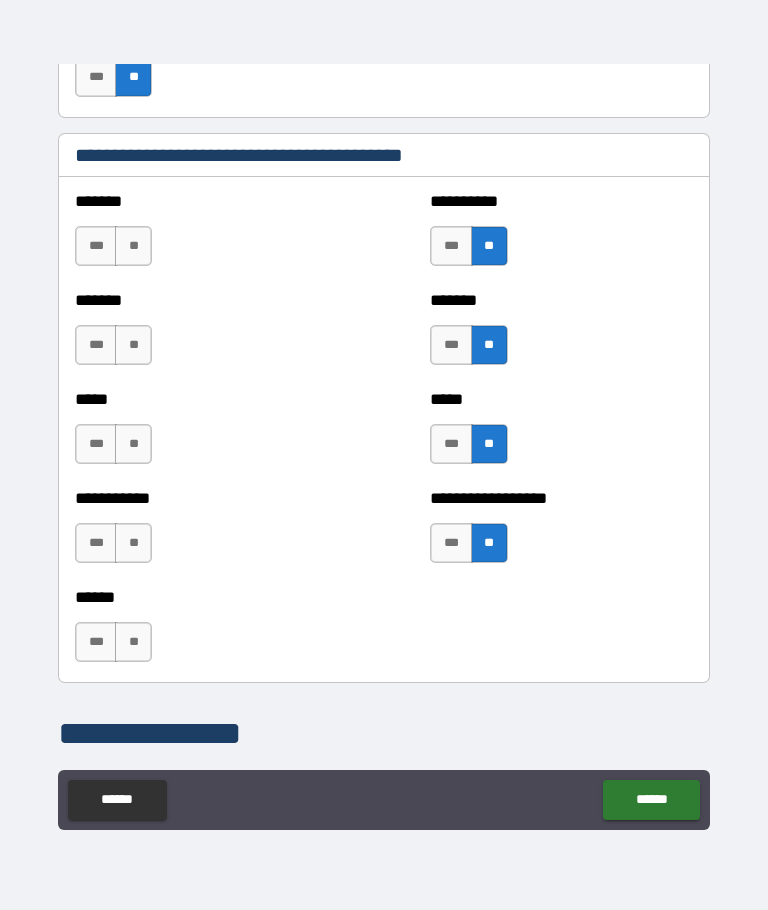 click on "**" at bounding box center (133, 642) 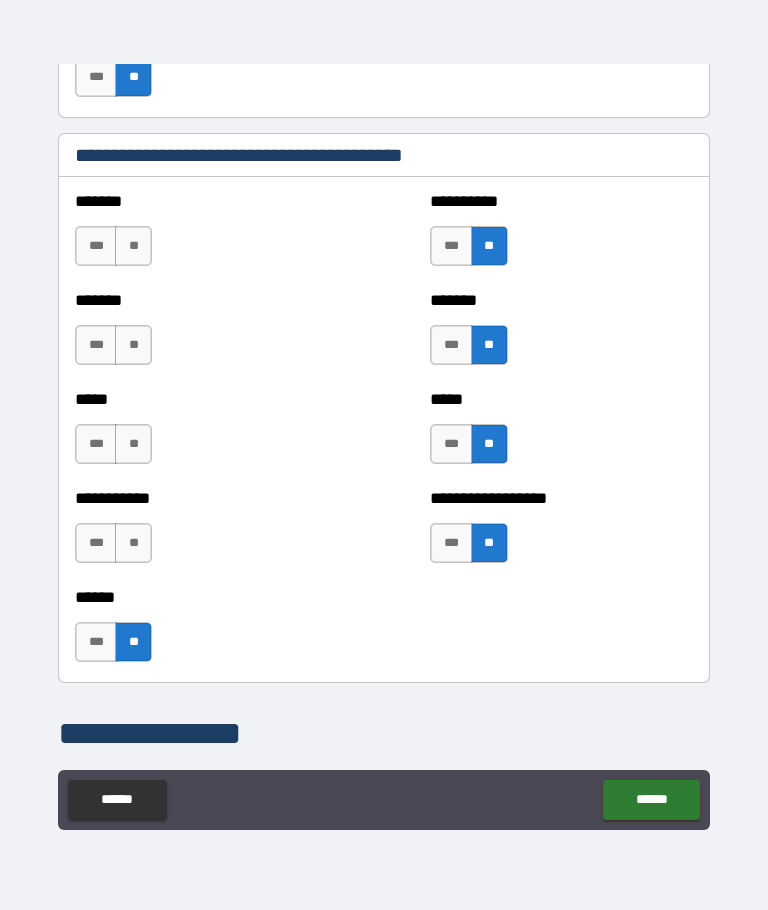 click on "**" at bounding box center (133, 543) 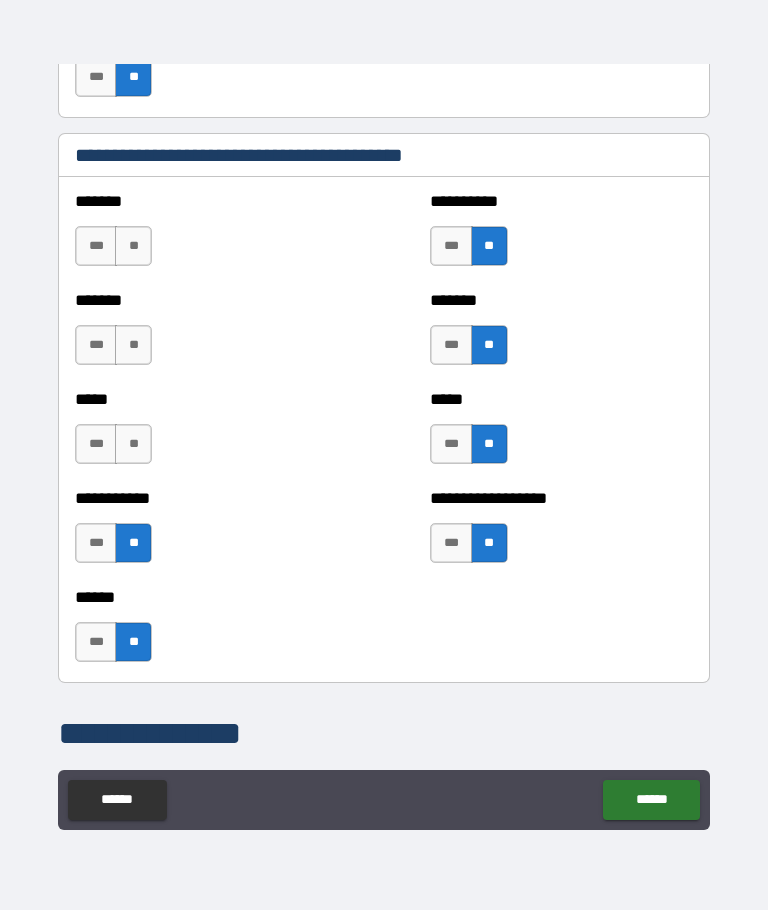 click on "**" at bounding box center [133, 444] 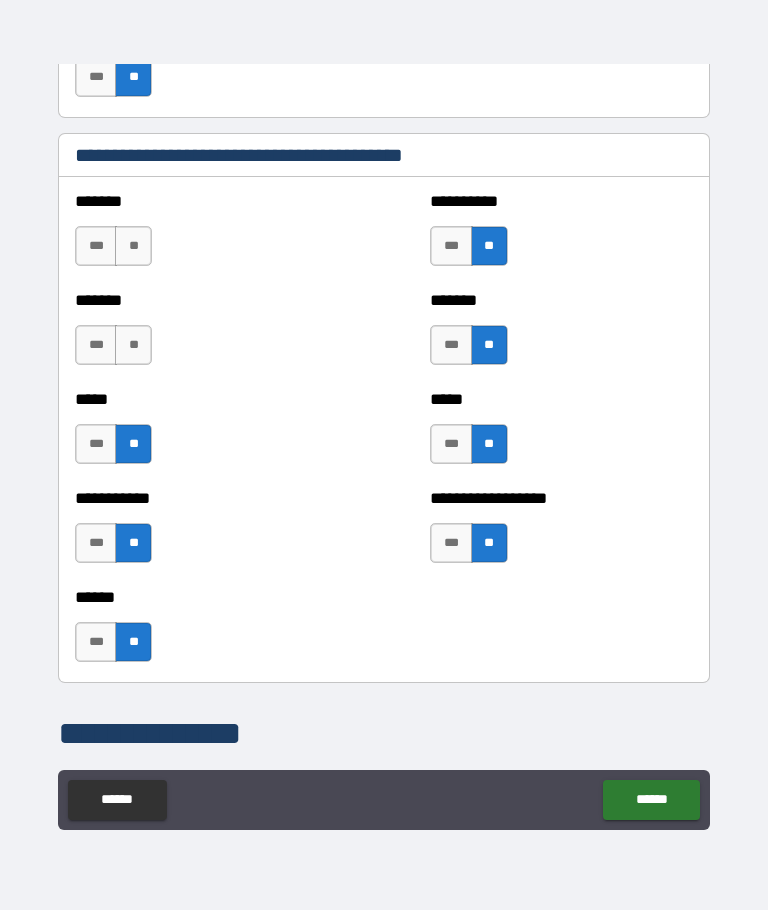click on "**" at bounding box center [133, 345] 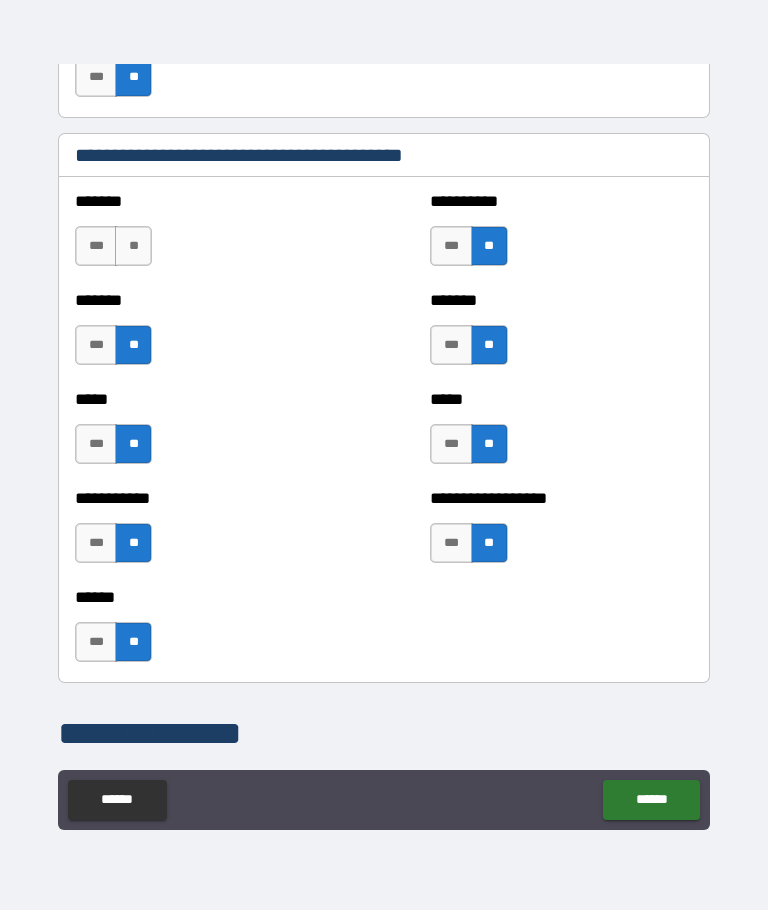 click on "**" at bounding box center [133, 246] 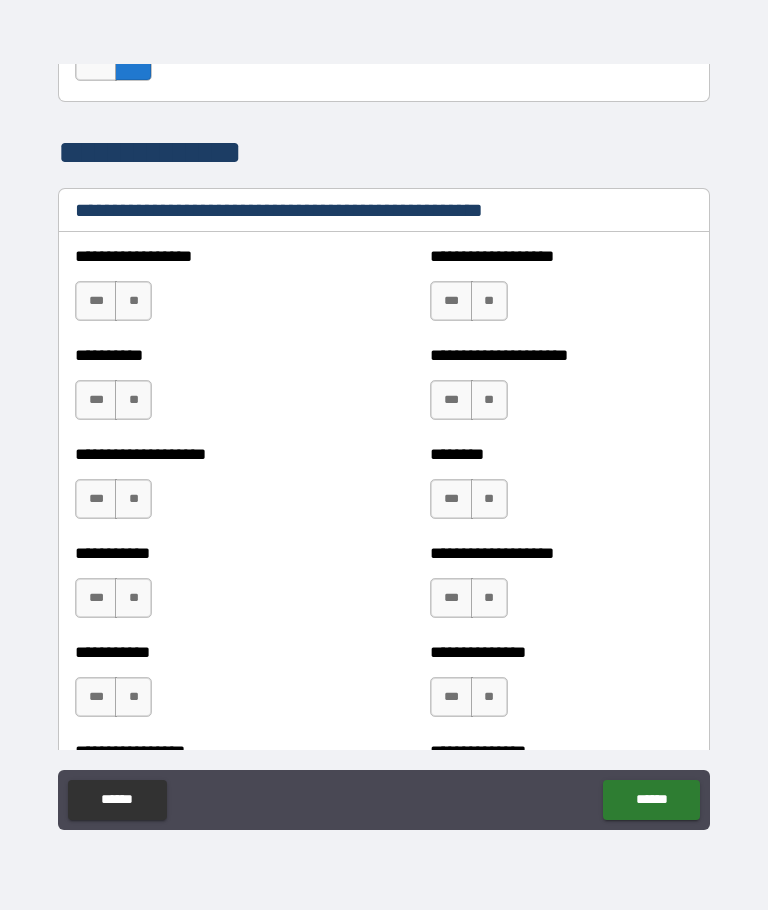 scroll, scrollTop: 2383, scrollLeft: 0, axis: vertical 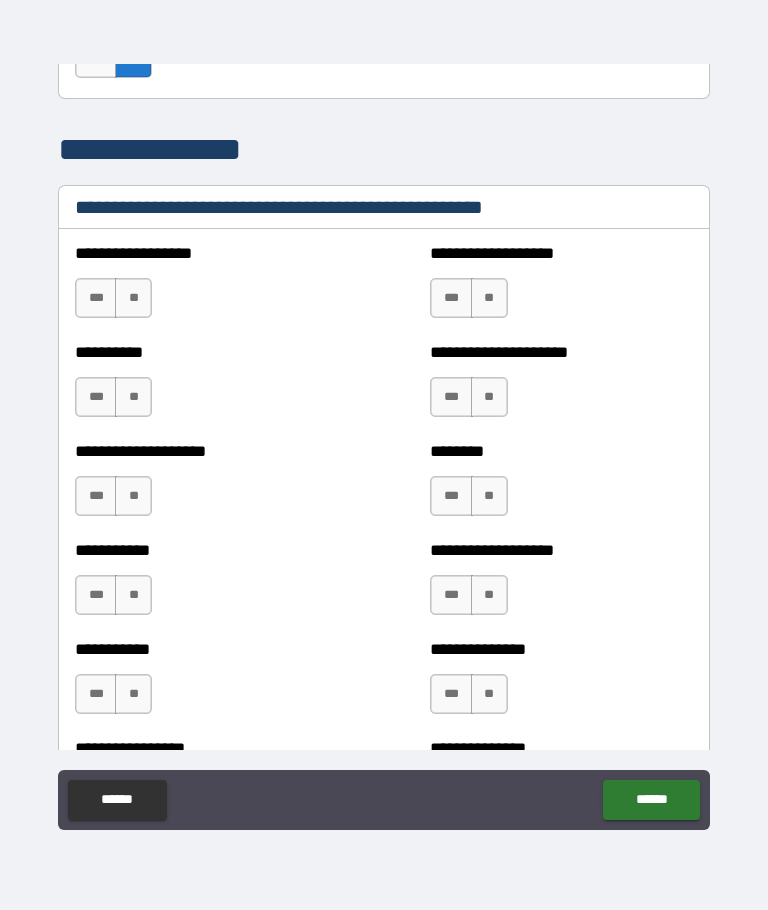 click on "**" at bounding box center [133, 298] 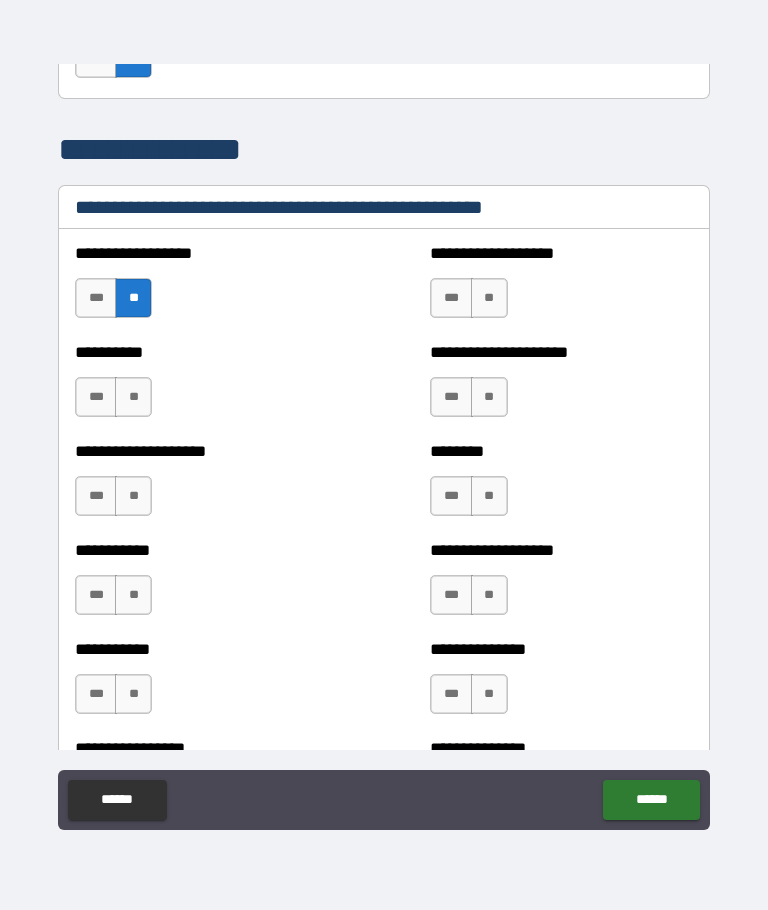 click on "**" at bounding box center [133, 397] 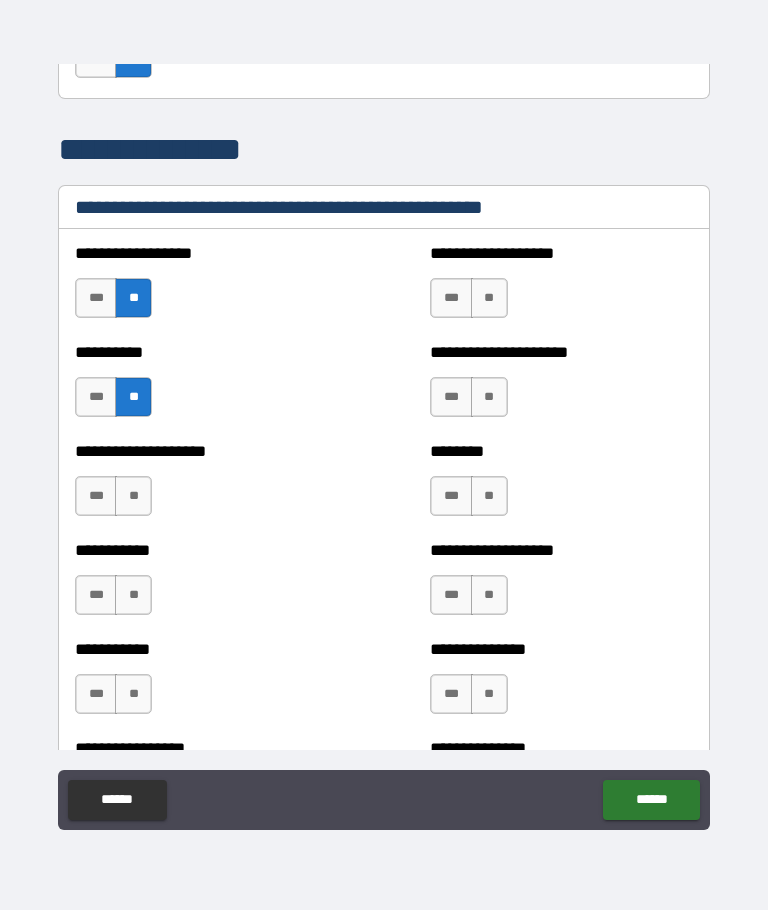 click on "**" at bounding box center [133, 496] 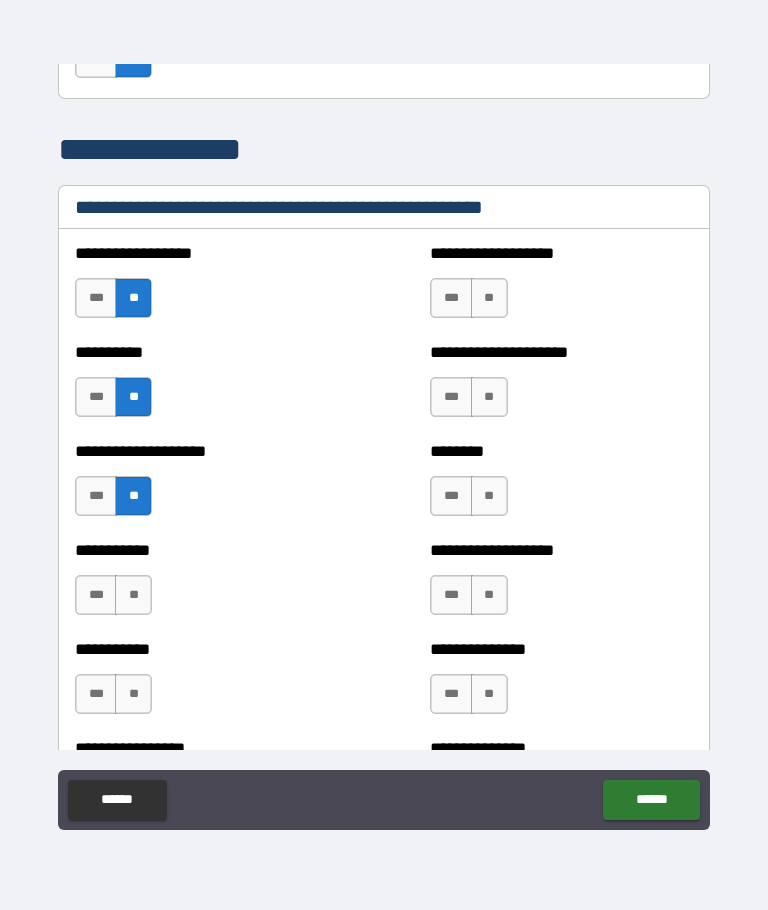 click on "**" at bounding box center [133, 595] 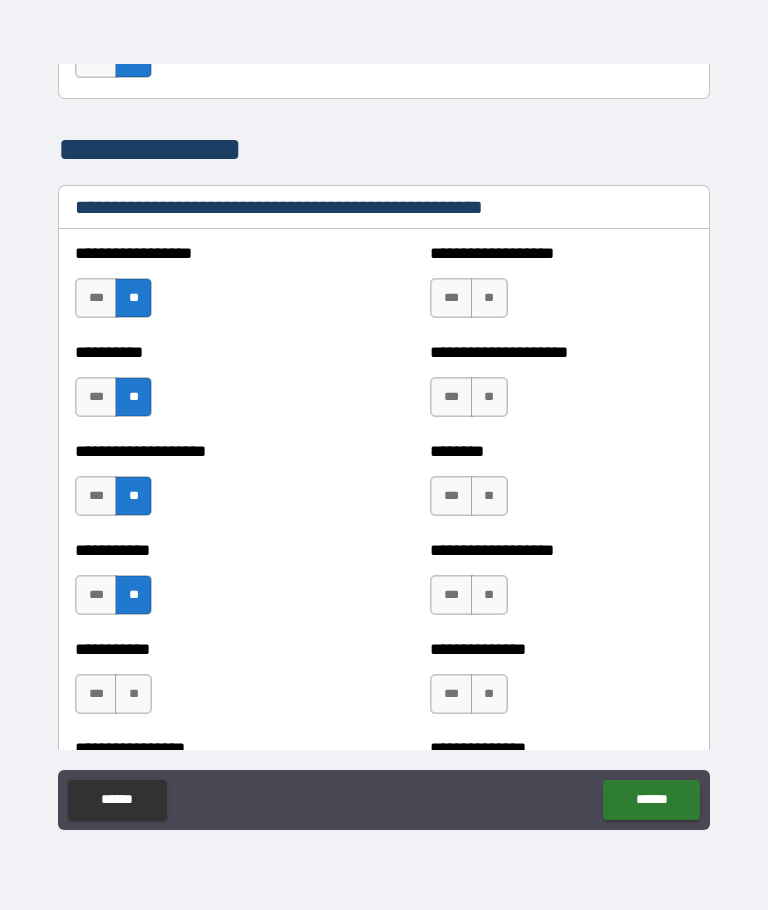 click on "**" at bounding box center [133, 694] 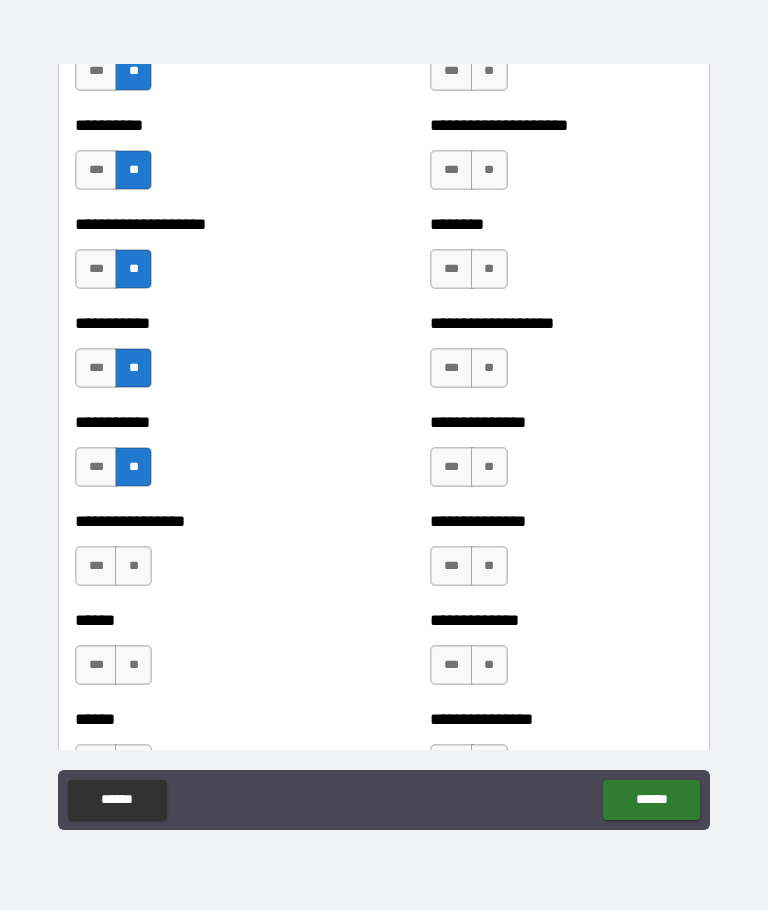 click on "**" at bounding box center (133, 566) 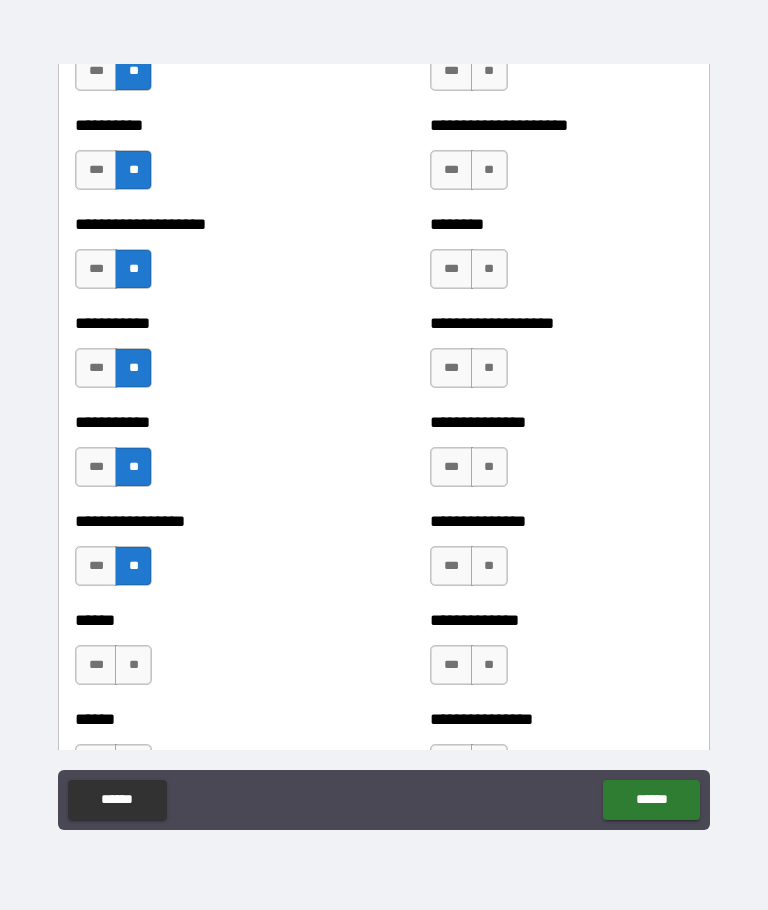 click on "**" at bounding box center [133, 665] 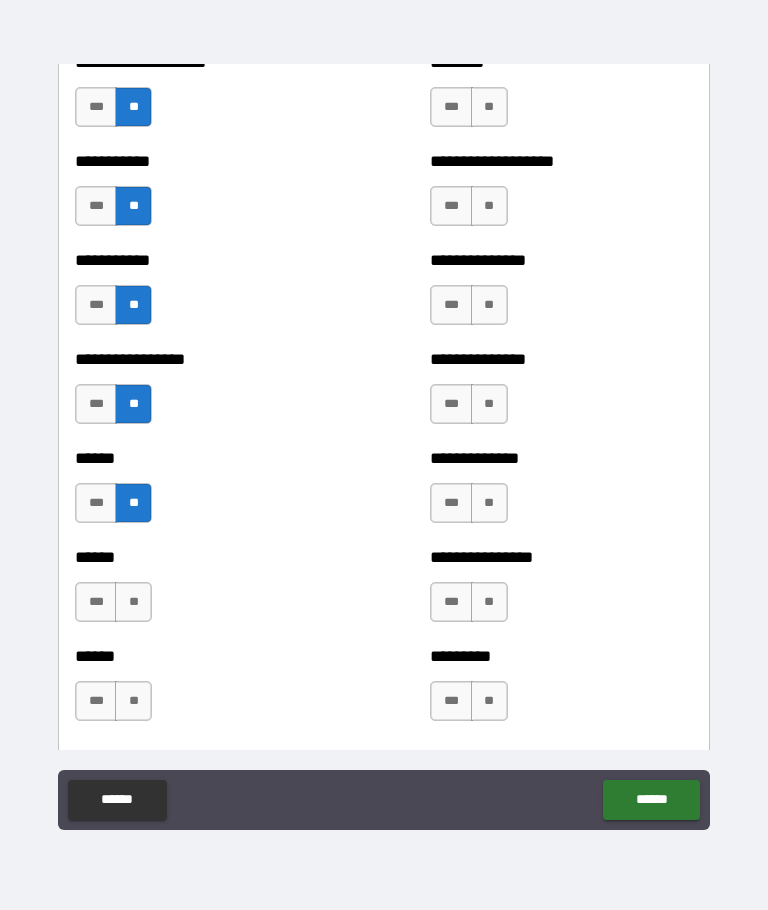 scroll, scrollTop: 2788, scrollLeft: 0, axis: vertical 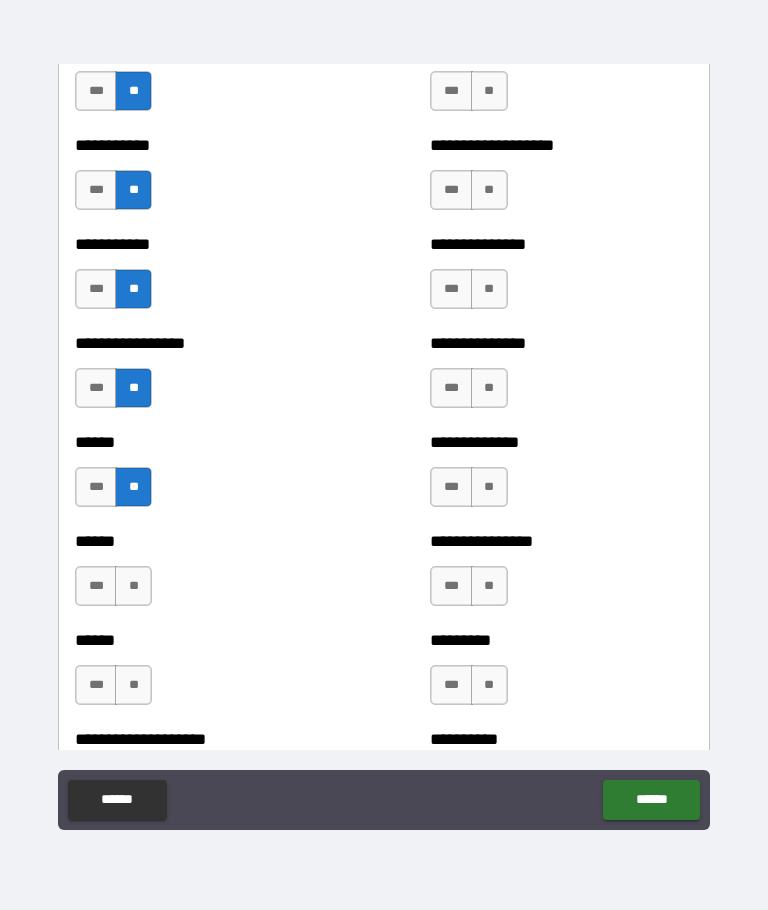 click on "**" at bounding box center (133, 586) 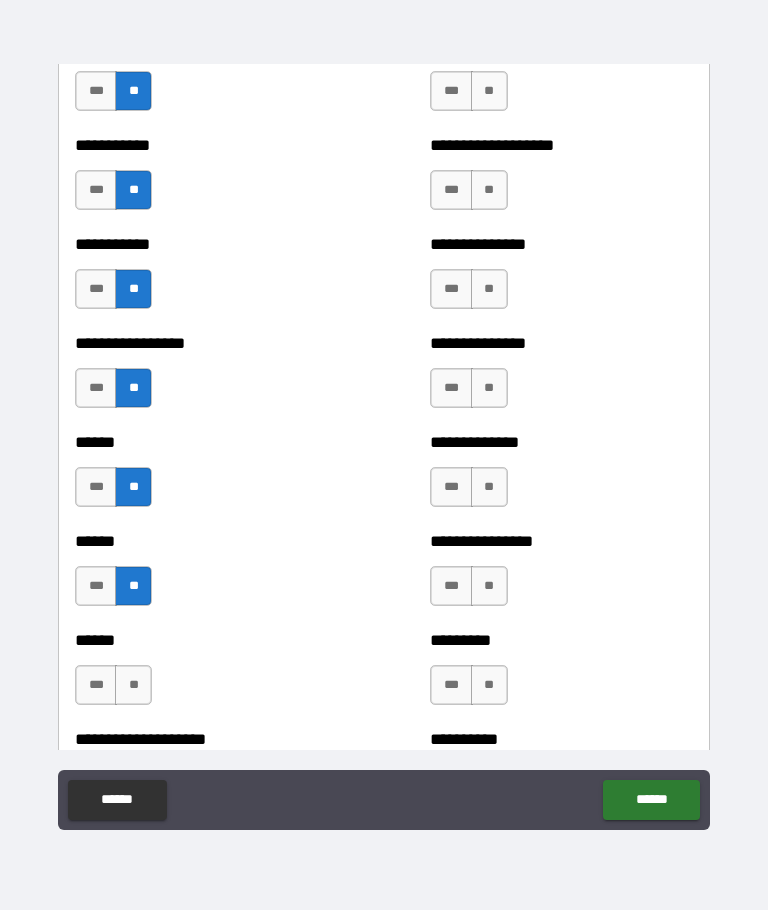 click on "**" at bounding box center [133, 685] 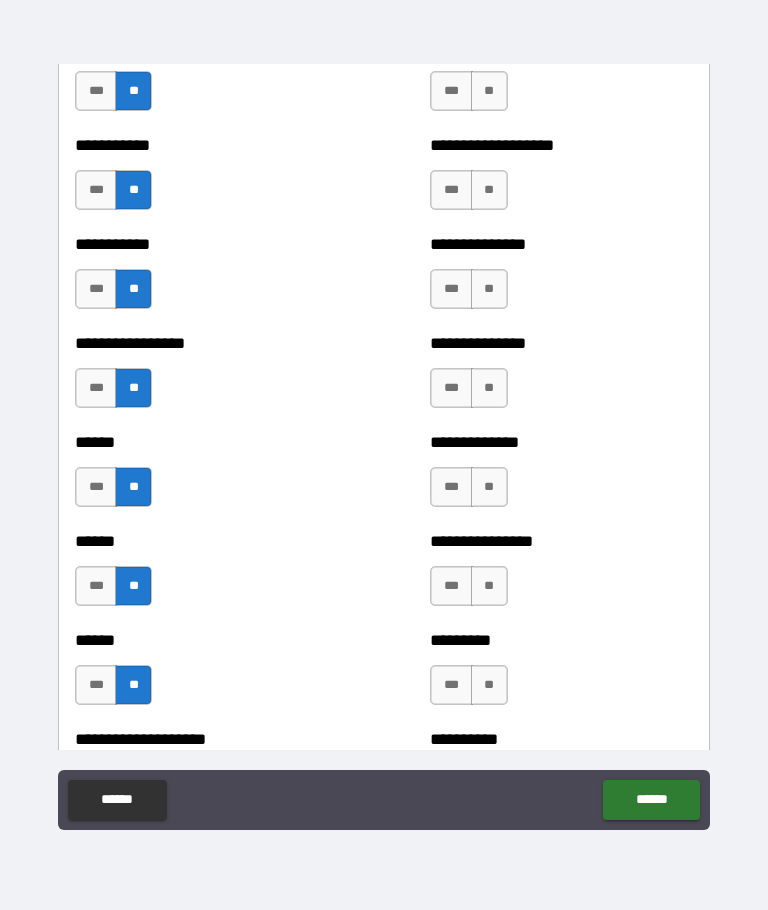 click on "********* *** **" at bounding box center [561, 675] 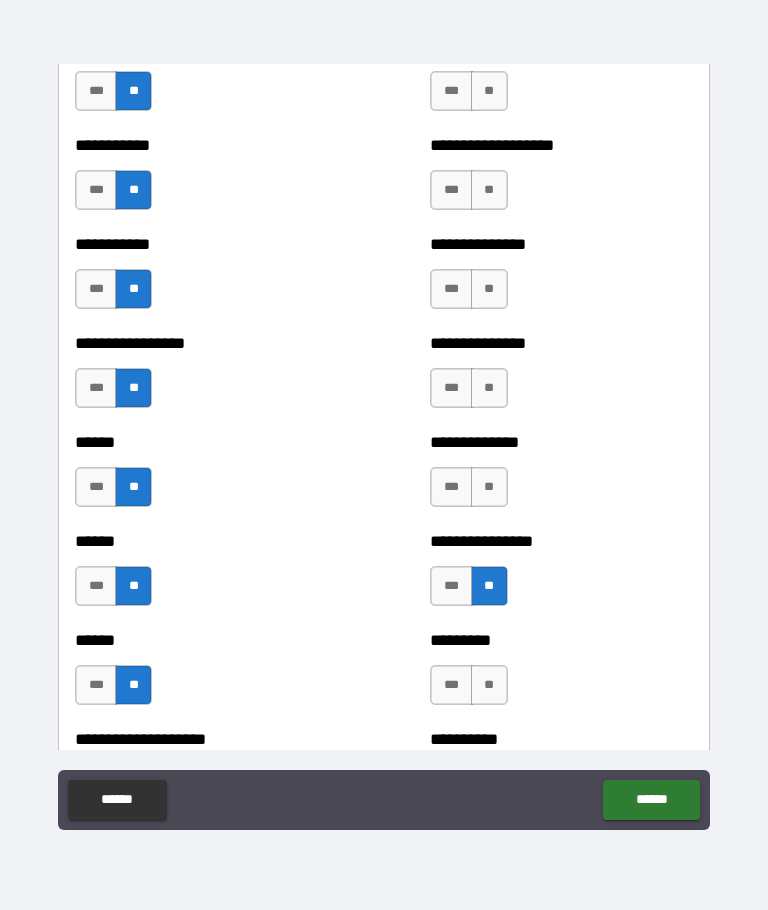 click on "**" at bounding box center [489, 487] 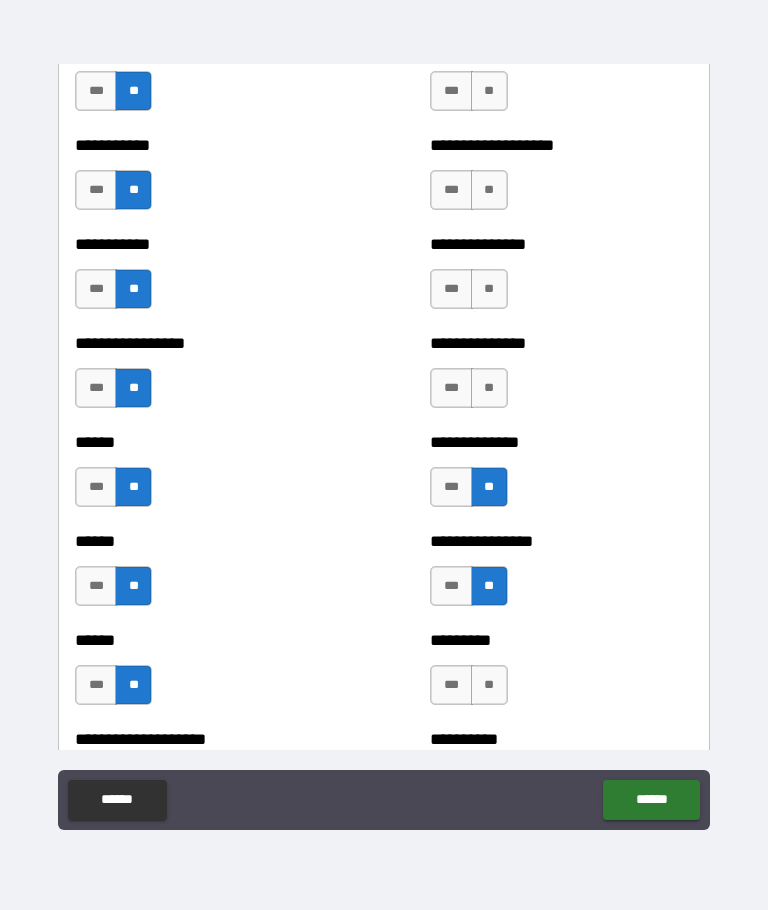 click on "**" at bounding box center (489, 388) 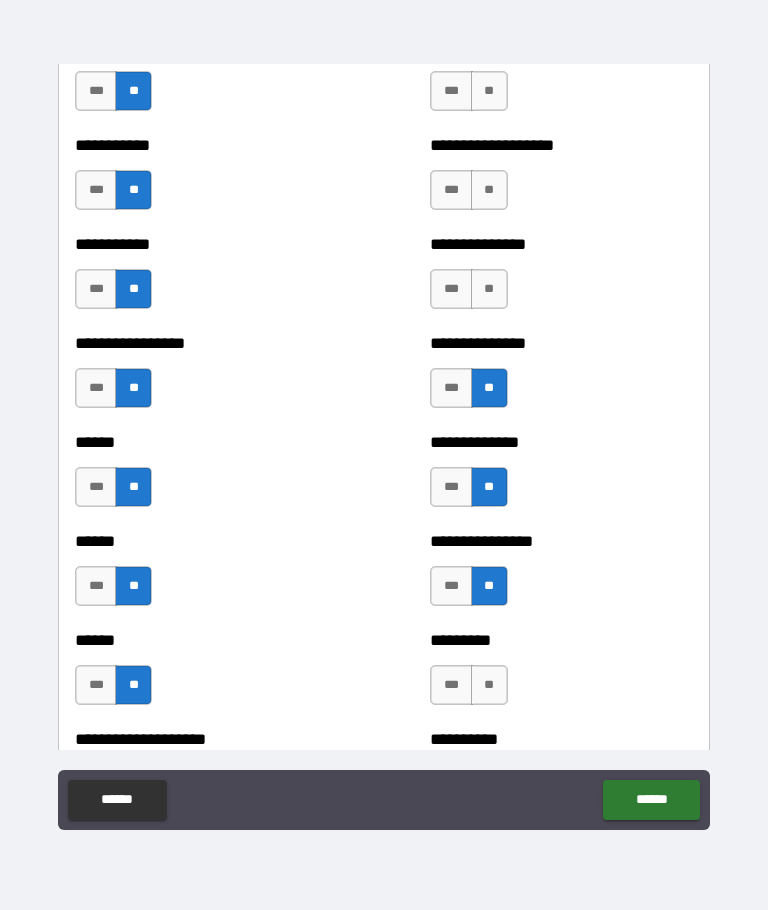 click on "**" at bounding box center [489, 289] 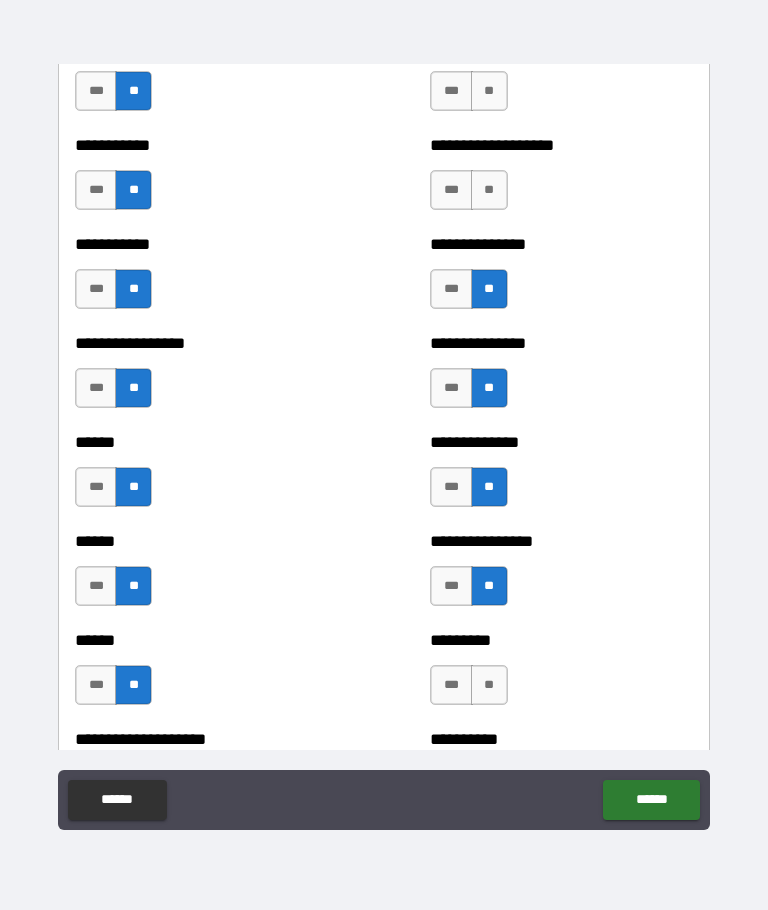 click on "**" at bounding box center [489, 190] 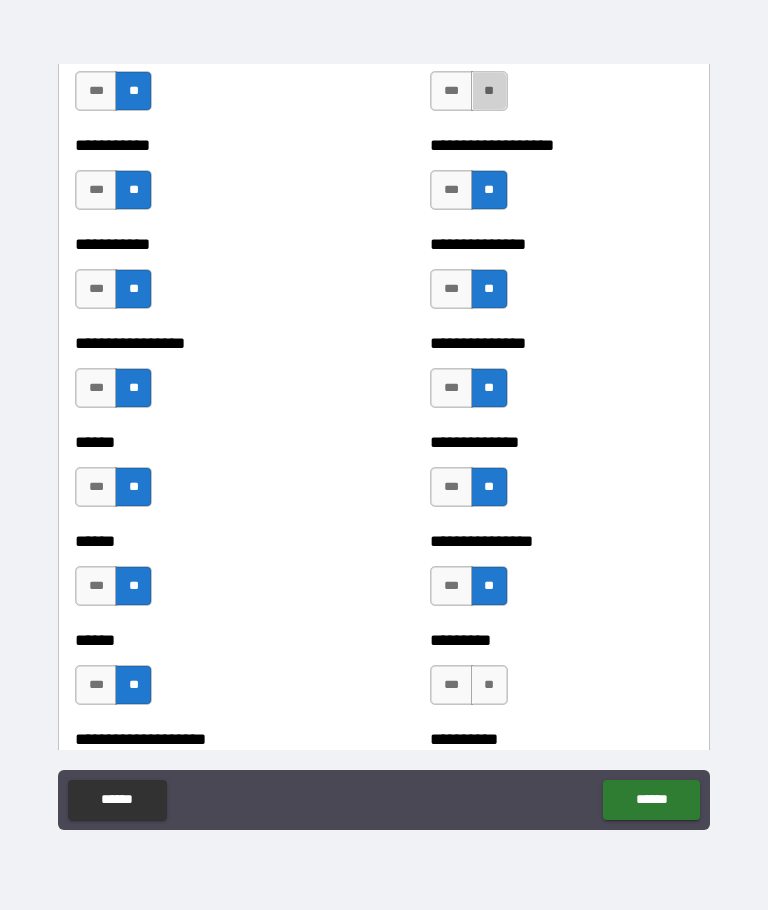 click on "**" at bounding box center [489, 91] 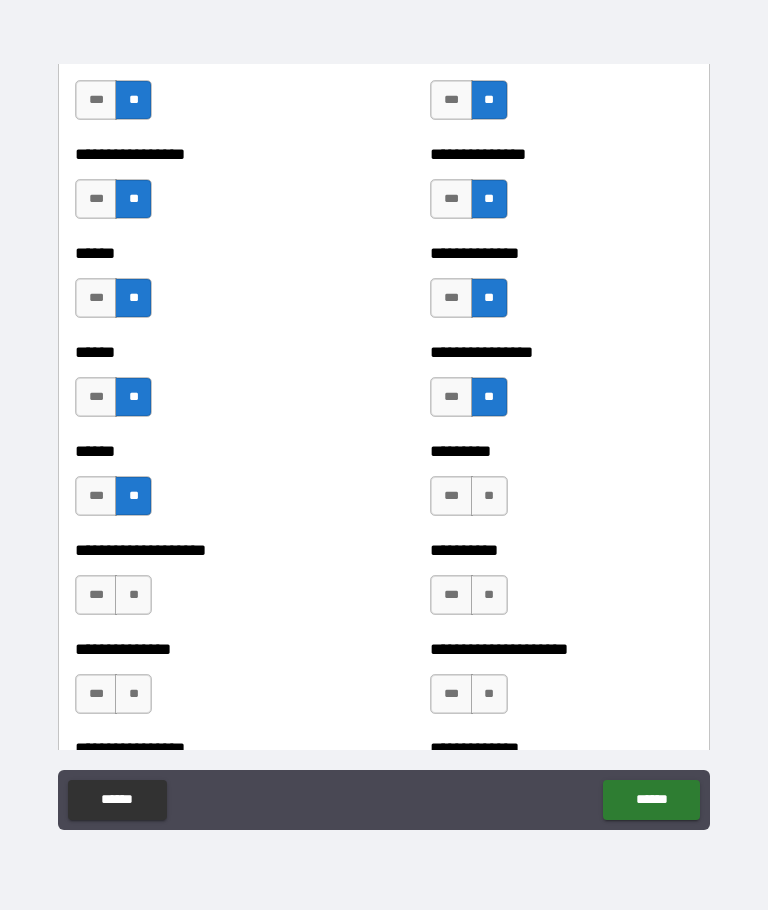 scroll, scrollTop: 3022, scrollLeft: 0, axis: vertical 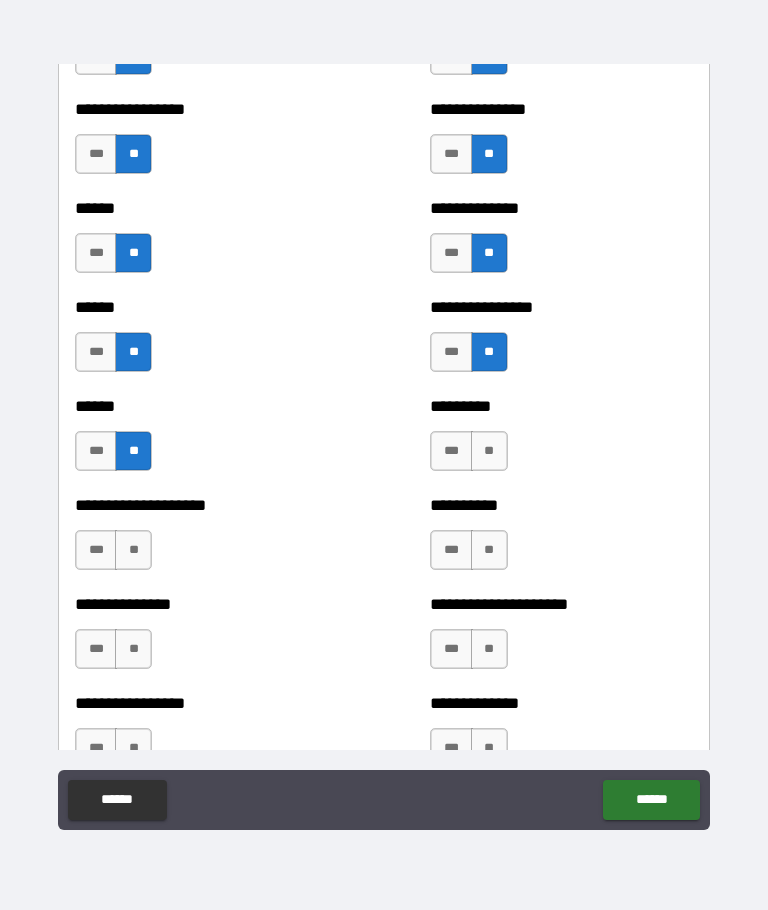 click on "**" at bounding box center (489, 451) 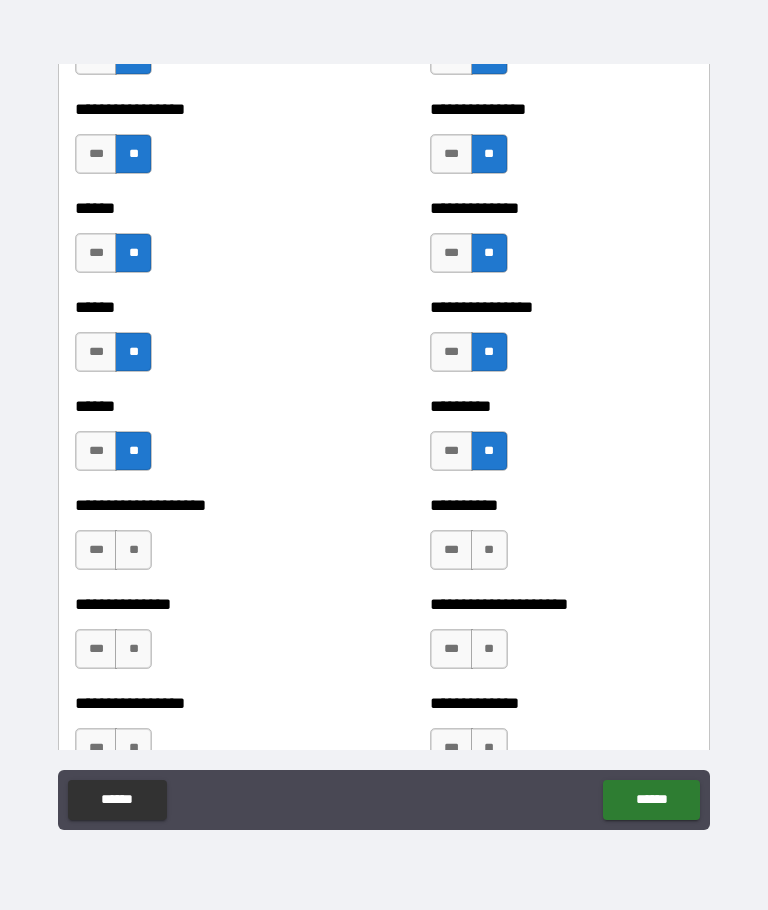 click on "**" at bounding box center (489, 550) 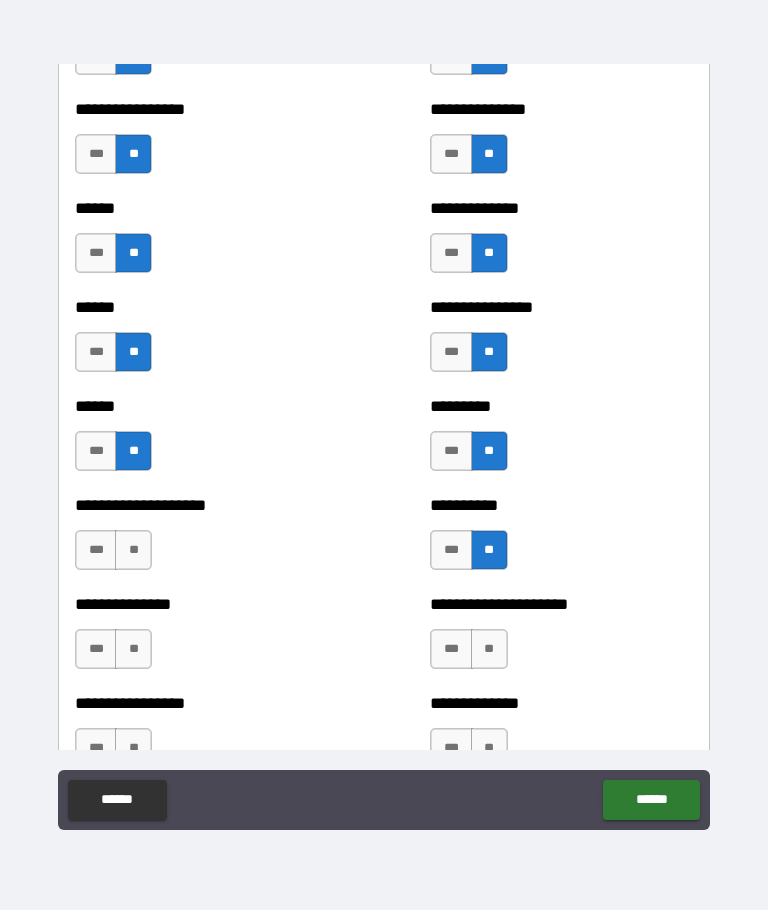 click on "**" at bounding box center [489, 649] 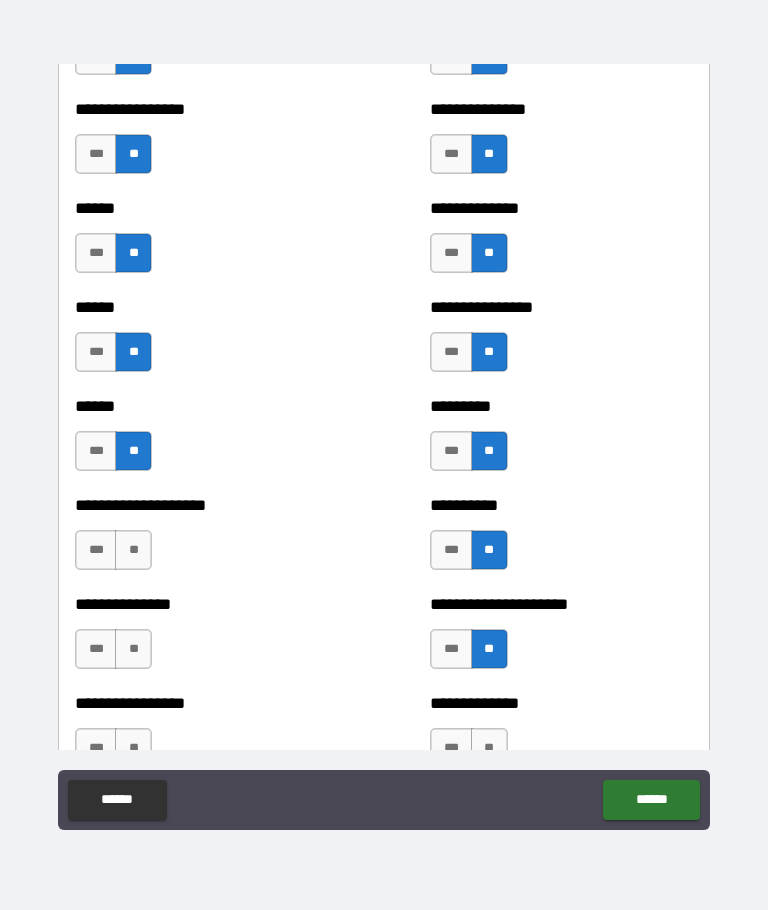 scroll, scrollTop: 3146, scrollLeft: 0, axis: vertical 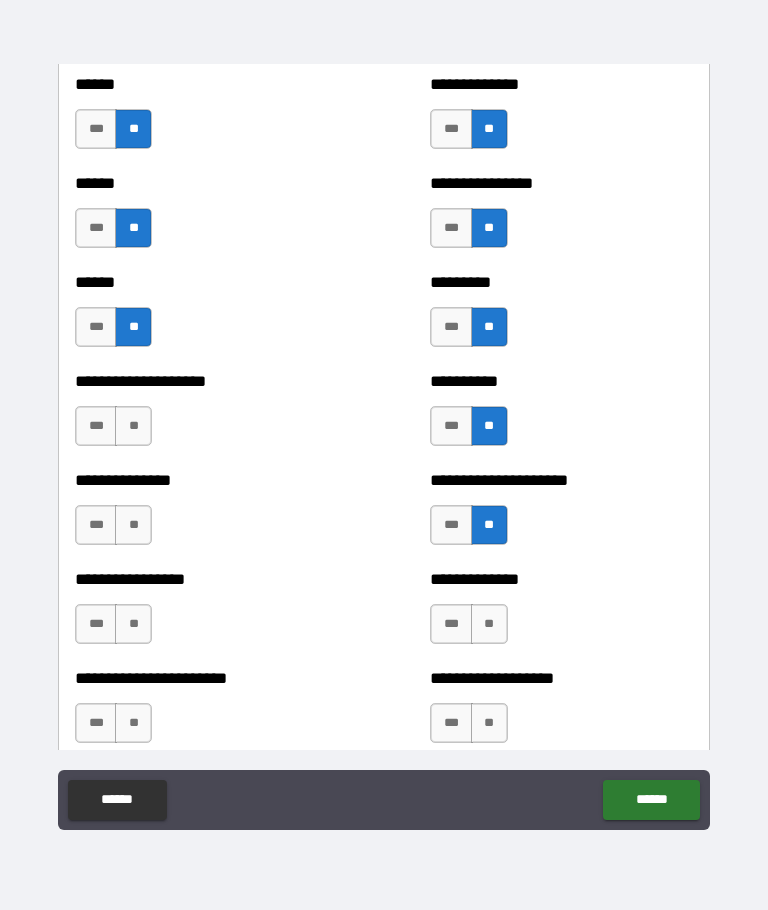 click on "**" at bounding box center (133, 426) 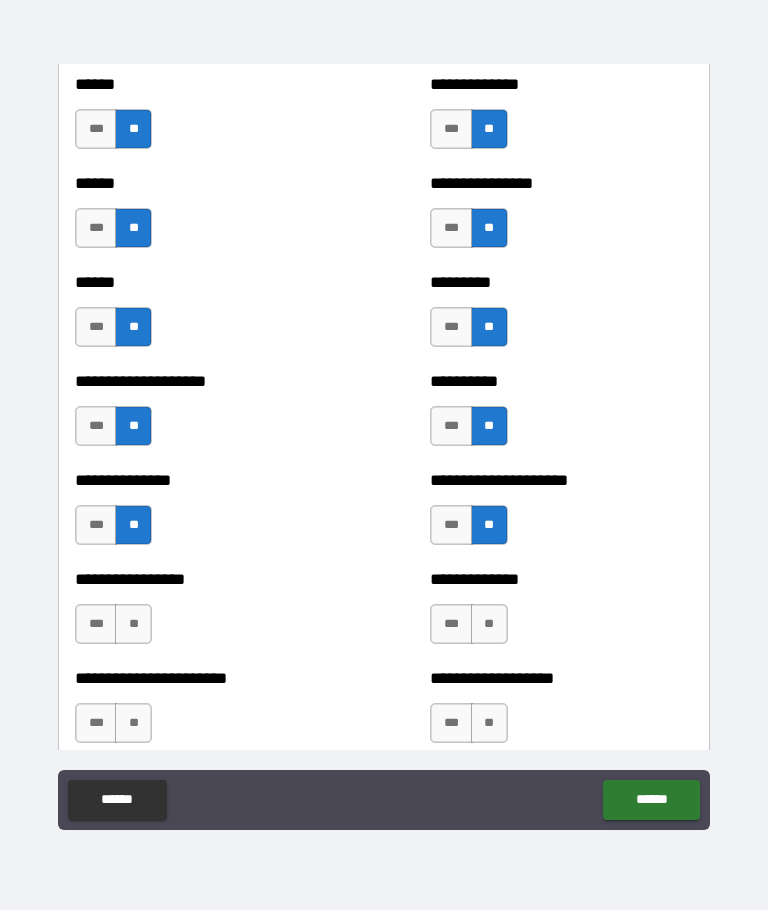 click on "**" at bounding box center (133, 624) 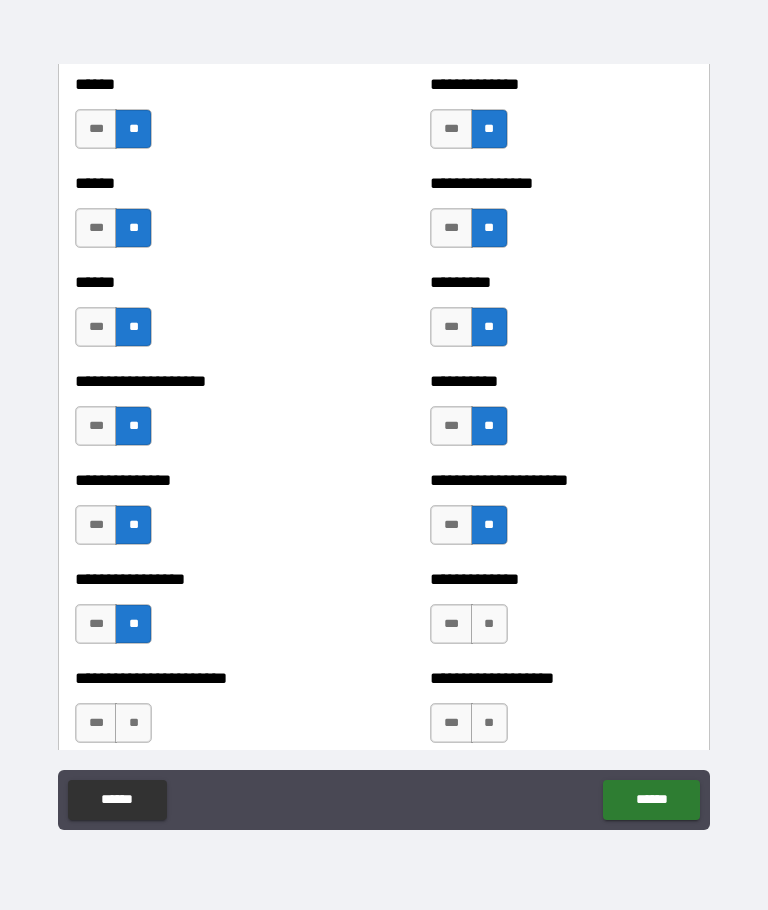 click on "**" at bounding box center [133, 723] 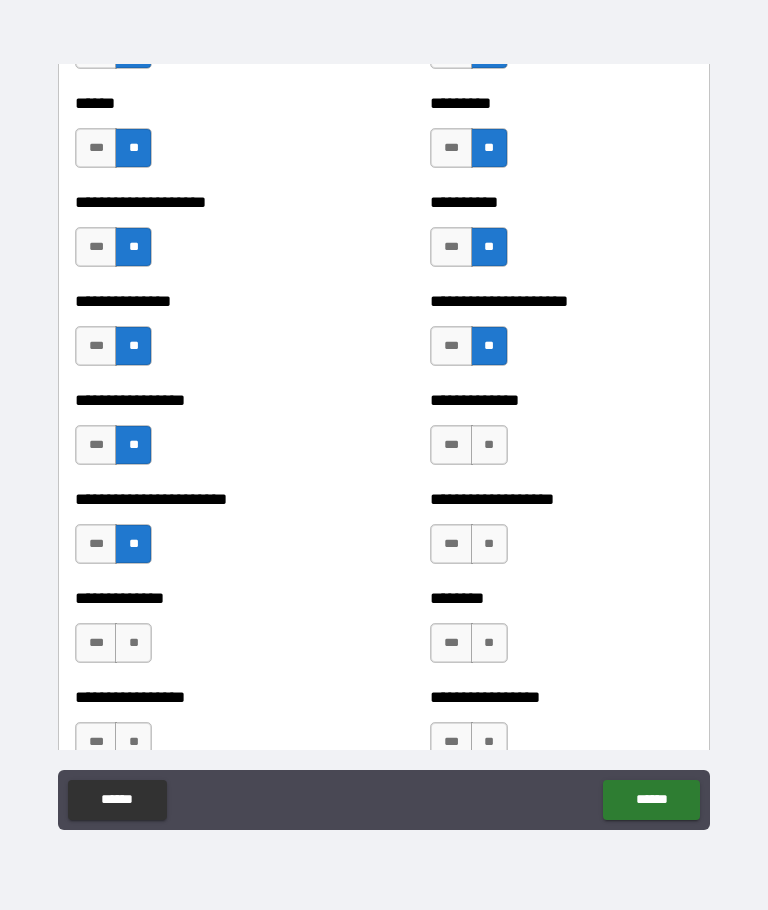 scroll, scrollTop: 3381, scrollLeft: 0, axis: vertical 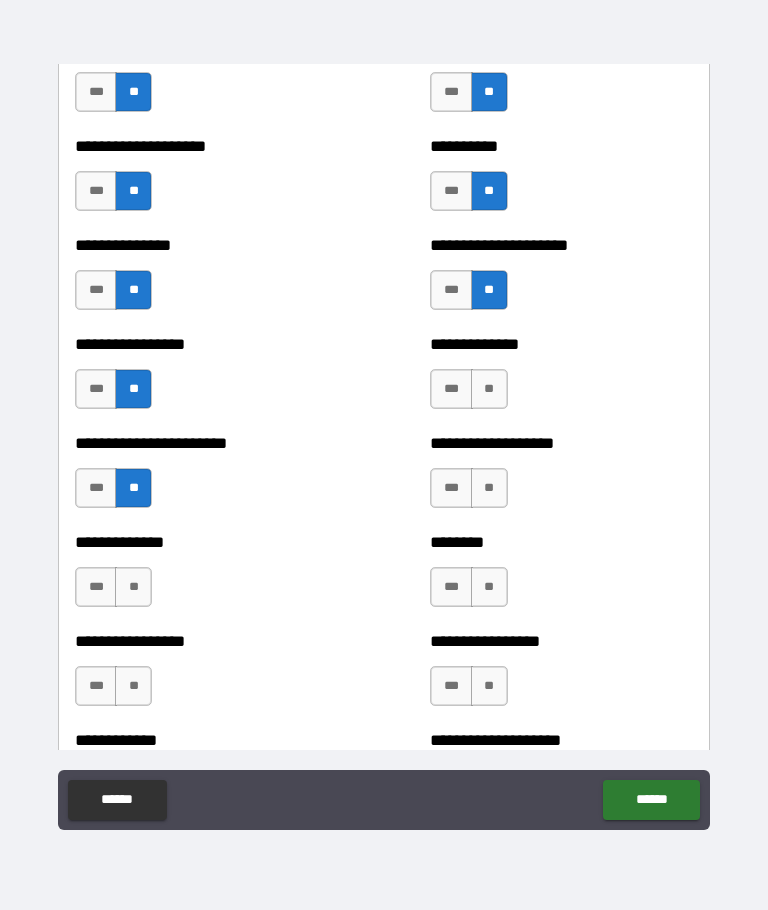 click on "**********" at bounding box center [206, 577] 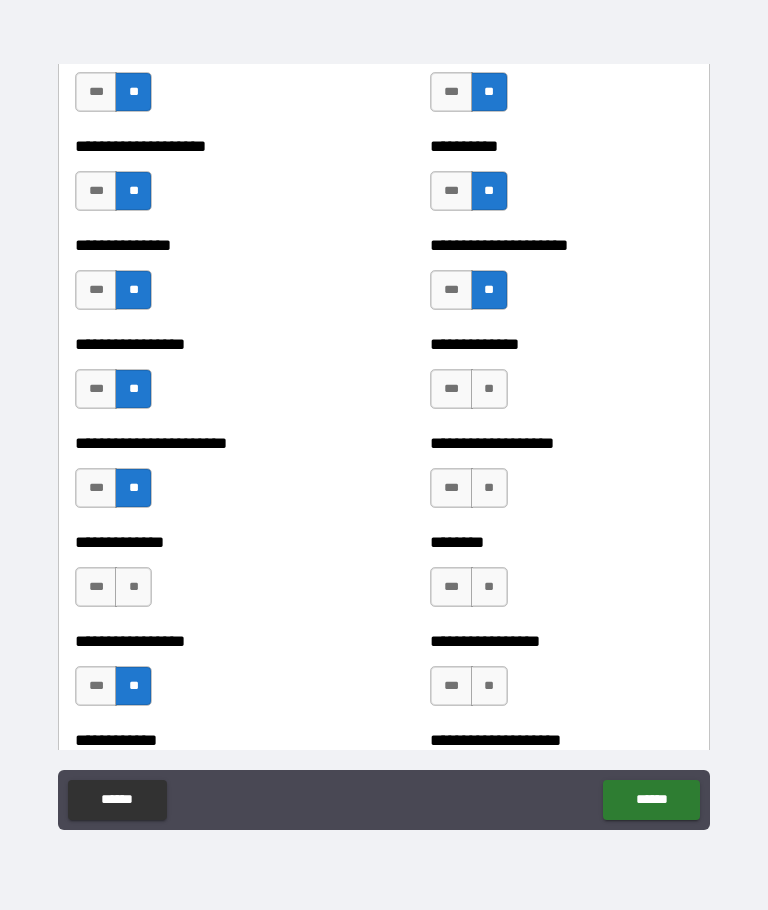 click on "**" at bounding box center [489, 389] 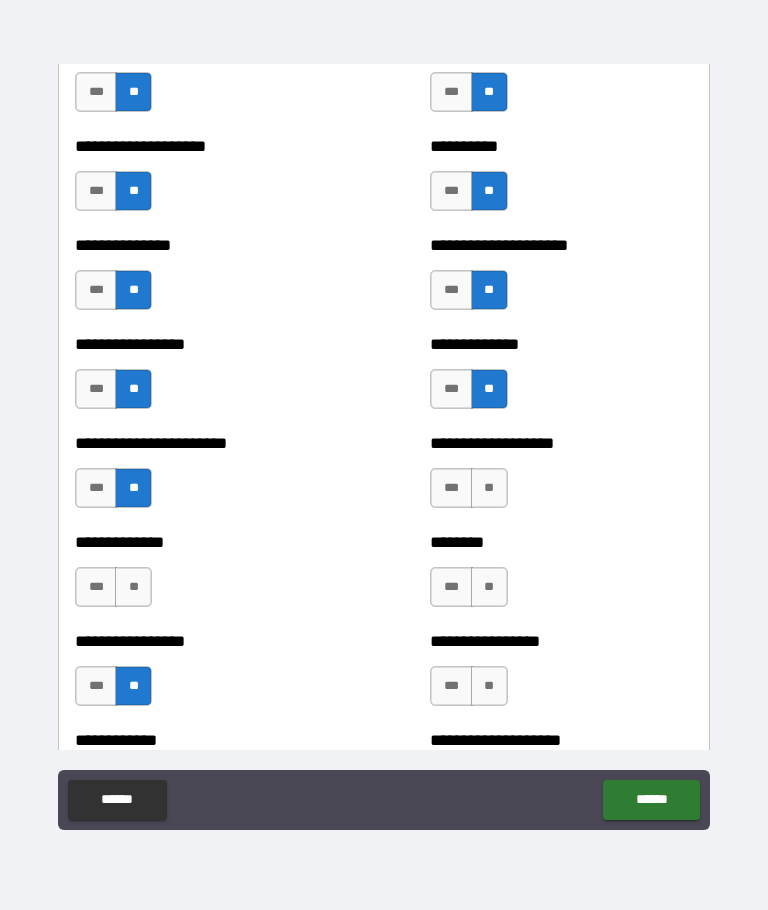 click on "**" at bounding box center (489, 488) 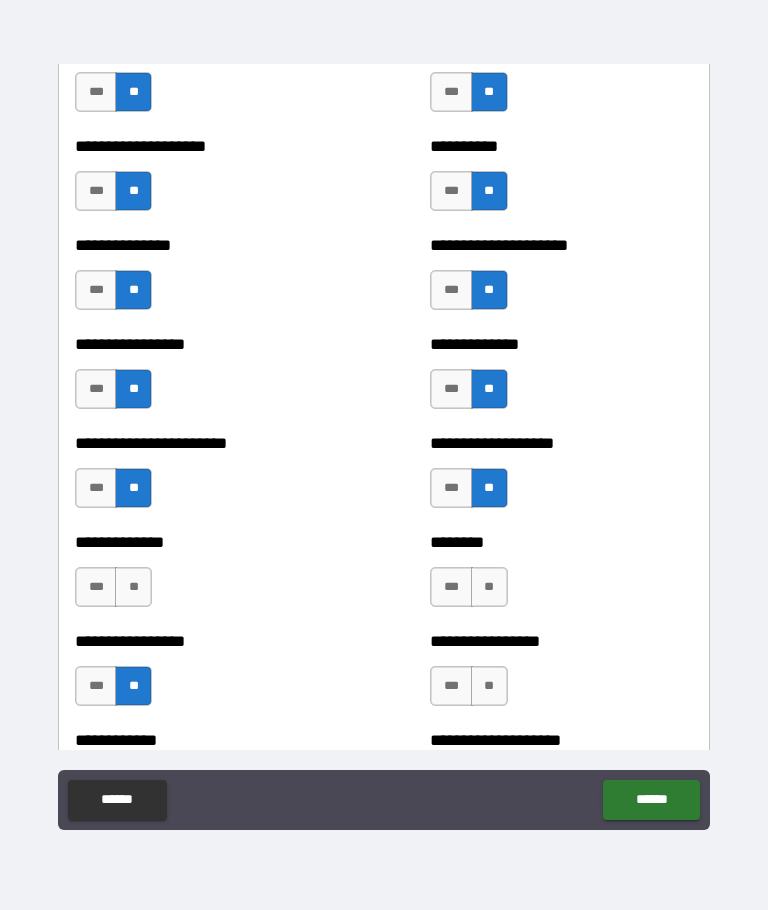 click on "**" at bounding box center (489, 587) 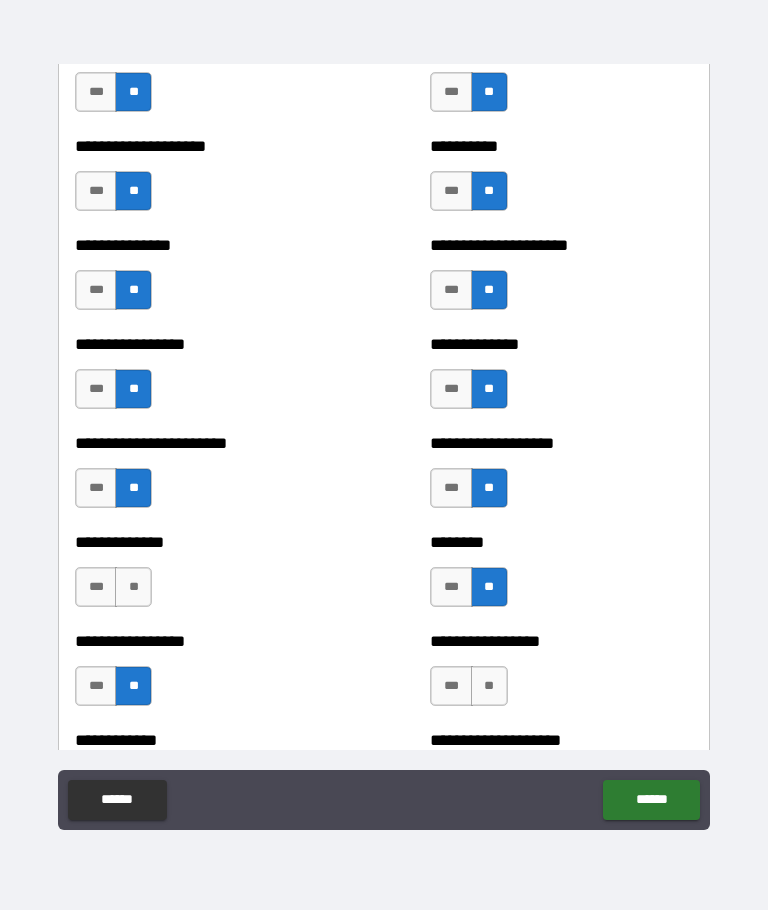 click on "**" at bounding box center [489, 686] 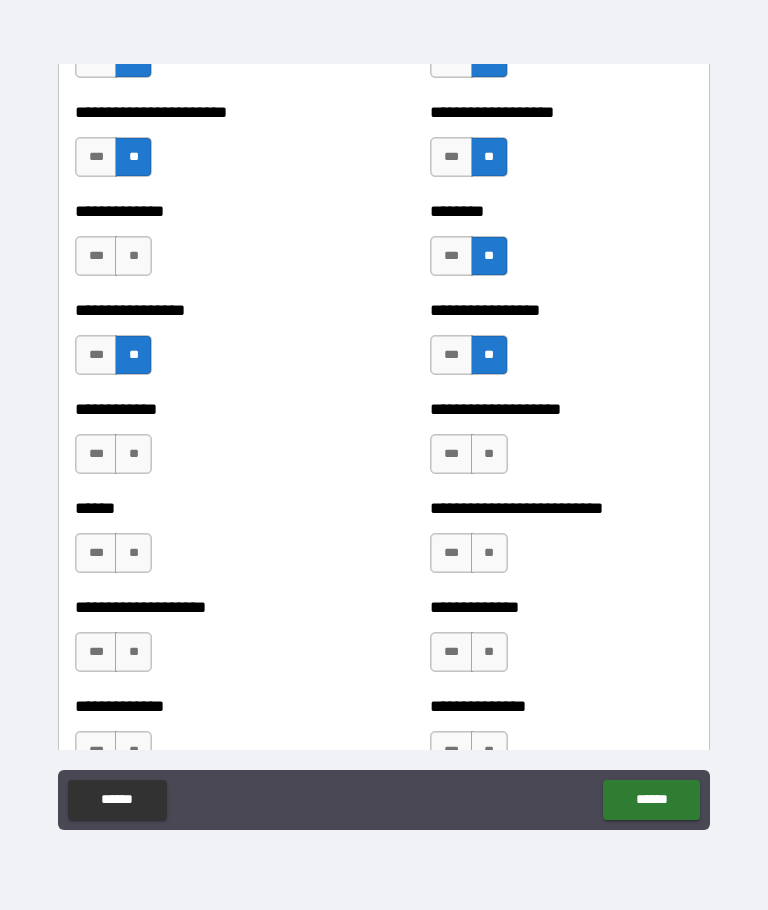 scroll, scrollTop: 3709, scrollLeft: 0, axis: vertical 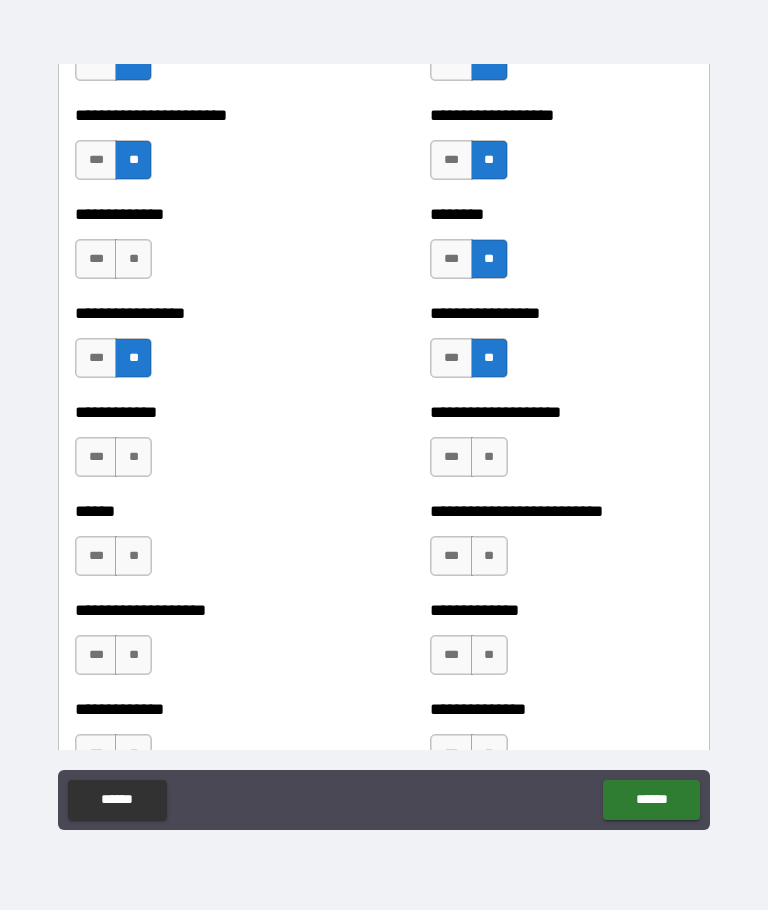 click on "**" at bounding box center (489, 358) 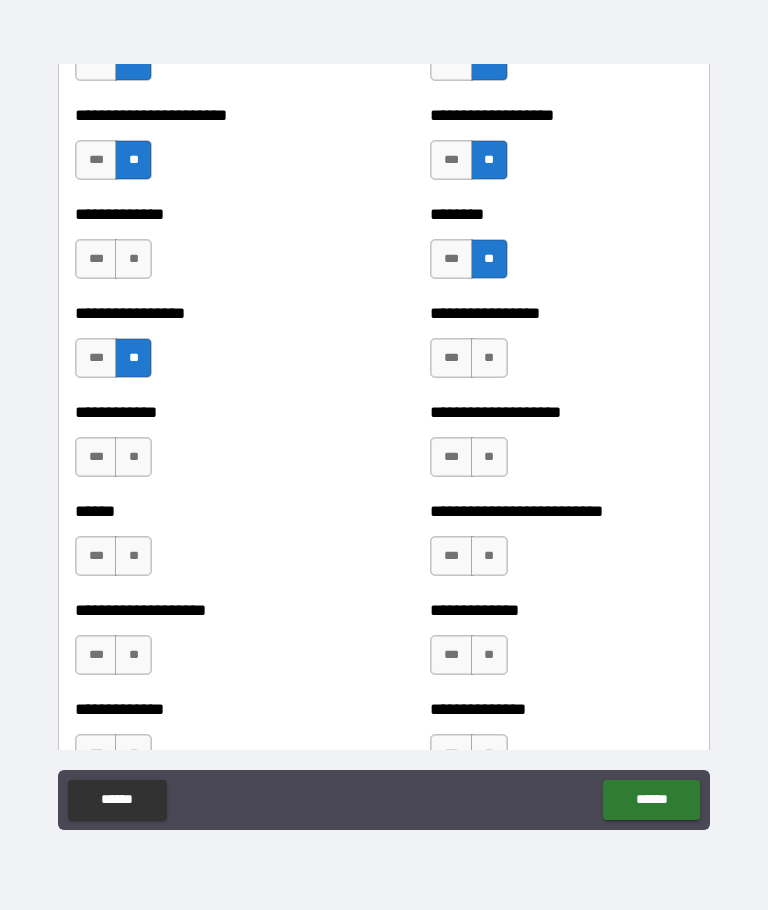 click on "**" at bounding box center [489, 457] 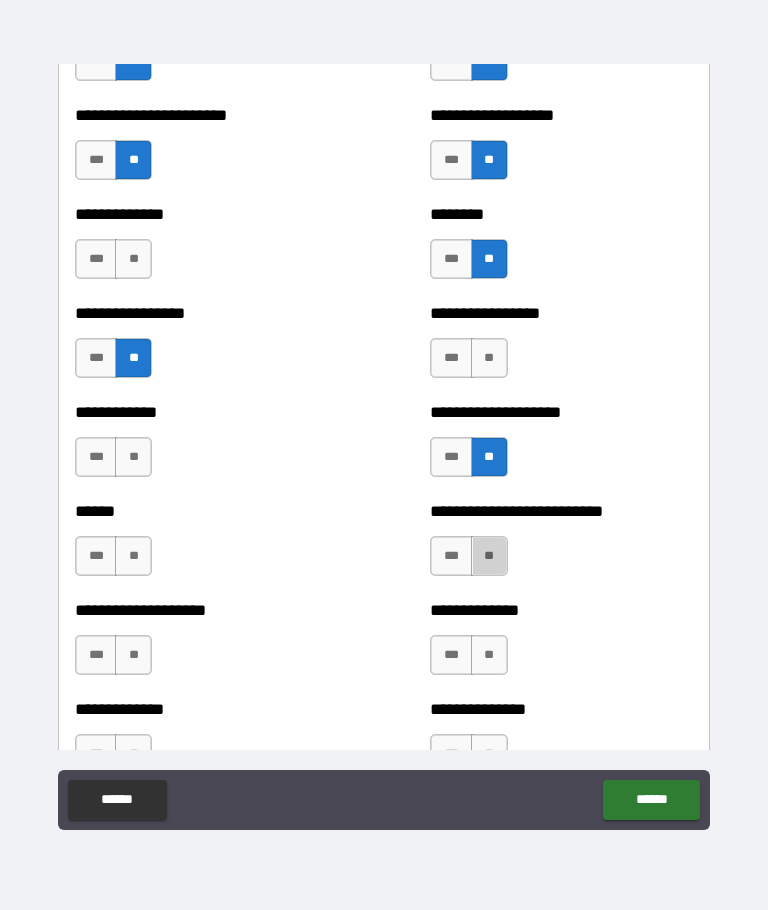 click on "**" at bounding box center [489, 556] 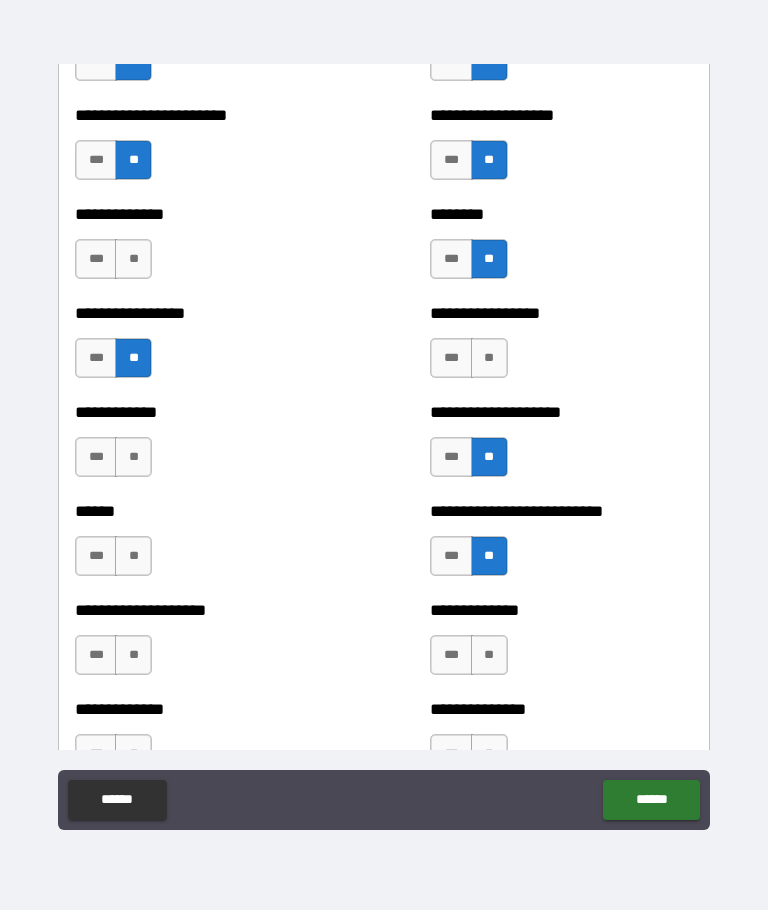 click on "**" at bounding box center (489, 655) 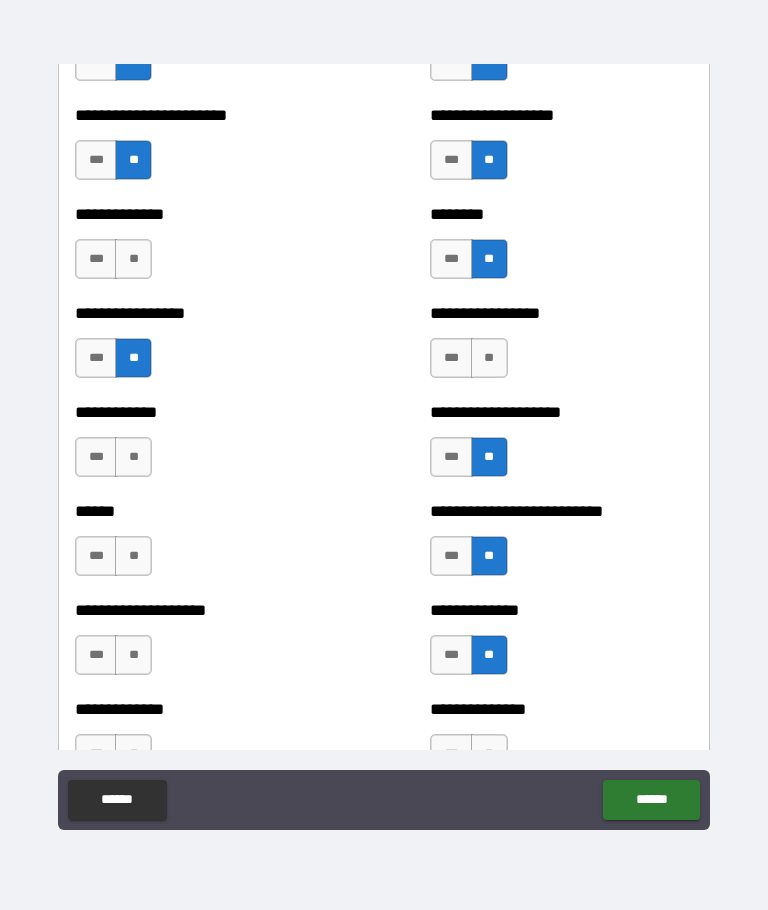 click on "**" at bounding box center [489, 358] 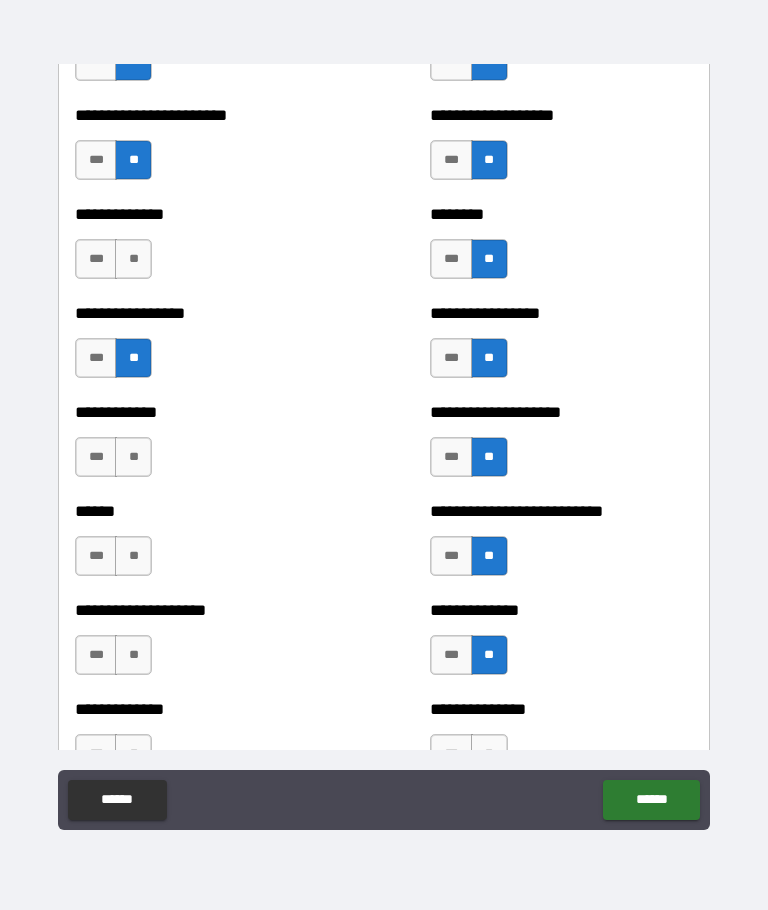 click on "**" at bounding box center [133, 457] 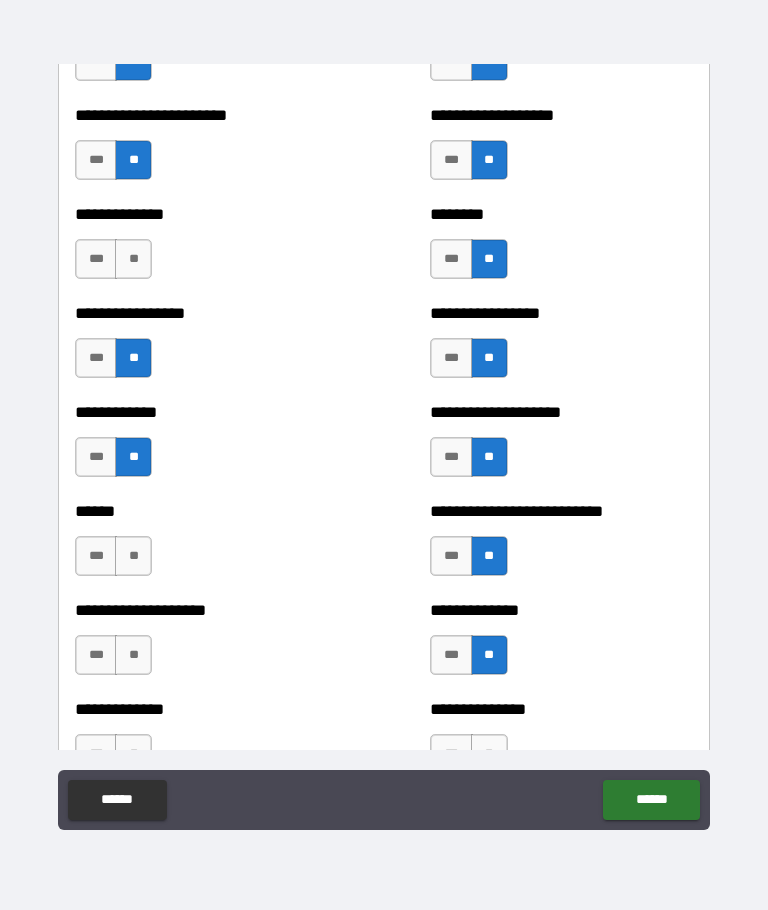 click on "**" at bounding box center (133, 556) 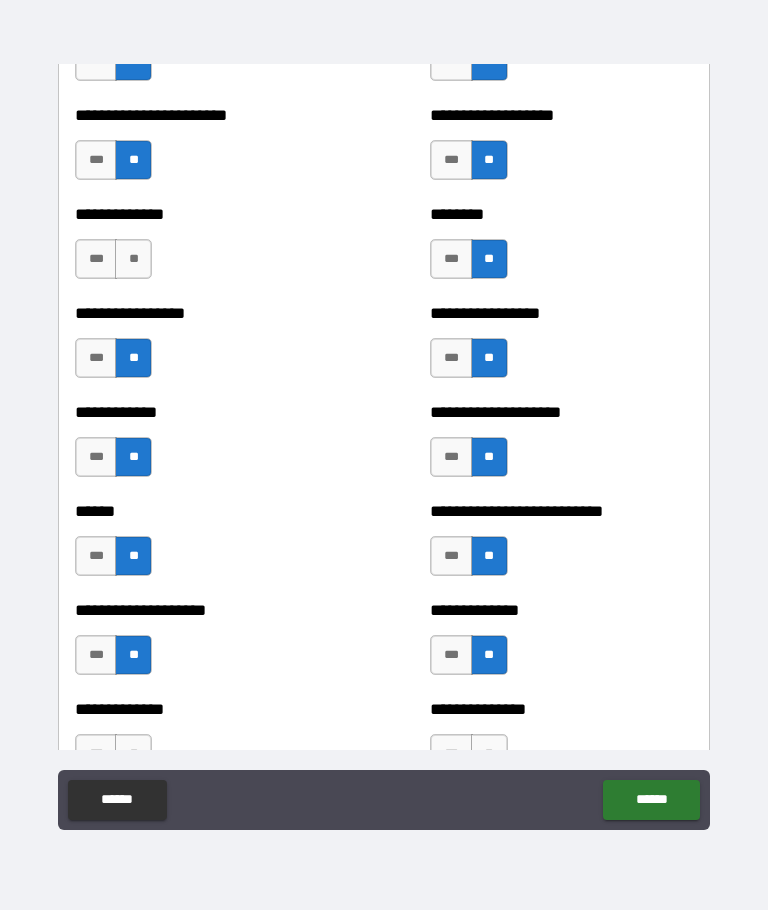 click on "**********" at bounding box center [206, 645] 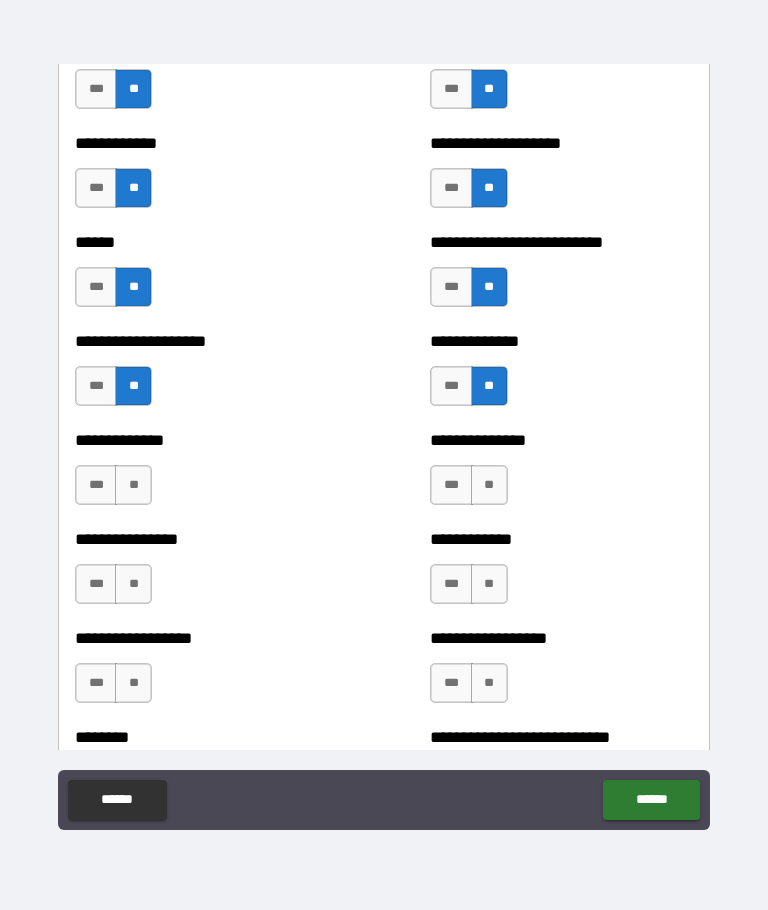scroll, scrollTop: 4024, scrollLeft: 0, axis: vertical 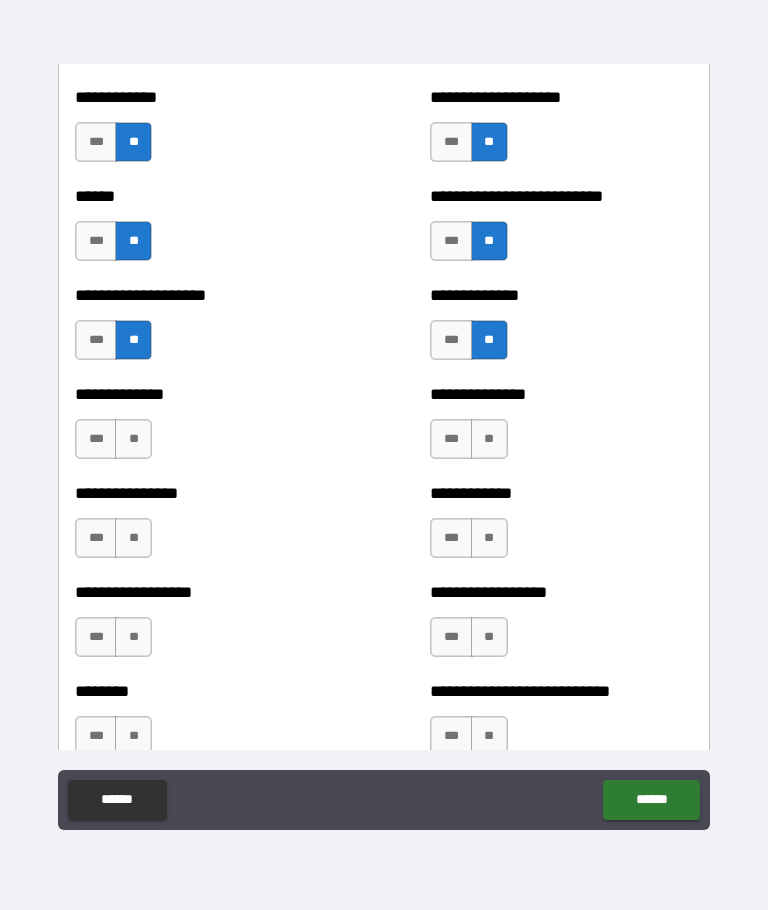 click on "**" at bounding box center (133, 439) 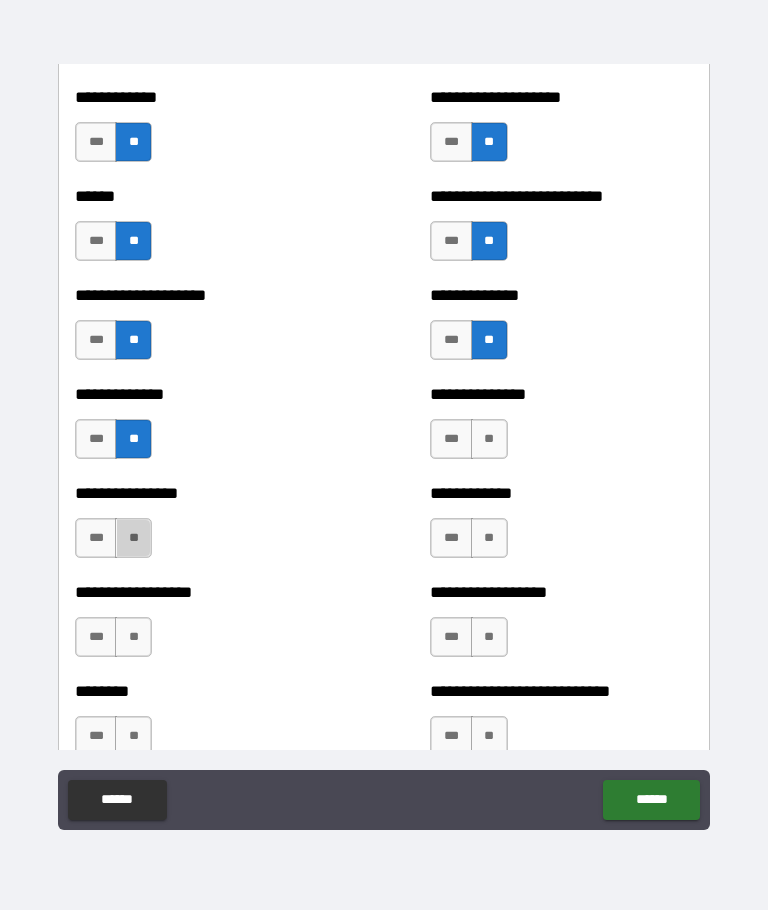 click on "**" at bounding box center (133, 538) 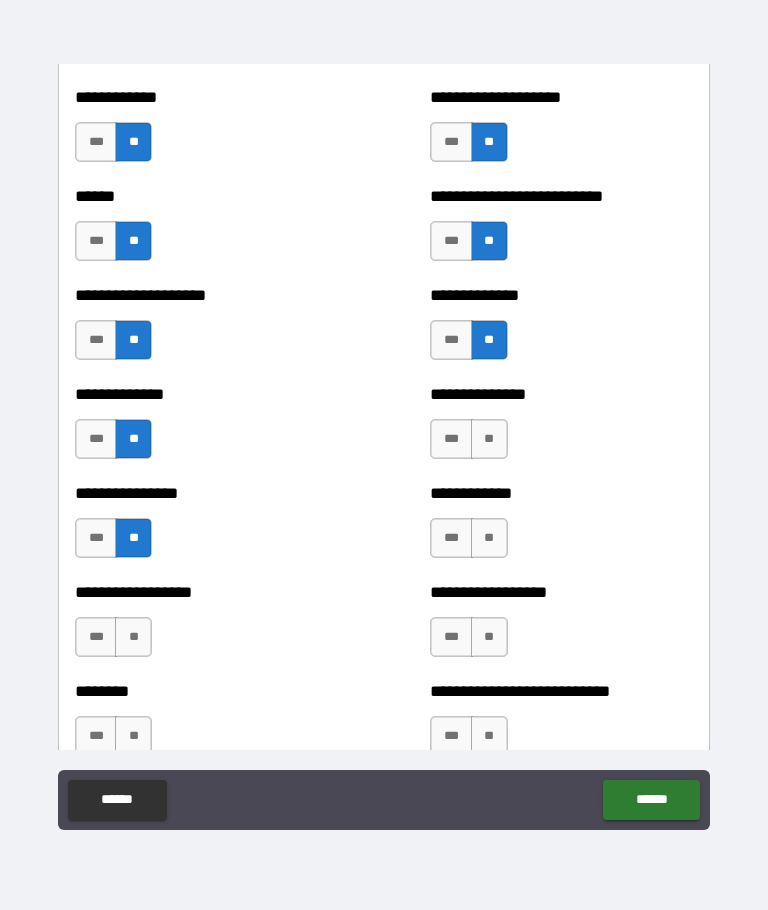 click on "*** **" at bounding box center [116, 642] 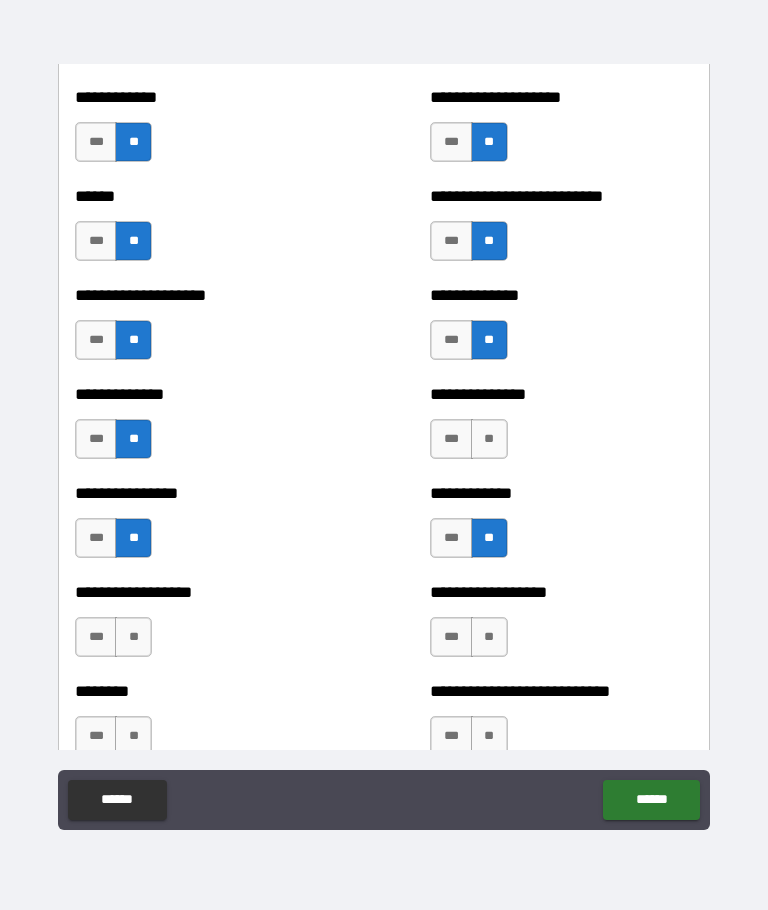 click on "**" at bounding box center (489, 637) 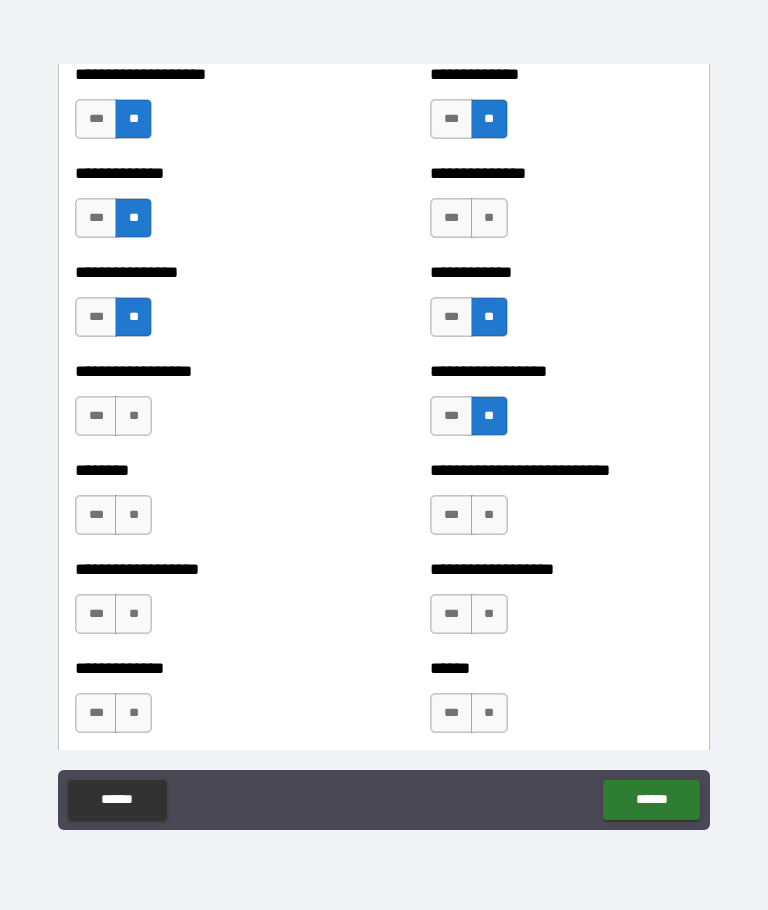 scroll, scrollTop: 4273, scrollLeft: 0, axis: vertical 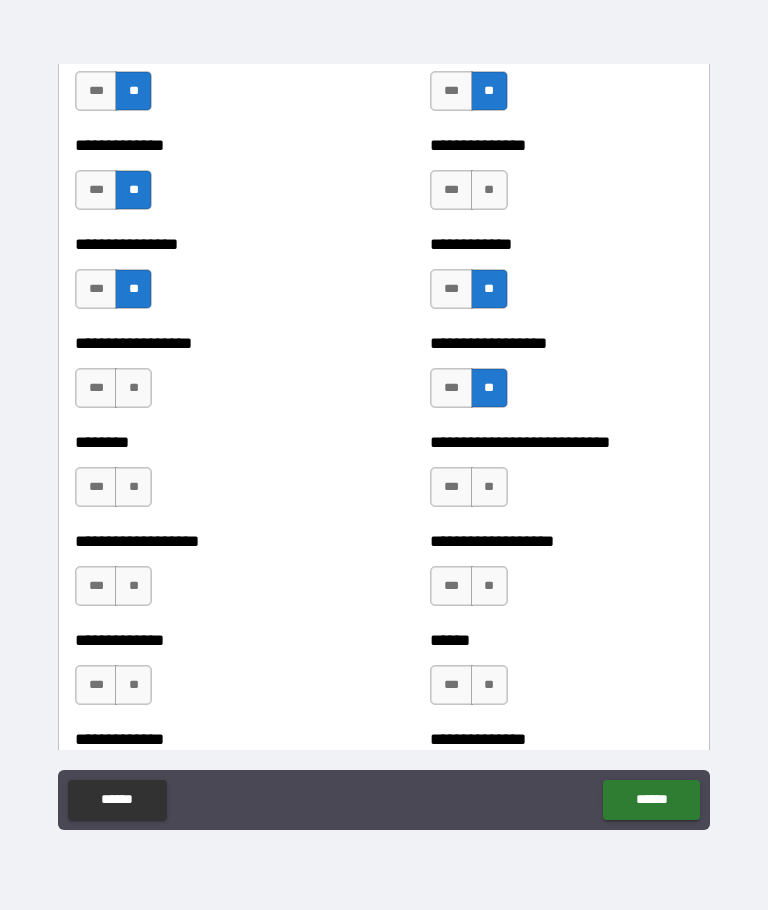 click on "**" at bounding box center (489, 190) 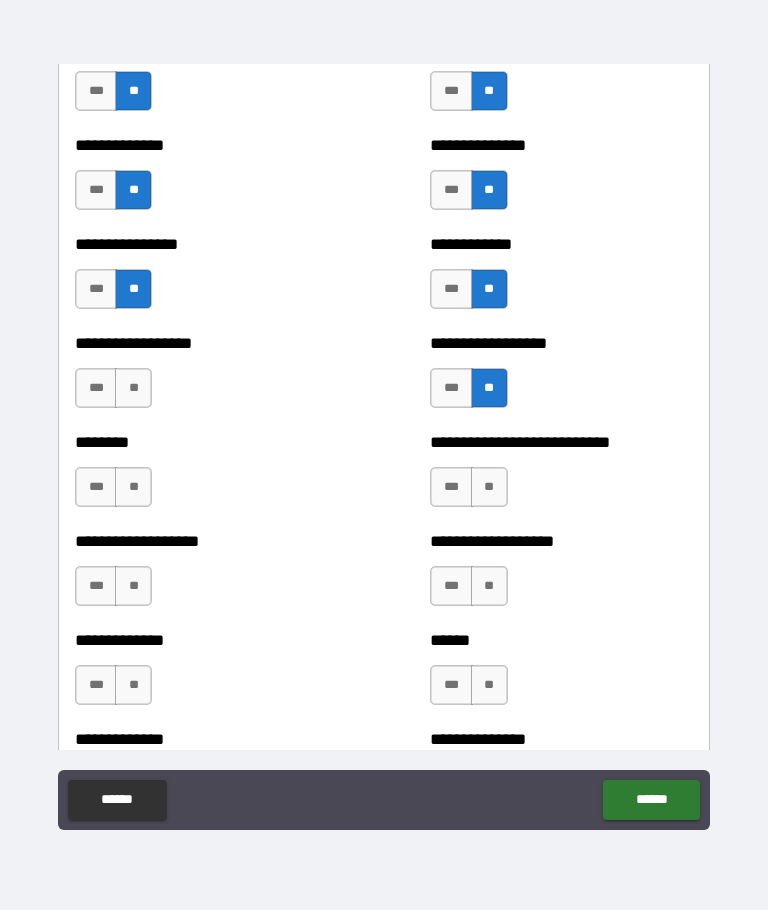 click on "**" at bounding box center [489, 487] 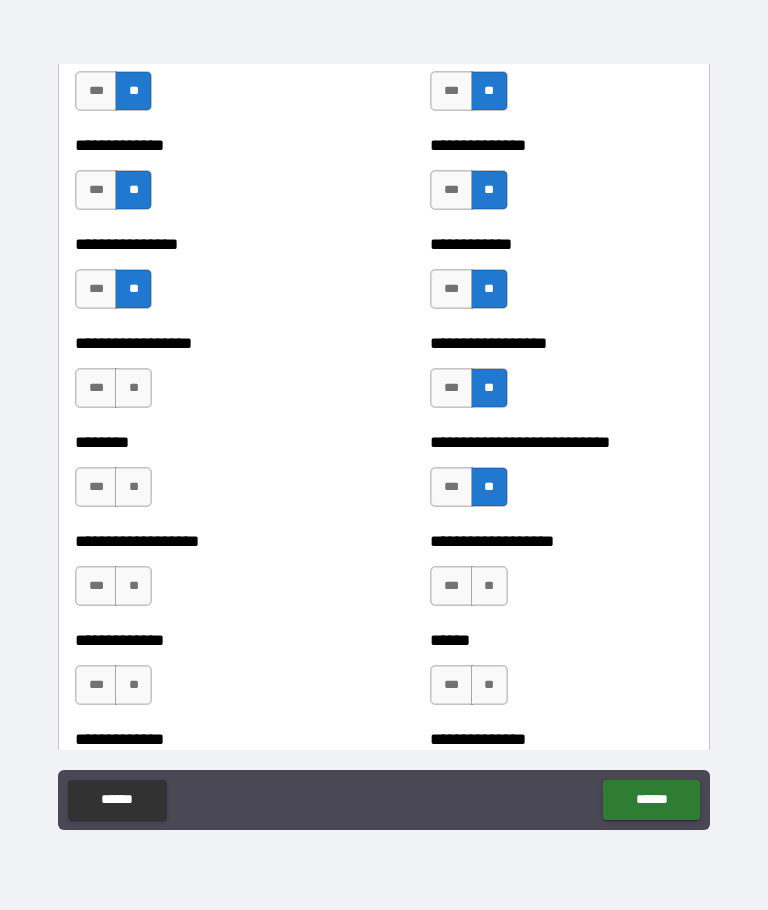 click on "******" at bounding box center (561, 640) 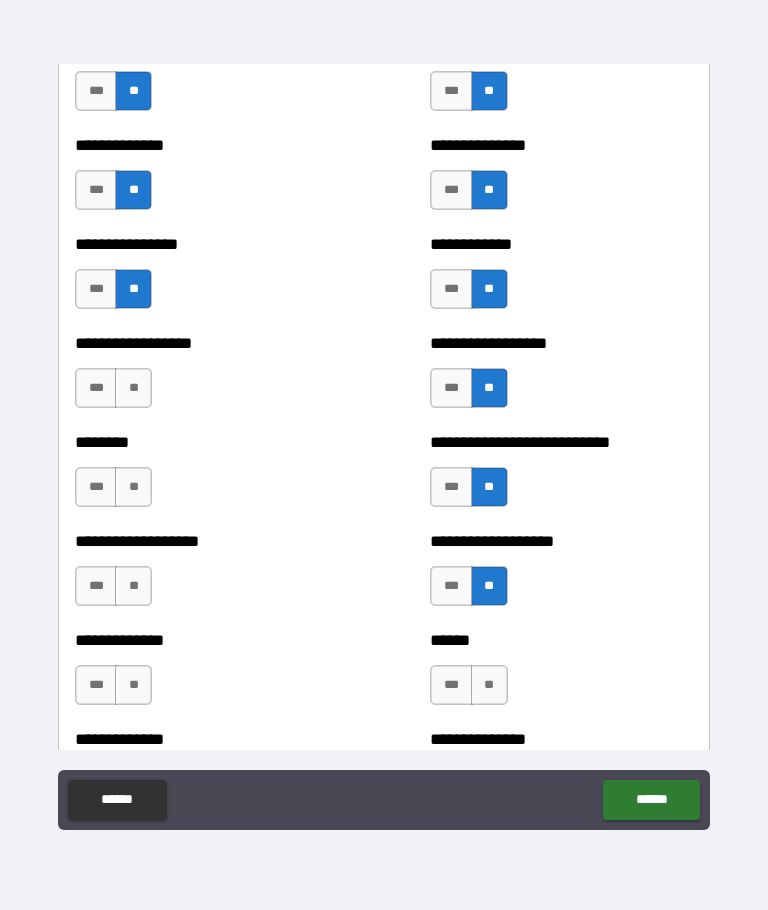 click on "**" at bounding box center [489, 685] 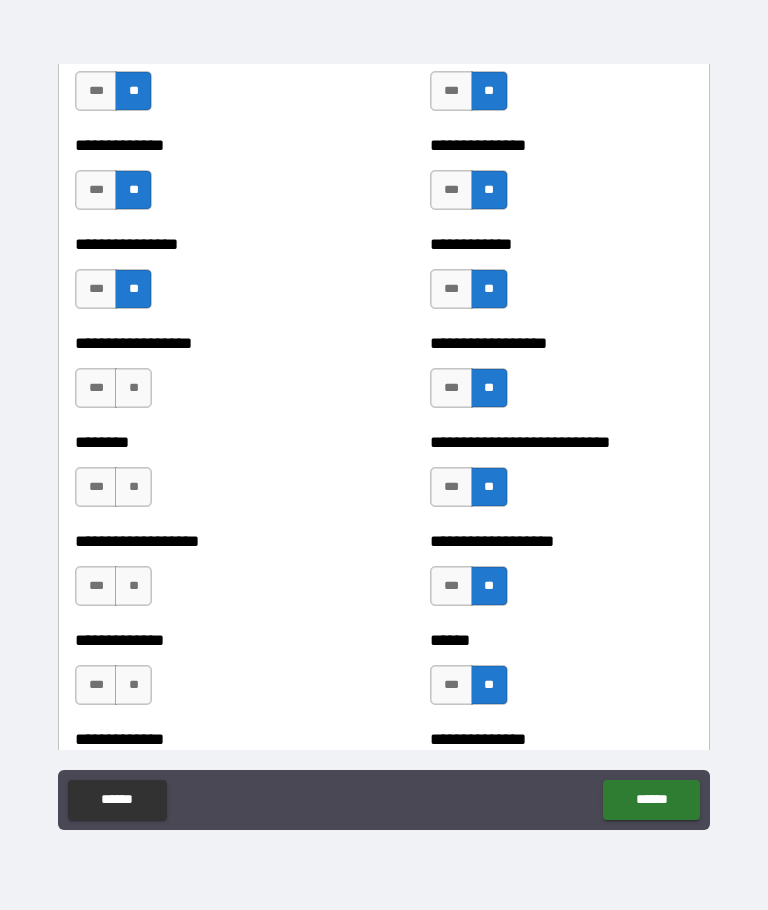 click on "**" at bounding box center (133, 685) 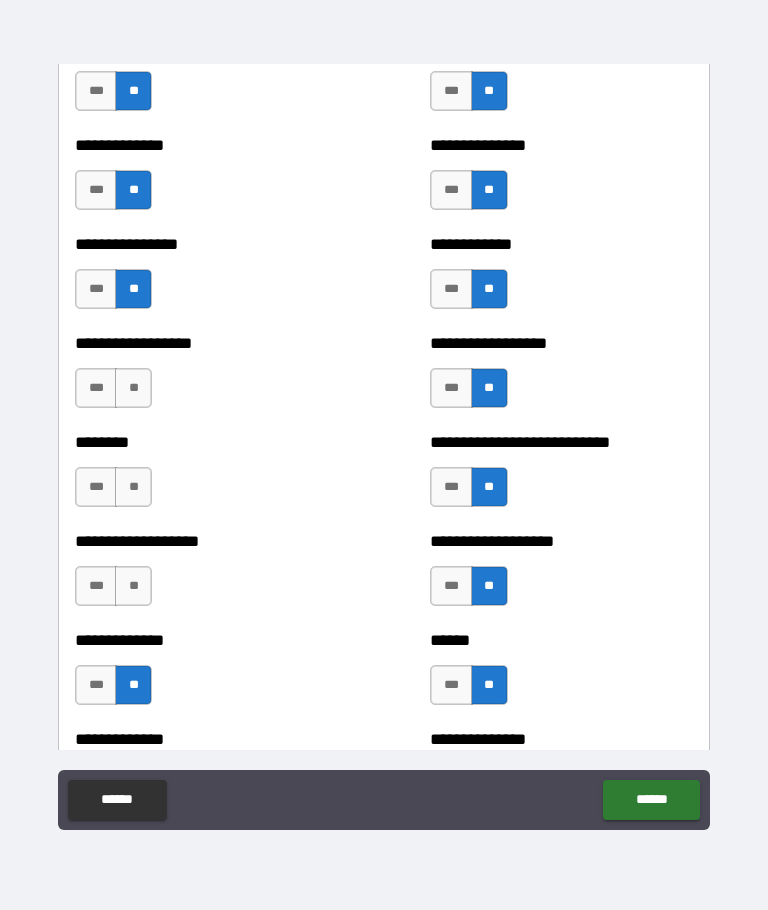 click on "**" at bounding box center [133, 586] 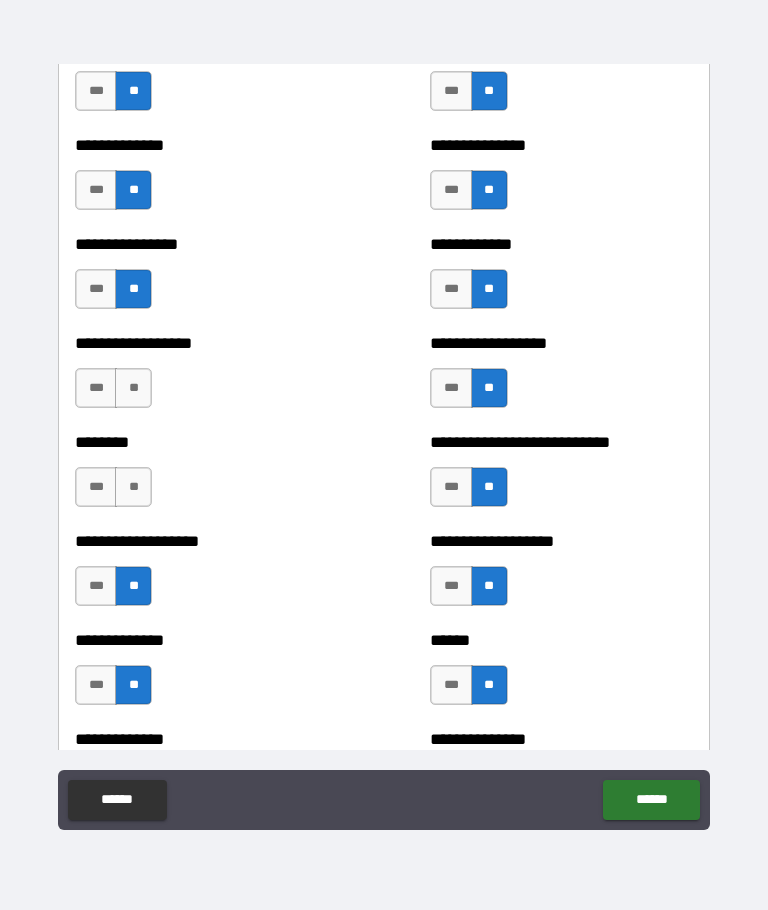 click on "**" at bounding box center (133, 487) 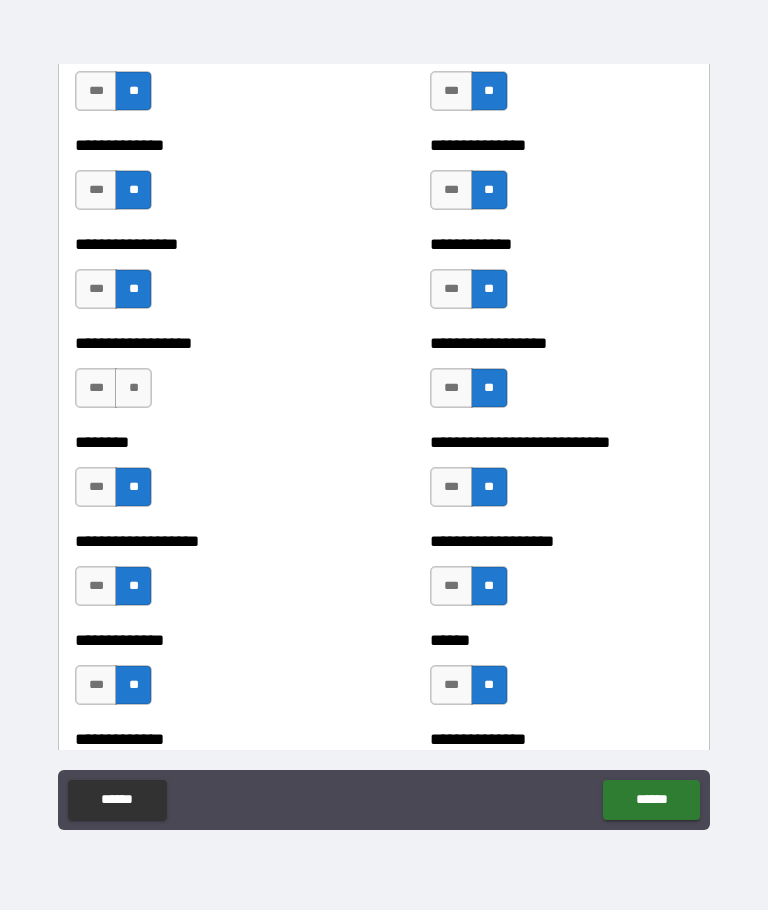 click on "**" at bounding box center (133, 388) 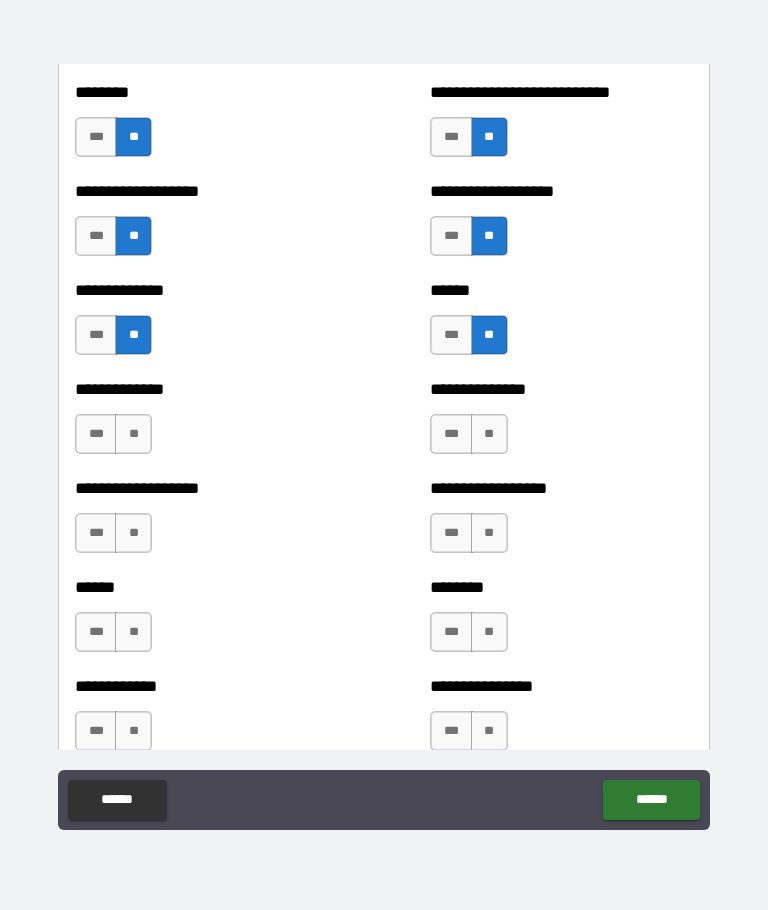 scroll, scrollTop: 4625, scrollLeft: 0, axis: vertical 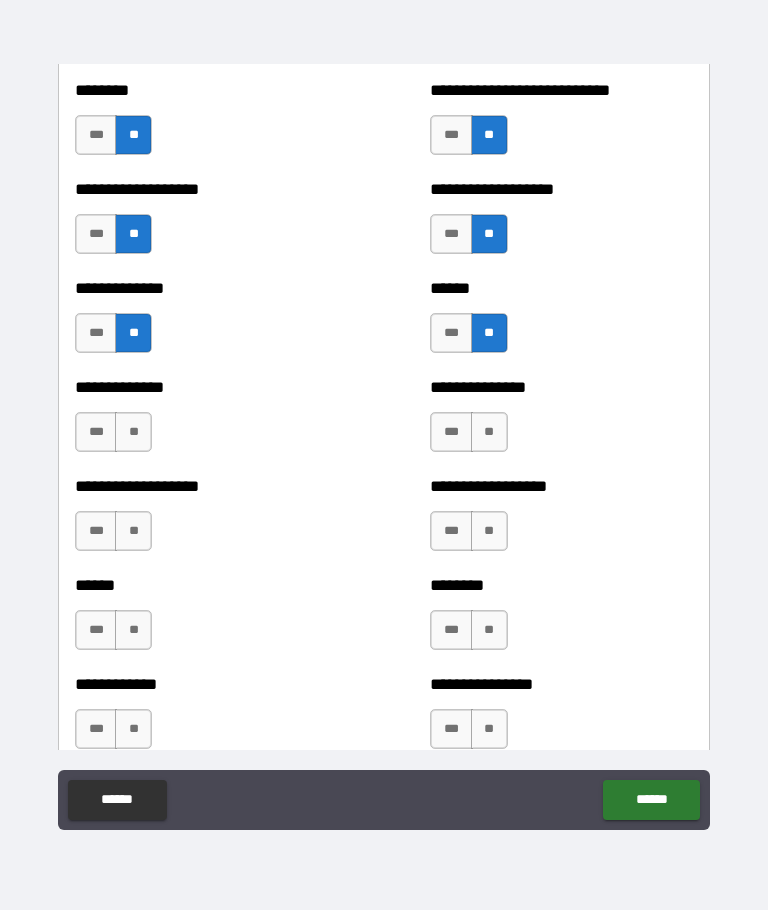 click on "**" at bounding box center (133, 432) 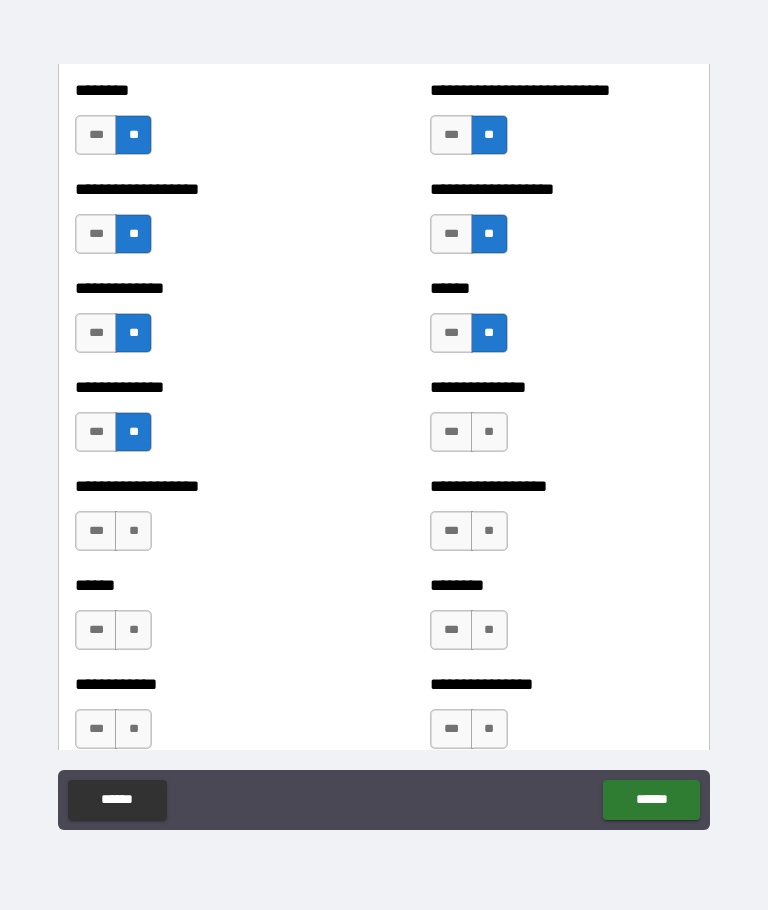 click on "**" at bounding box center [133, 531] 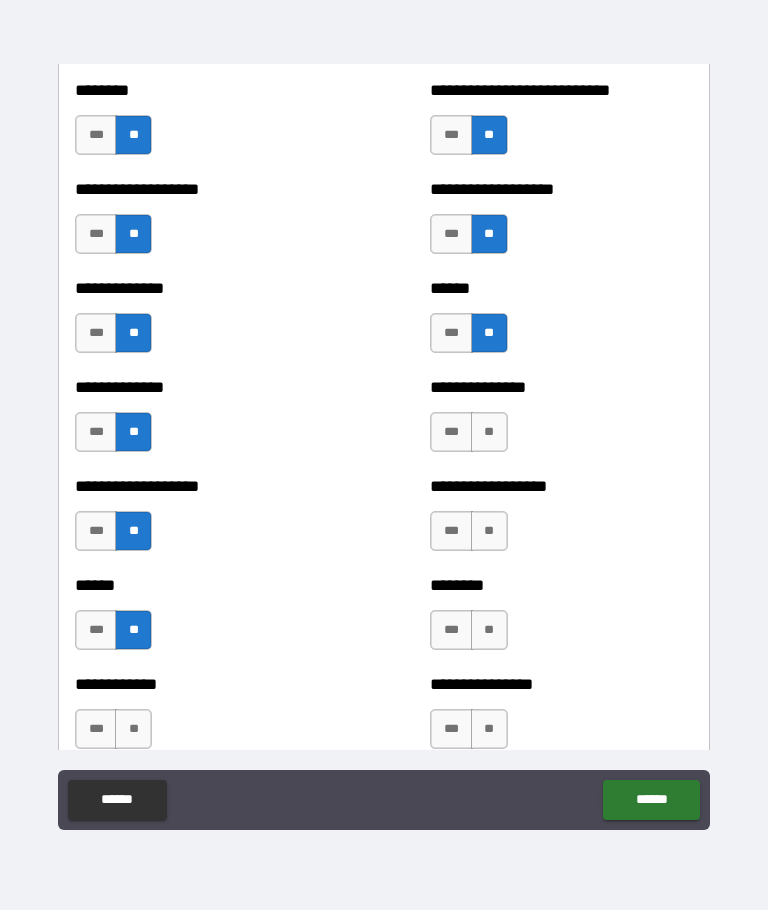 click on "**********" at bounding box center [206, 719] 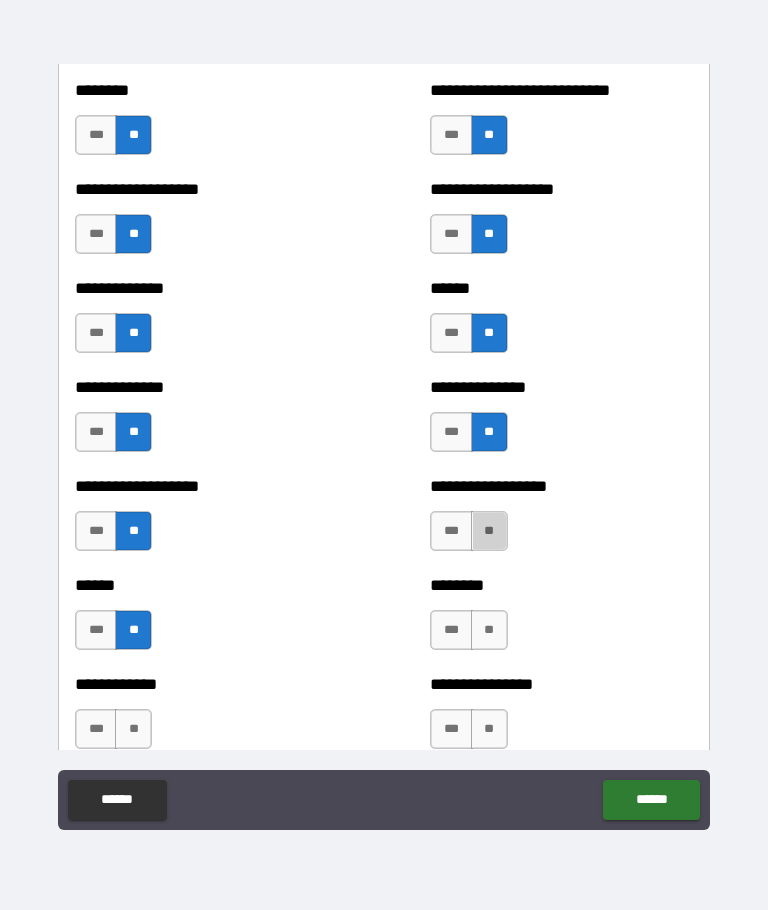 click on "**" at bounding box center [489, 531] 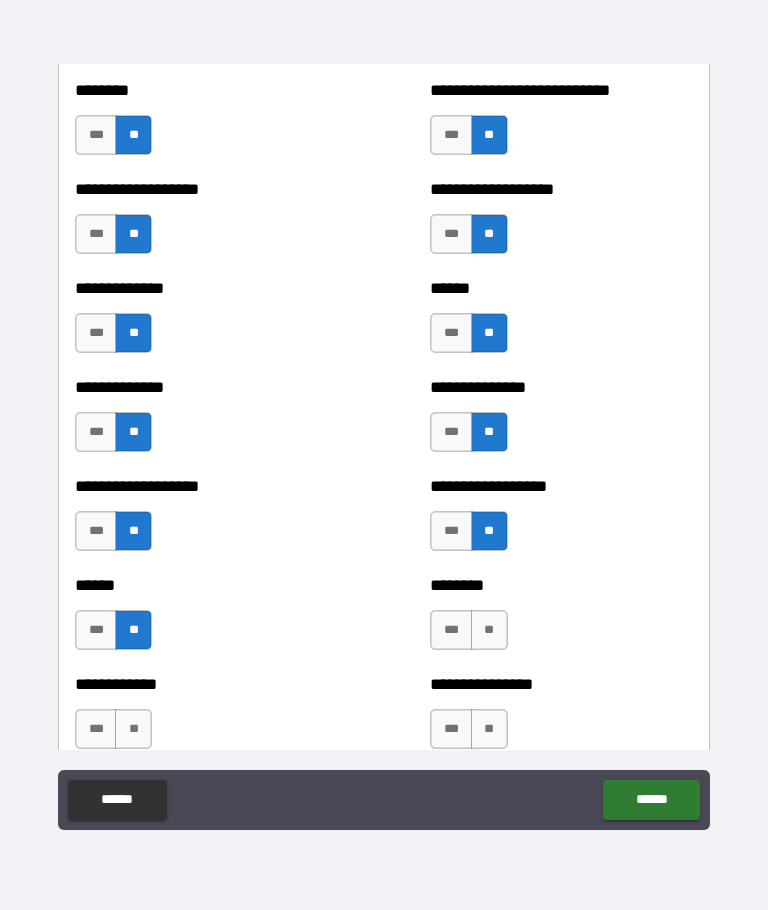 click on "**" at bounding box center [489, 630] 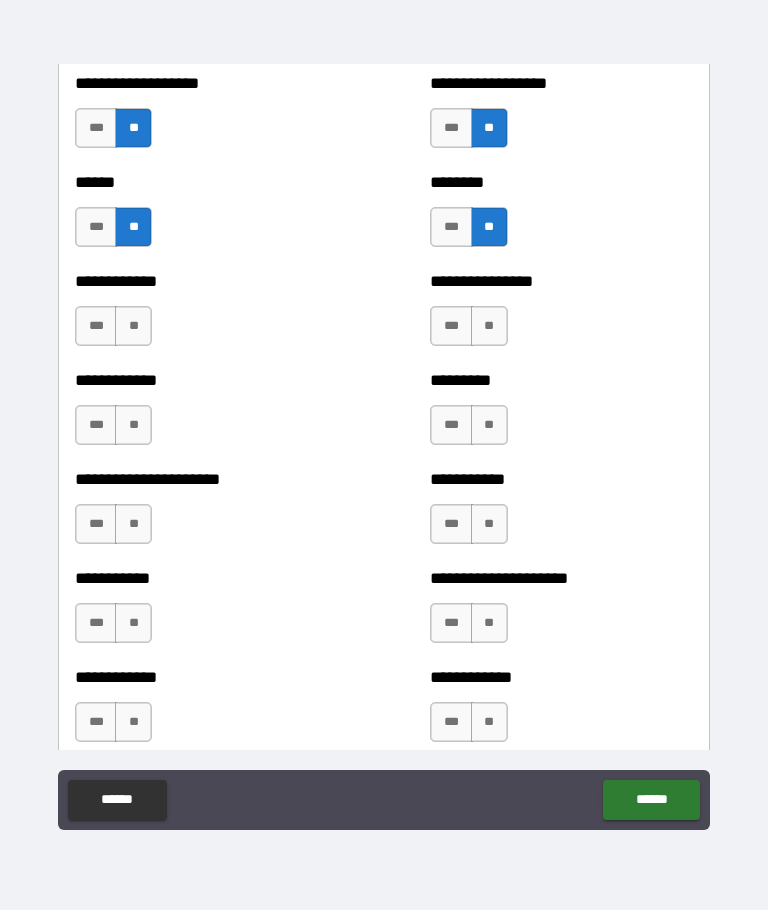 scroll, scrollTop: 5039, scrollLeft: 0, axis: vertical 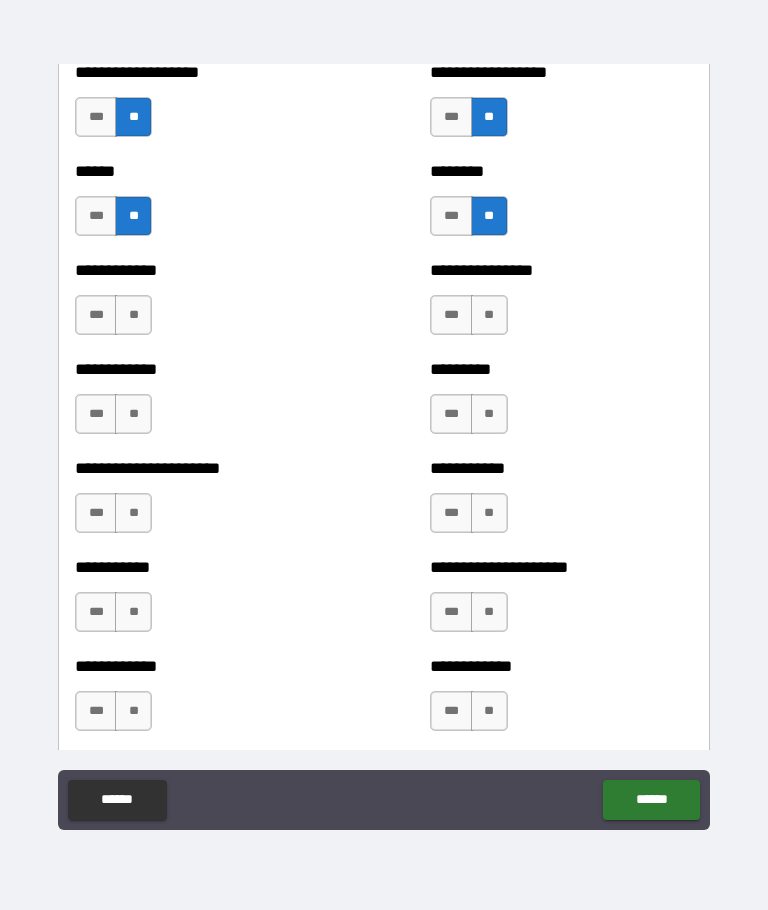 click on "**" at bounding box center [133, 711] 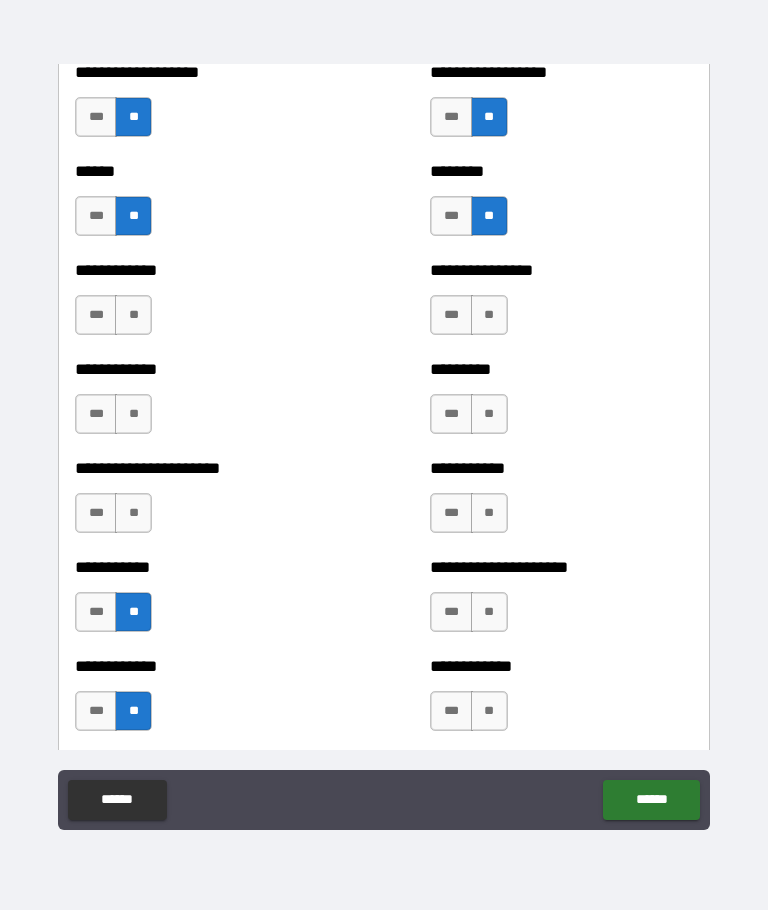click on "**" at bounding box center (133, 513) 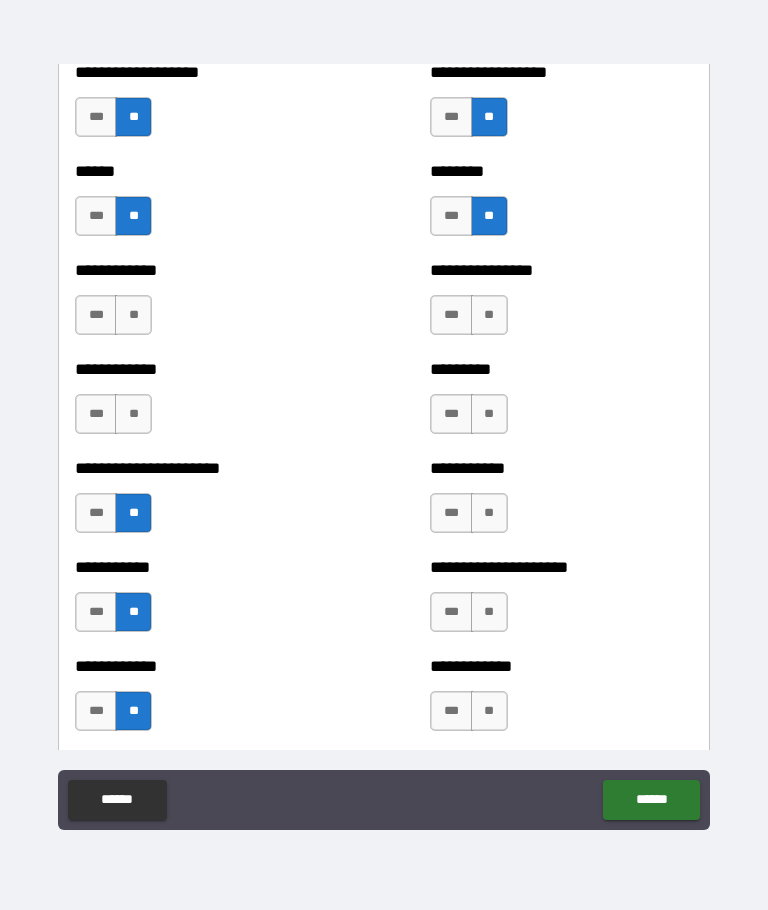 click on "**" at bounding box center [133, 414] 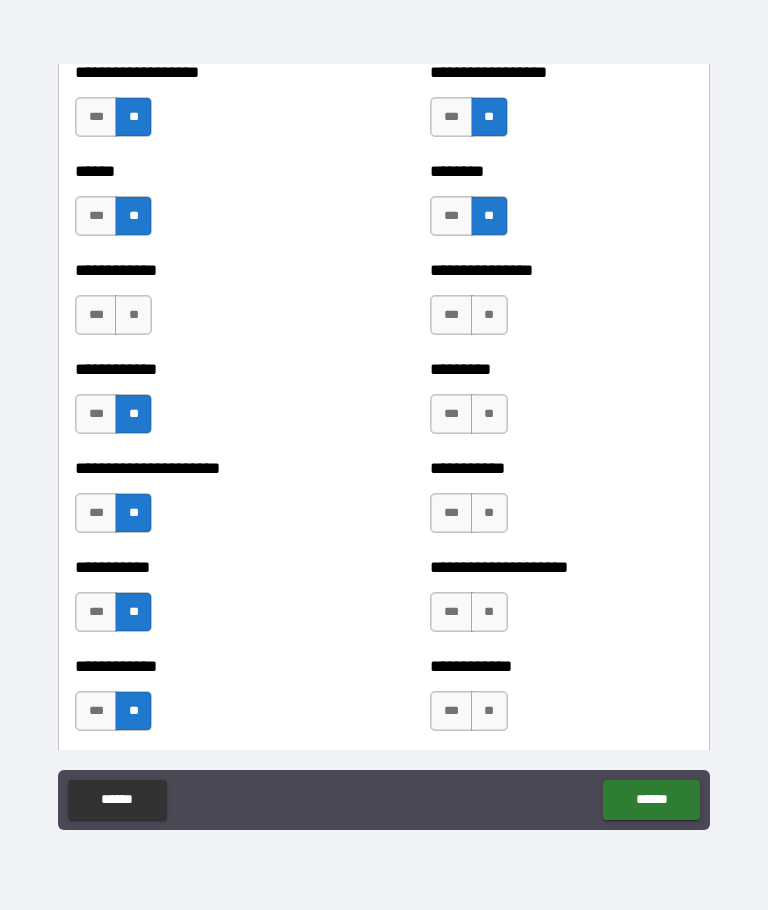 click on "**" at bounding box center (133, 315) 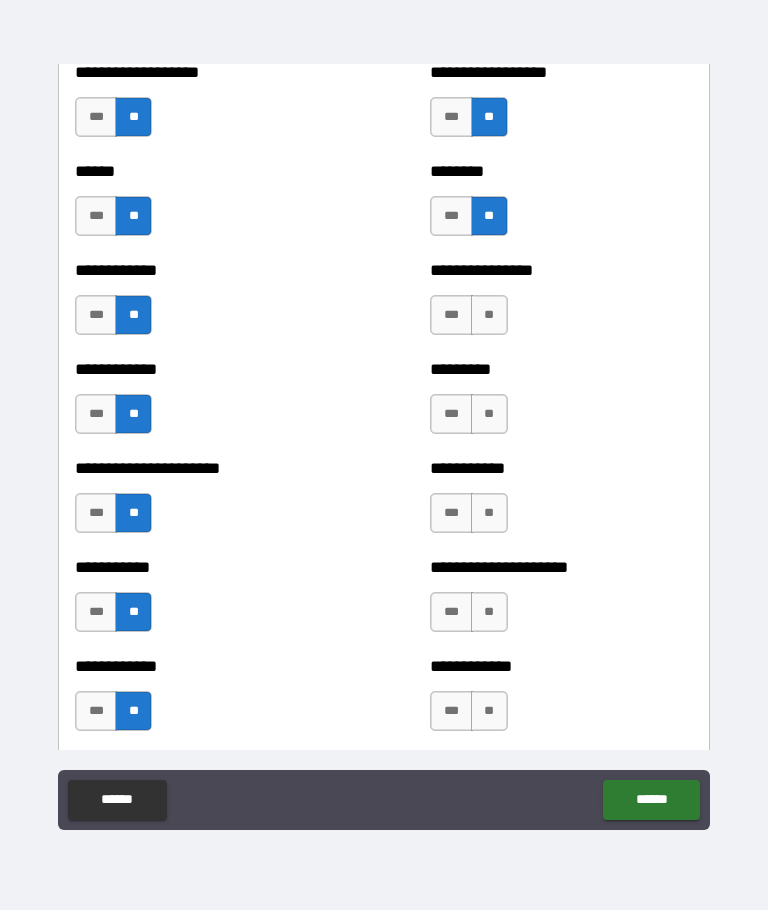 click on "**" at bounding box center (489, 315) 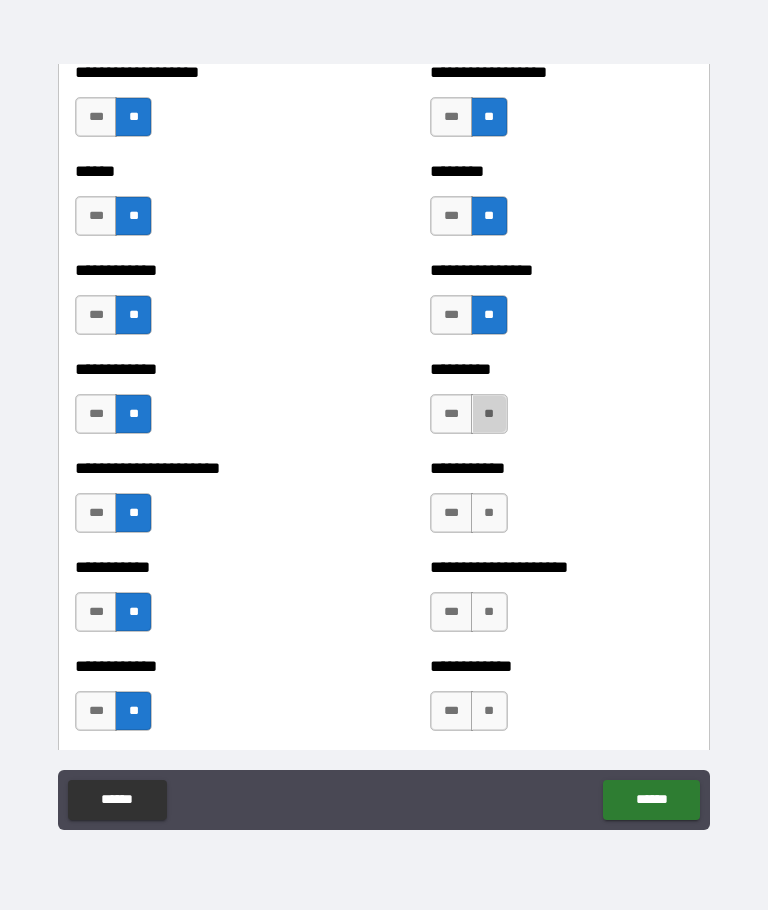 click on "**" at bounding box center [489, 414] 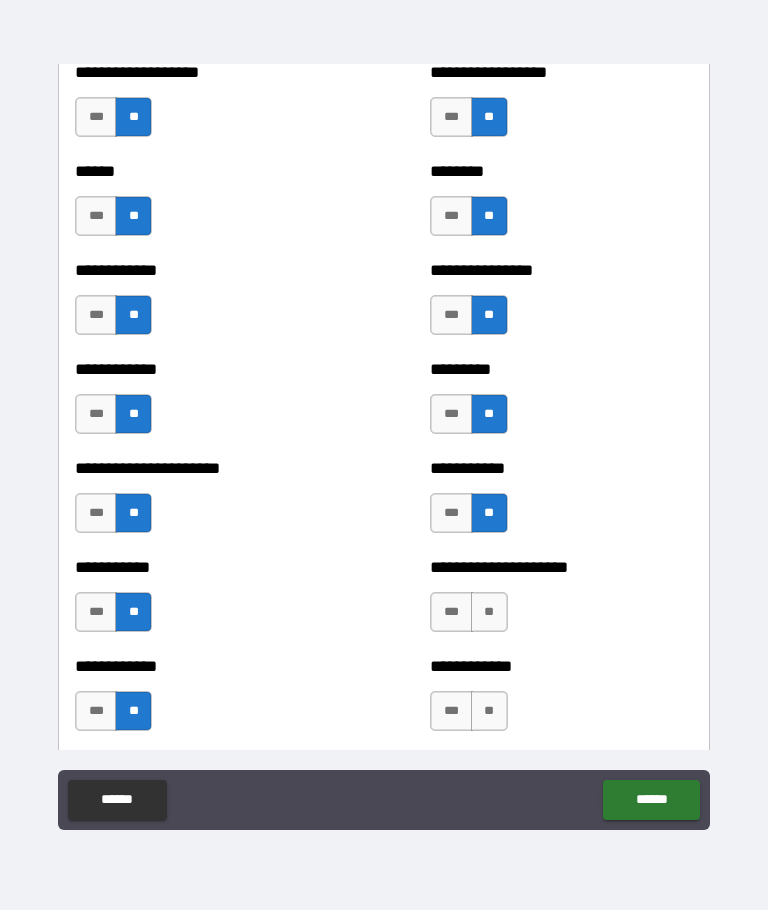 click on "**********" at bounding box center (561, 666) 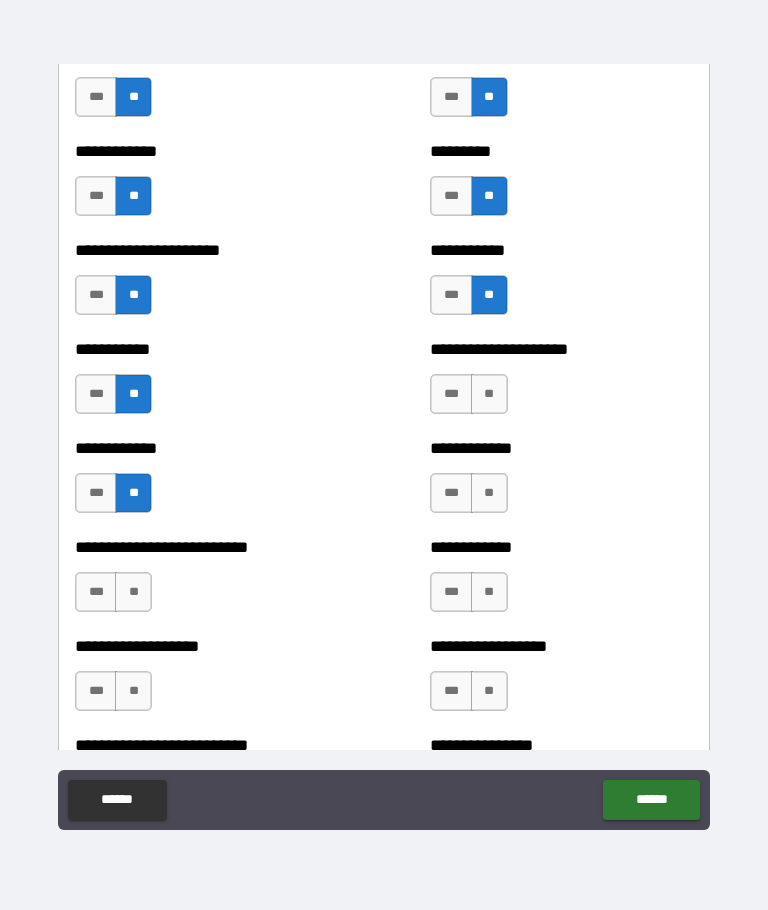 scroll, scrollTop: 5265, scrollLeft: 0, axis: vertical 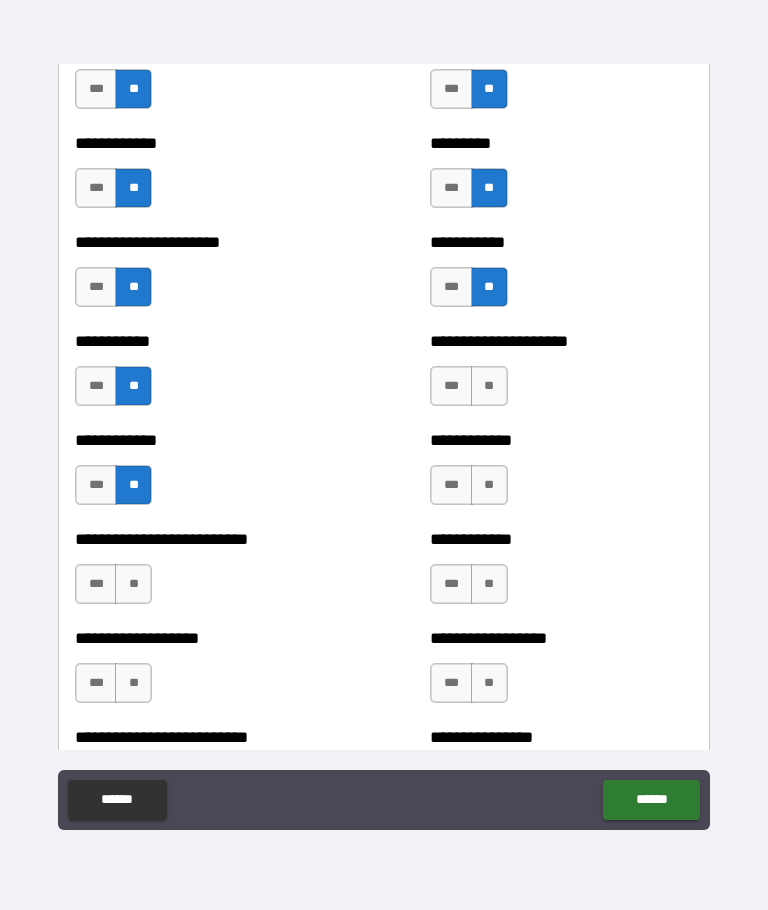click on "**" at bounding box center [489, 386] 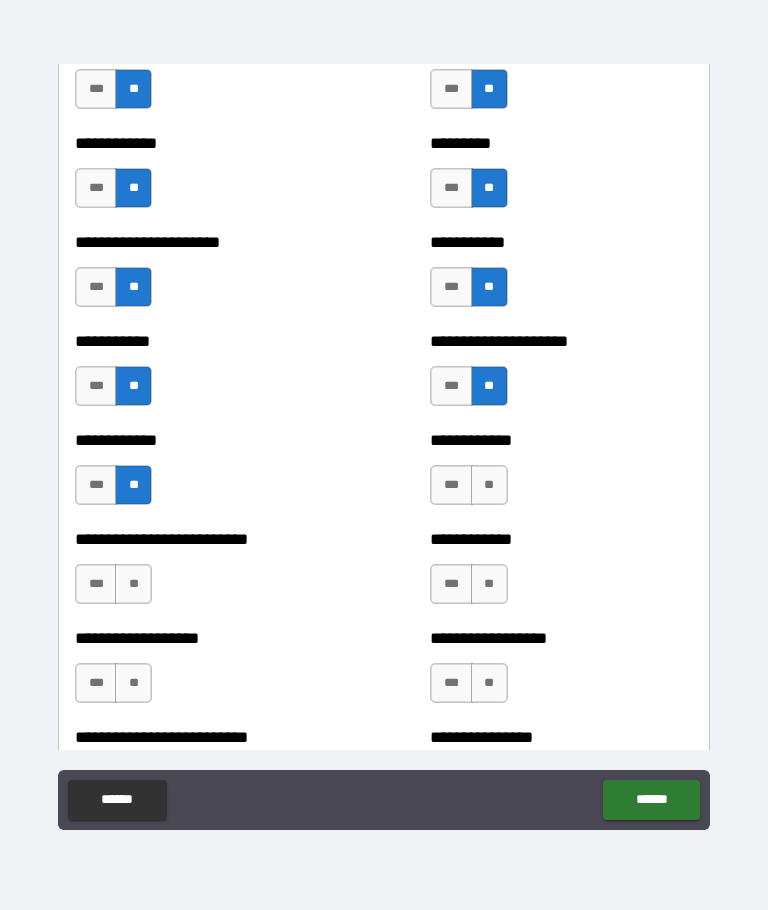 scroll, scrollTop: 5210, scrollLeft: 0, axis: vertical 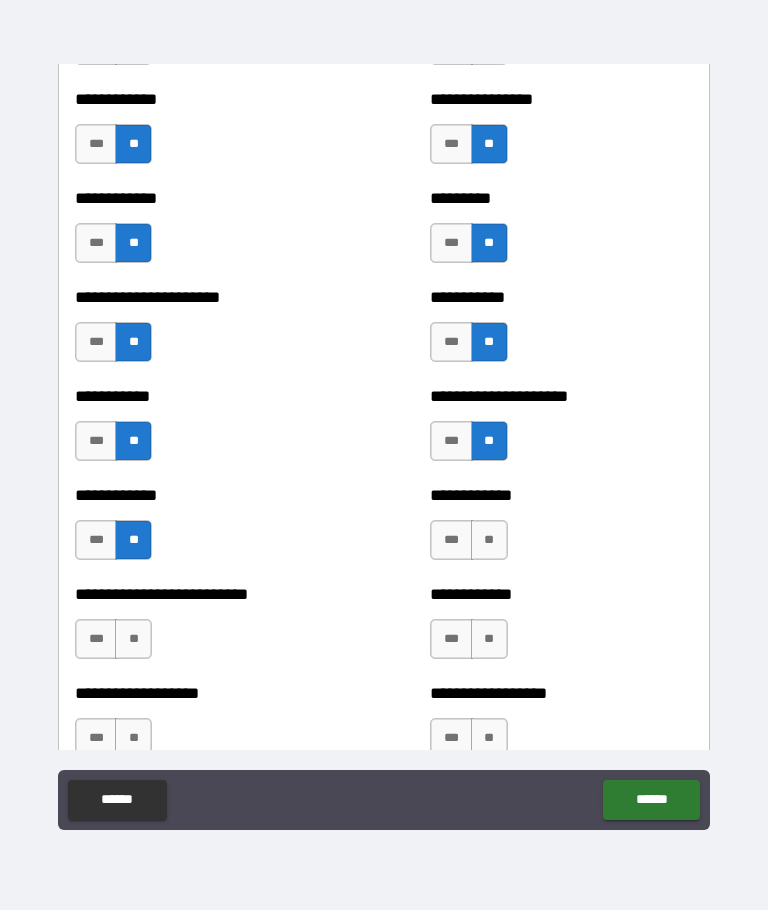 click on "**" at bounding box center [489, 639] 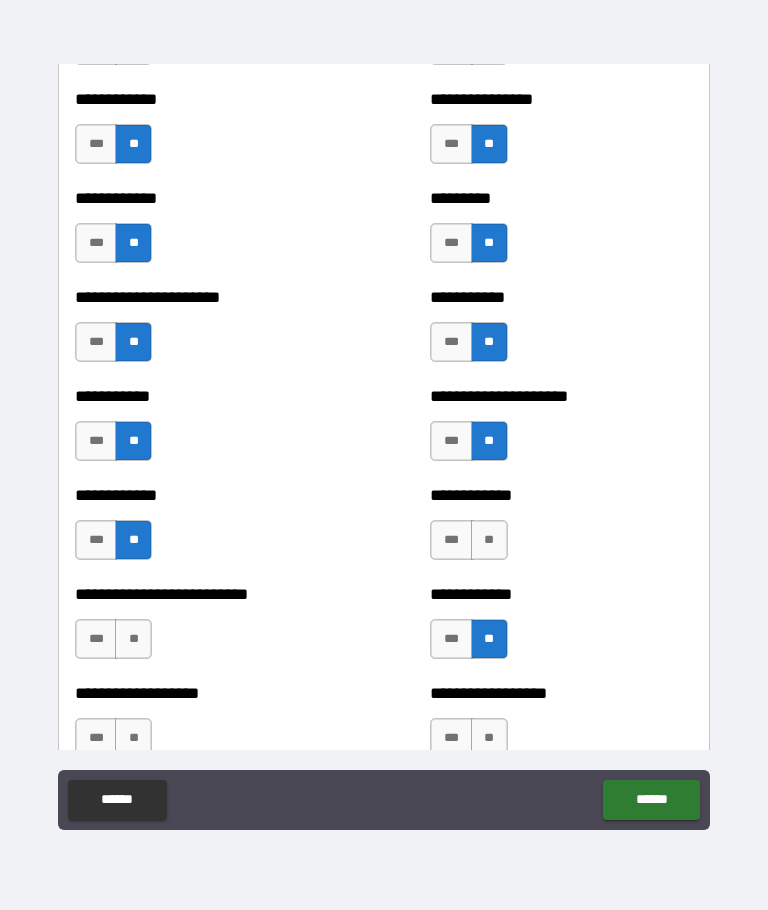 click on "**" at bounding box center (489, 540) 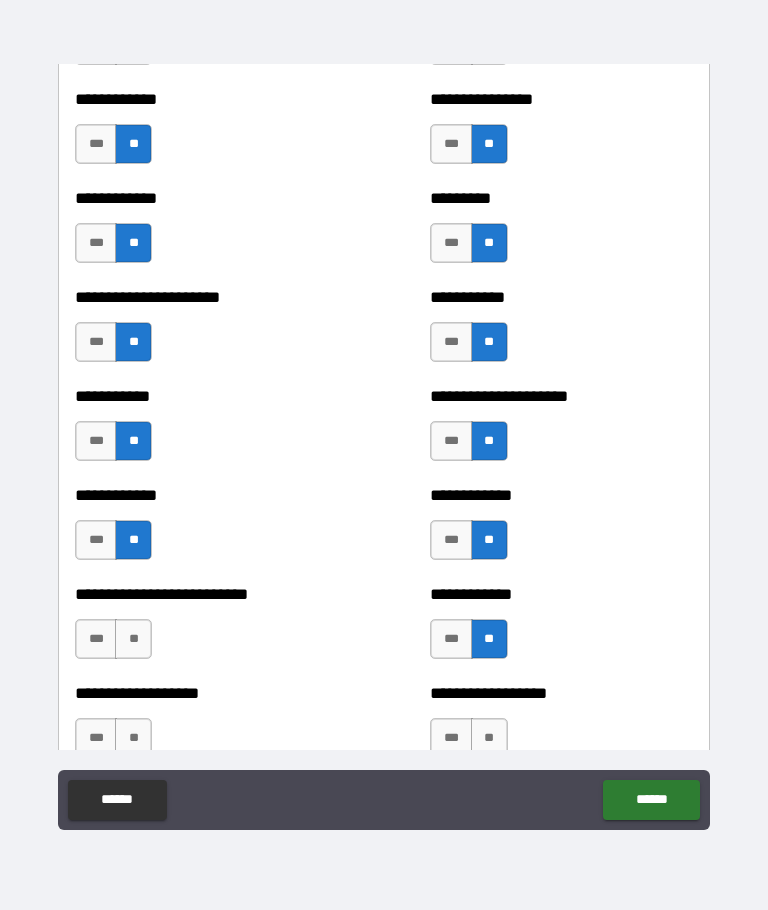 click on "**" at bounding box center [489, 738] 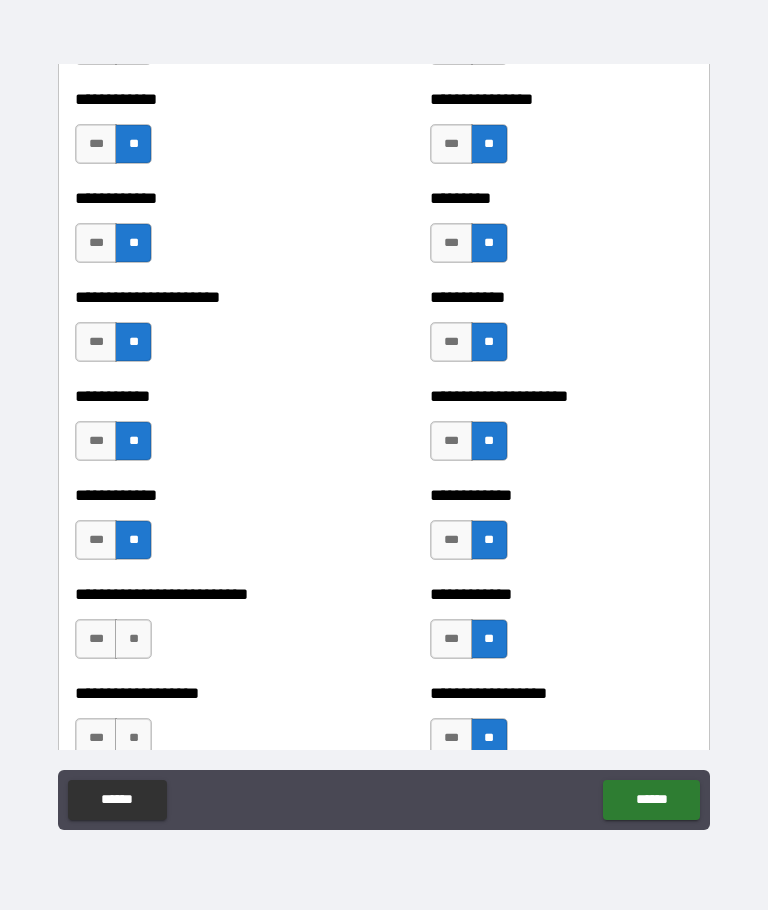 click on "**" at bounding box center (133, 639) 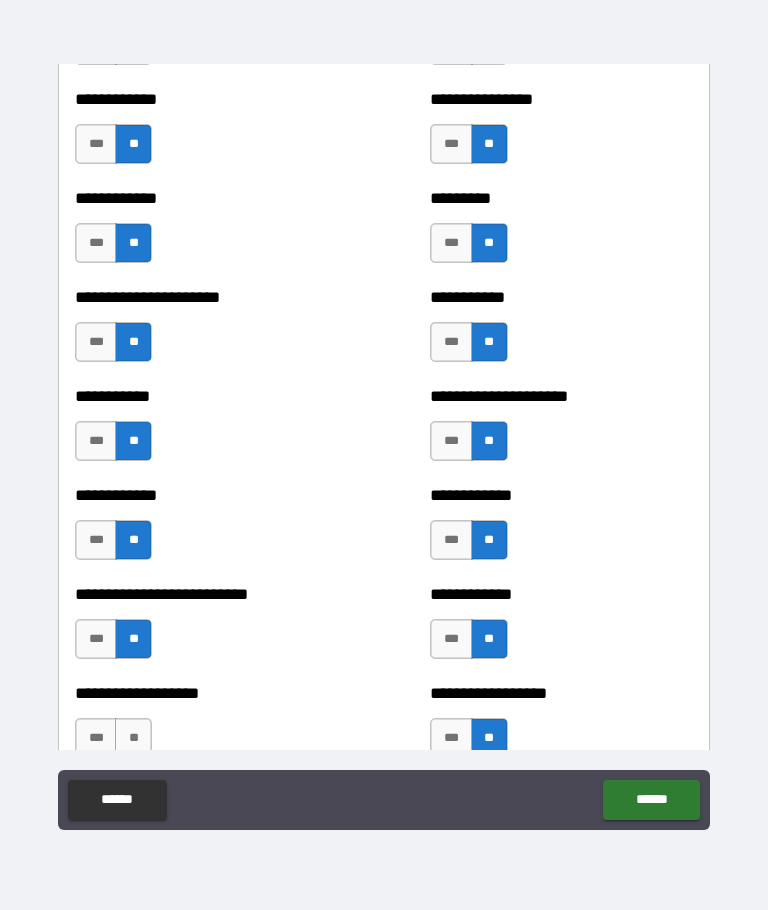 click on "**" at bounding box center [133, 738] 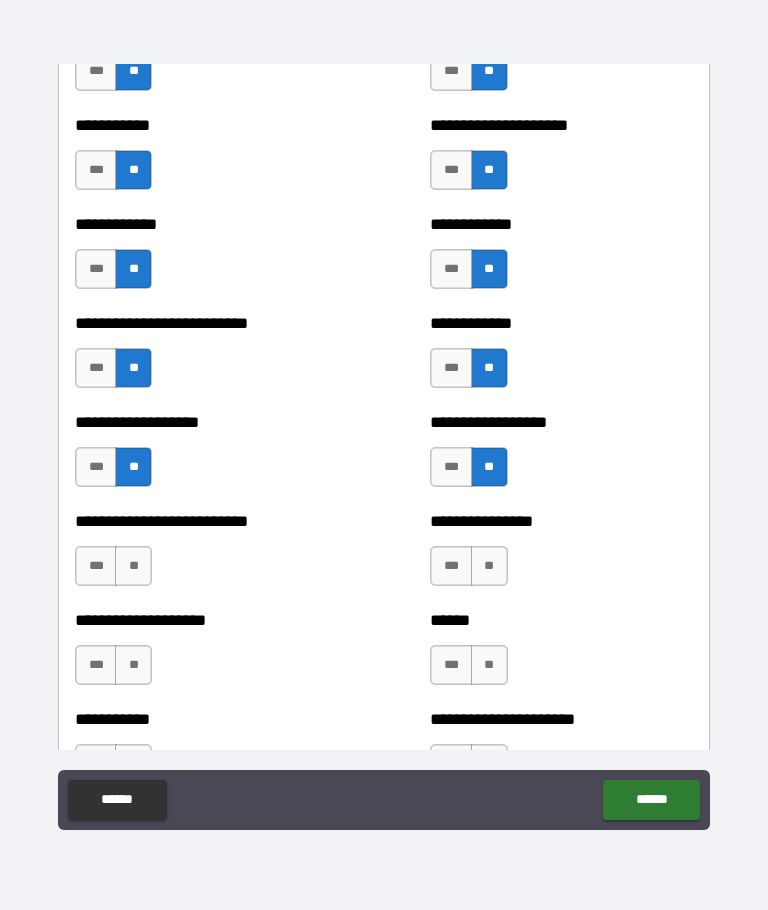 scroll, scrollTop: 5509, scrollLeft: 0, axis: vertical 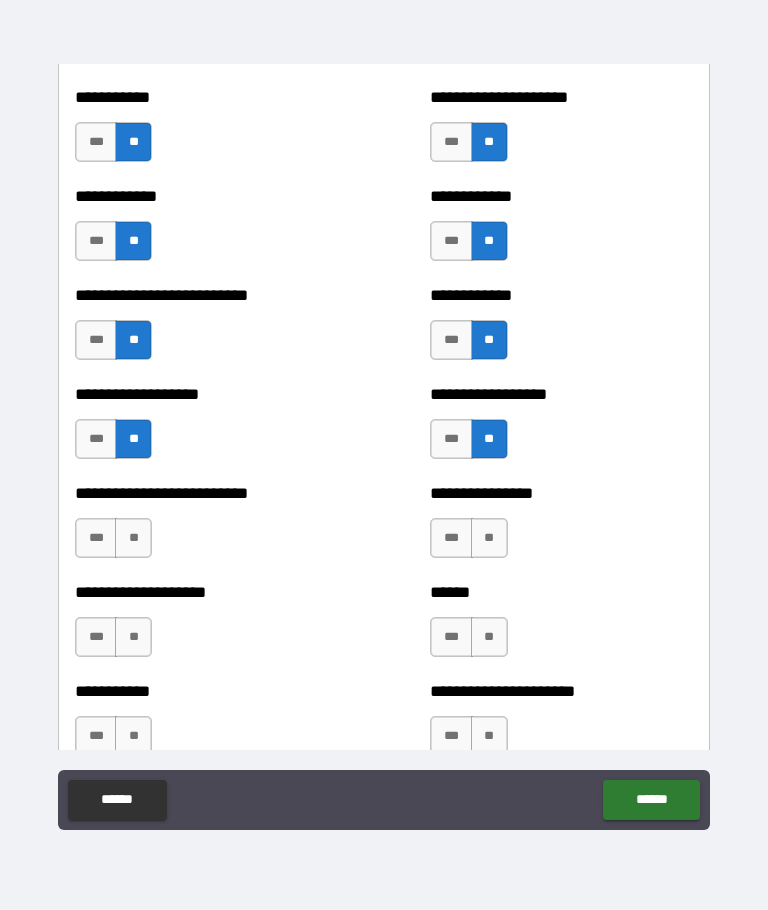 click on "**" at bounding box center (133, 538) 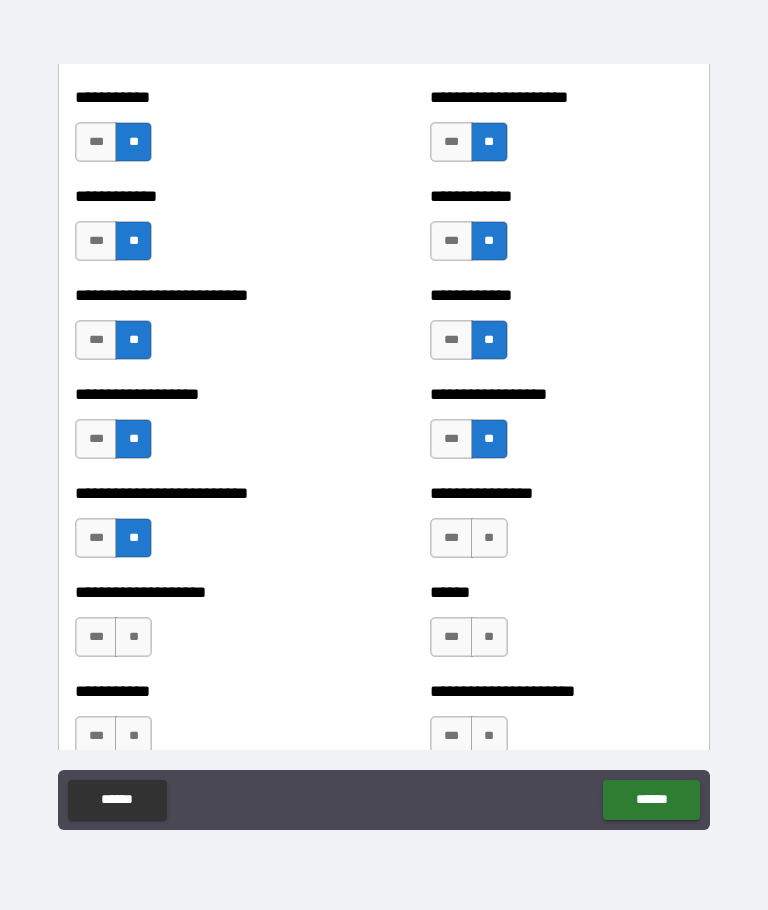 click on "**" at bounding box center [133, 637] 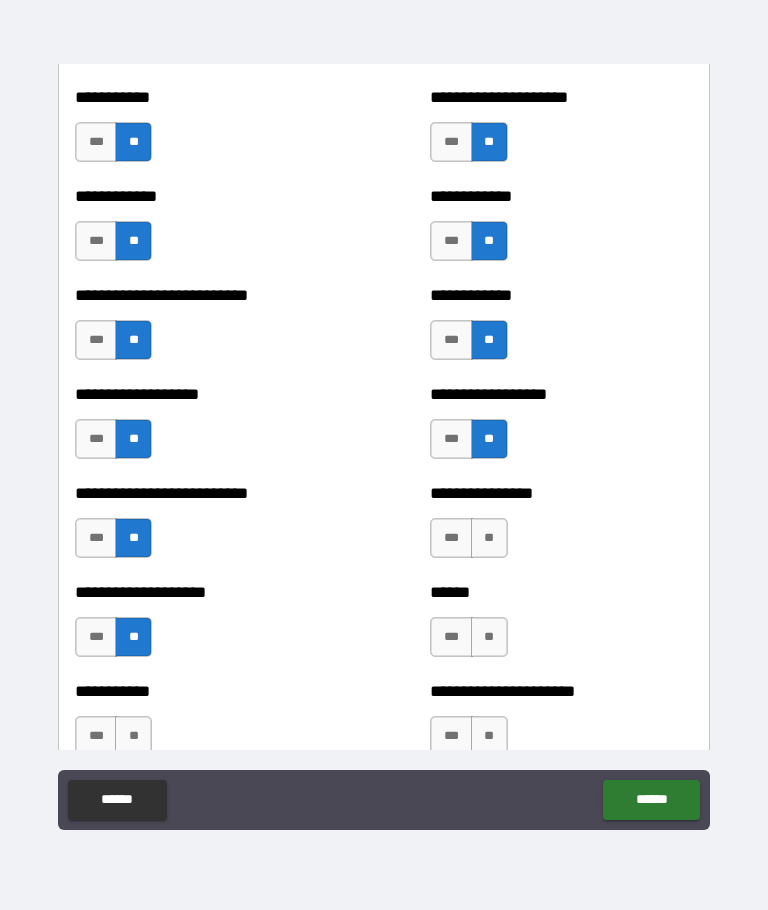 click on "**" at bounding box center [133, 736] 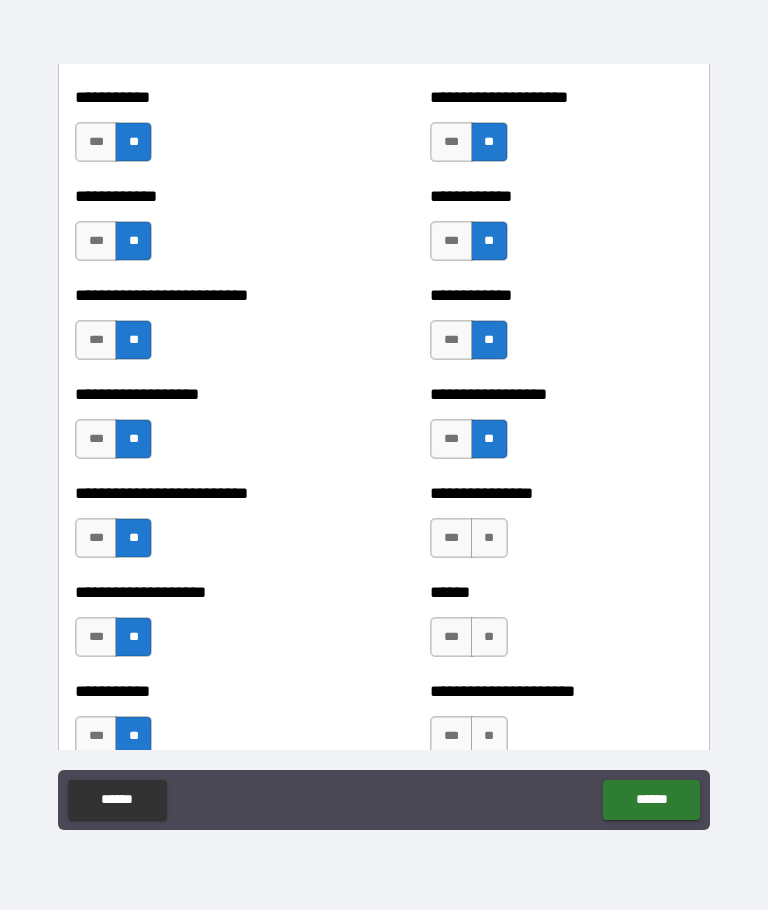 click on "**" at bounding box center (489, 538) 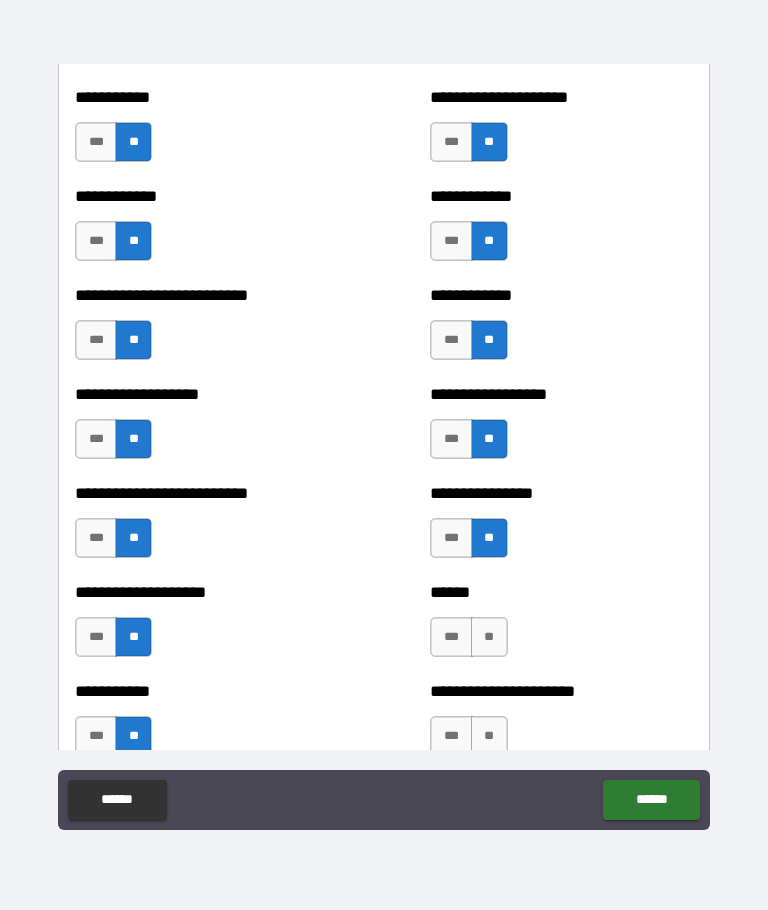 click on "**" at bounding box center [489, 637] 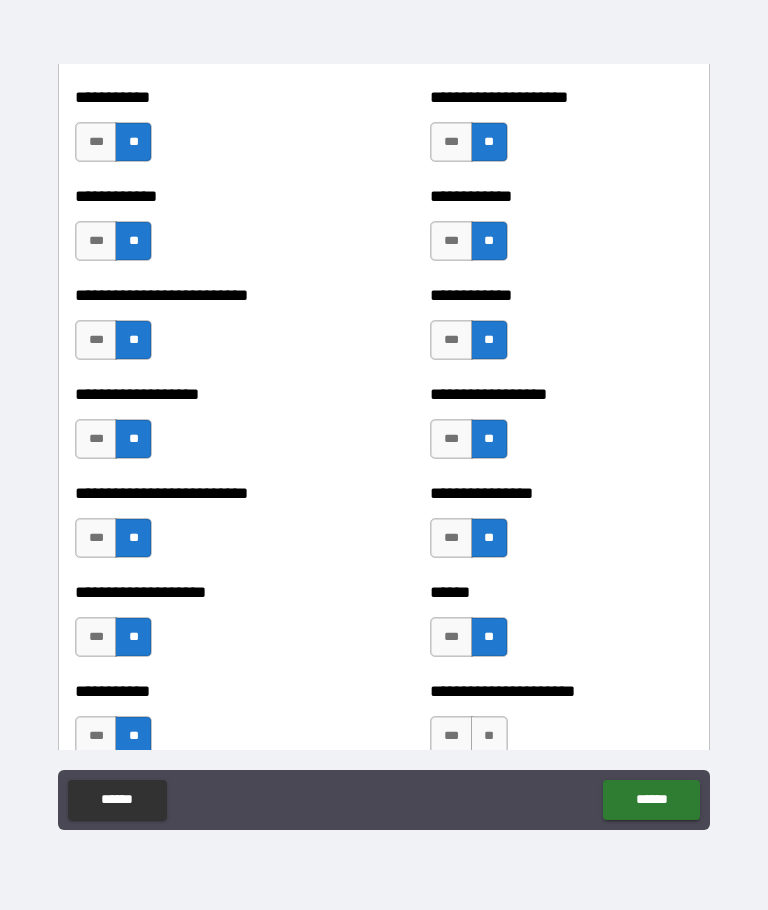 click on "**********" at bounding box center (561, 726) 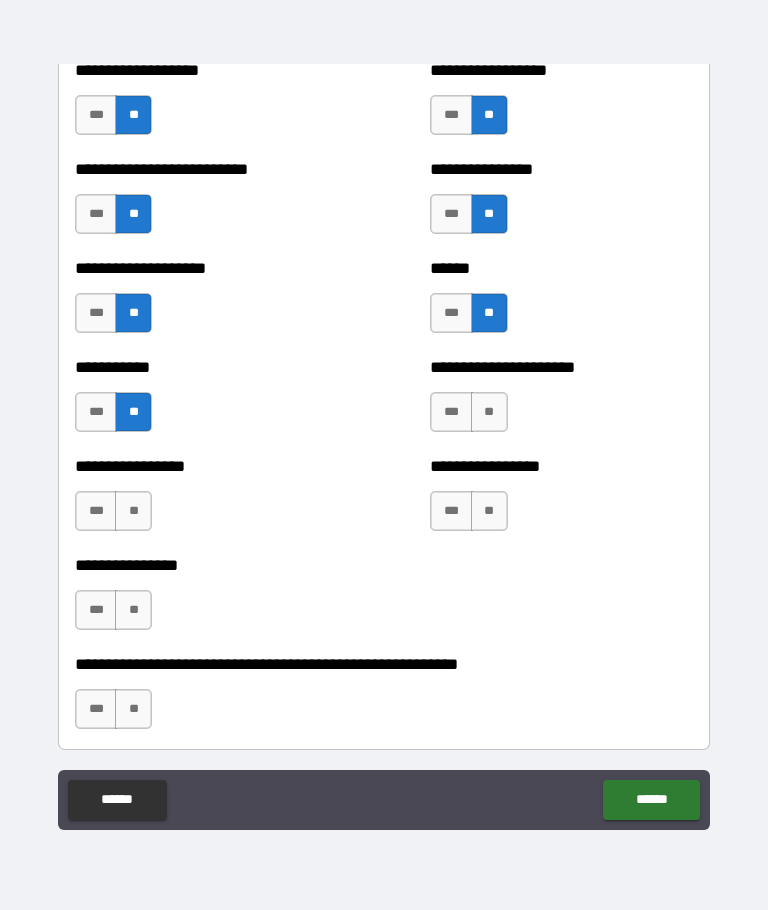 scroll, scrollTop: 5841, scrollLeft: 0, axis: vertical 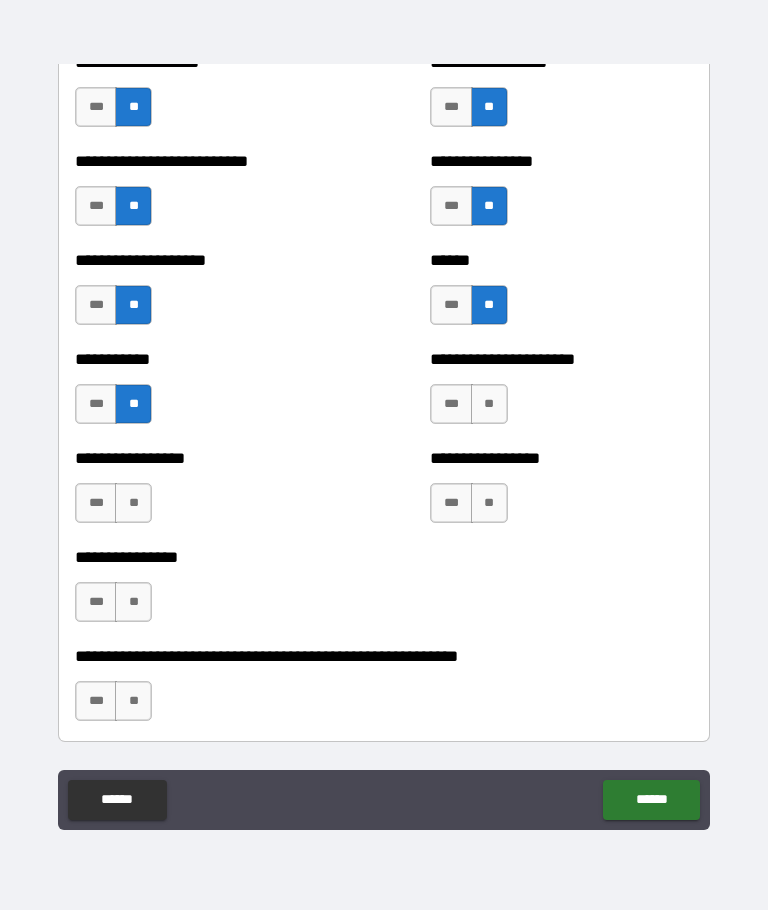 click on "**" at bounding box center (133, 701) 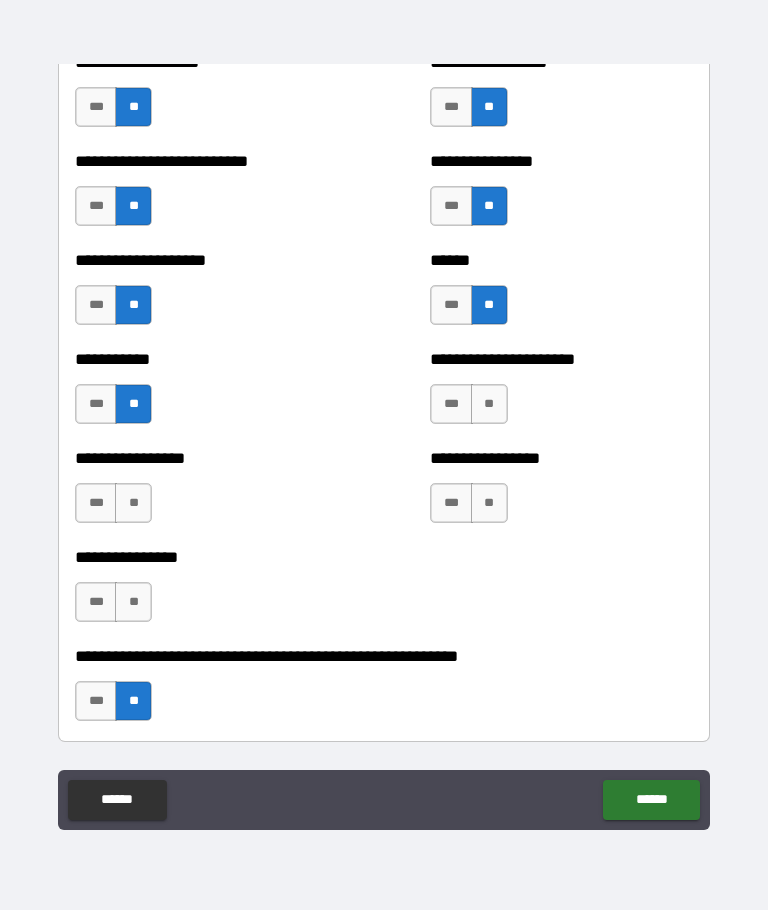 click on "**" at bounding box center [133, 602] 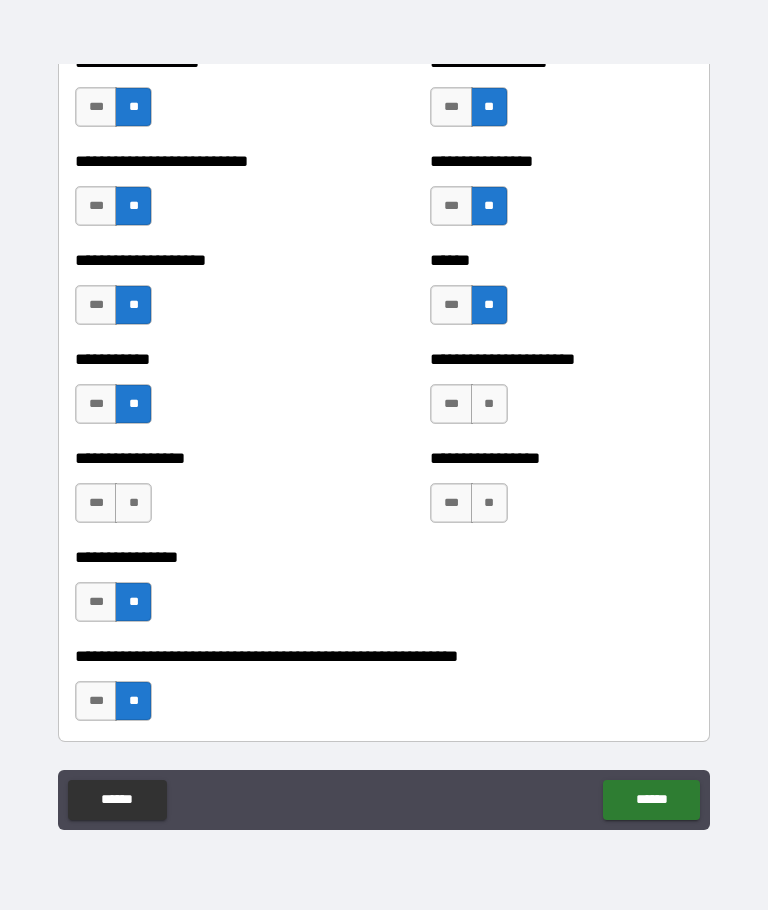 click on "**" at bounding box center [133, 503] 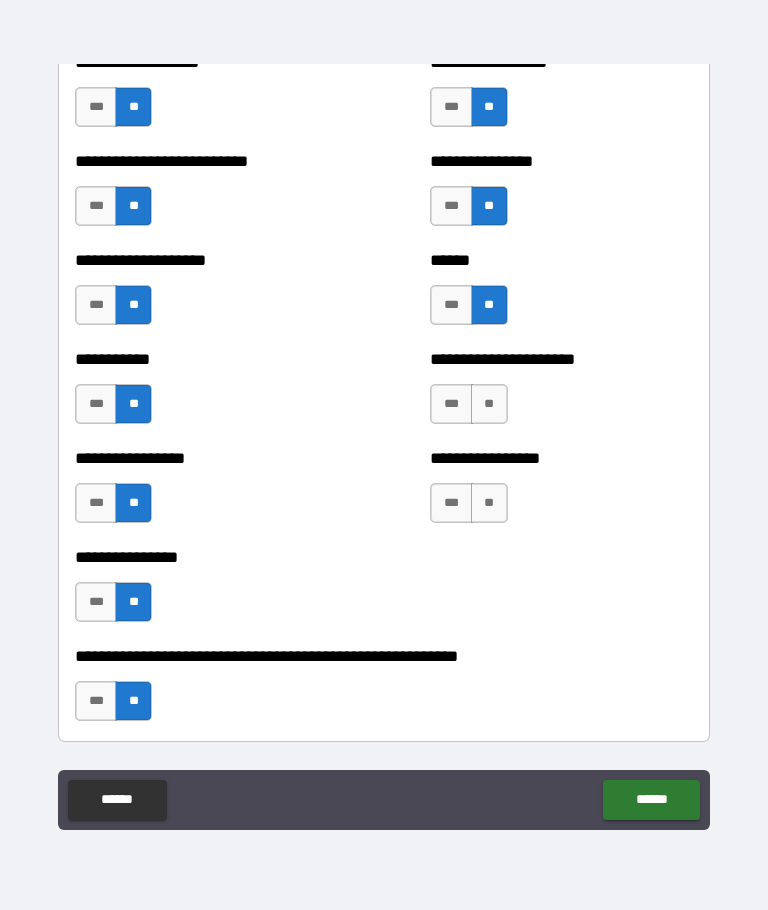 click on "**" at bounding box center [489, 503] 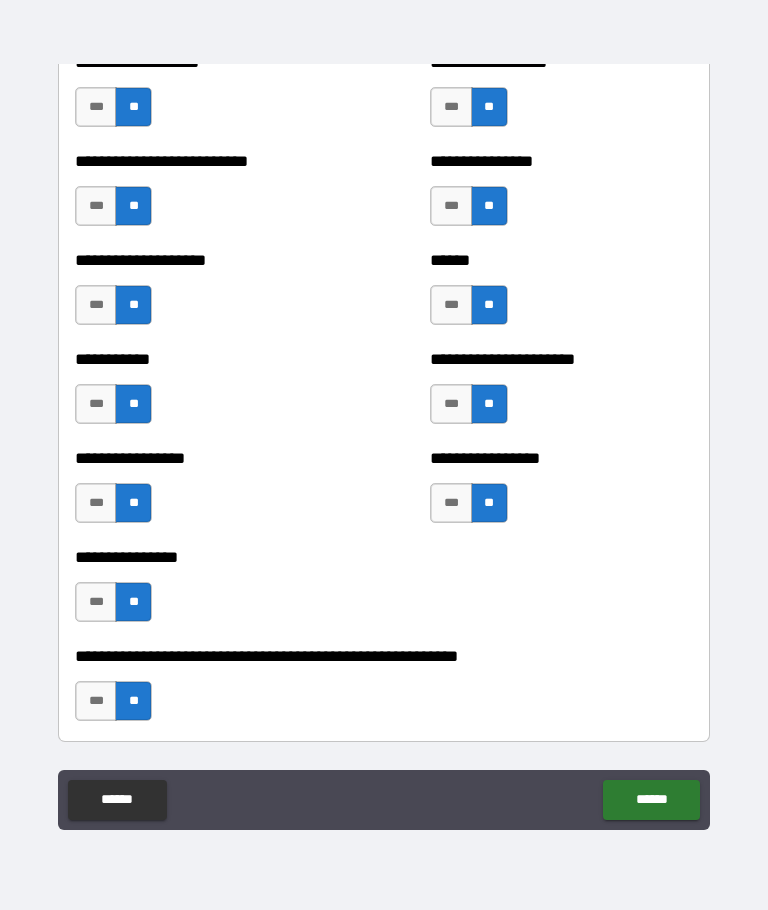 click on "******" at bounding box center [651, 800] 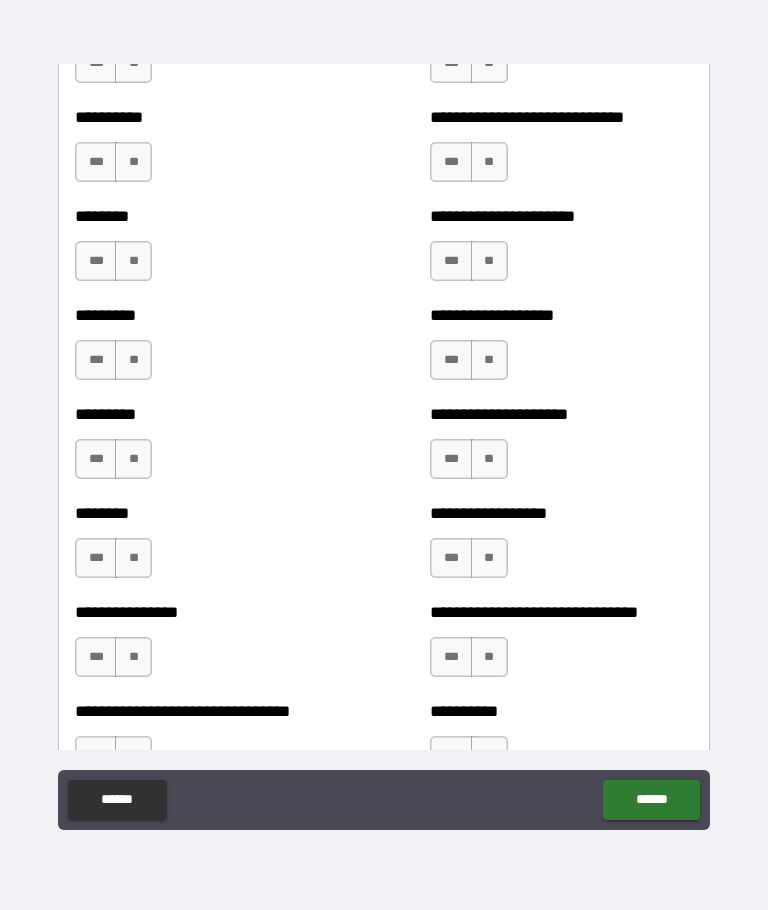 scroll, scrollTop: 7100, scrollLeft: 0, axis: vertical 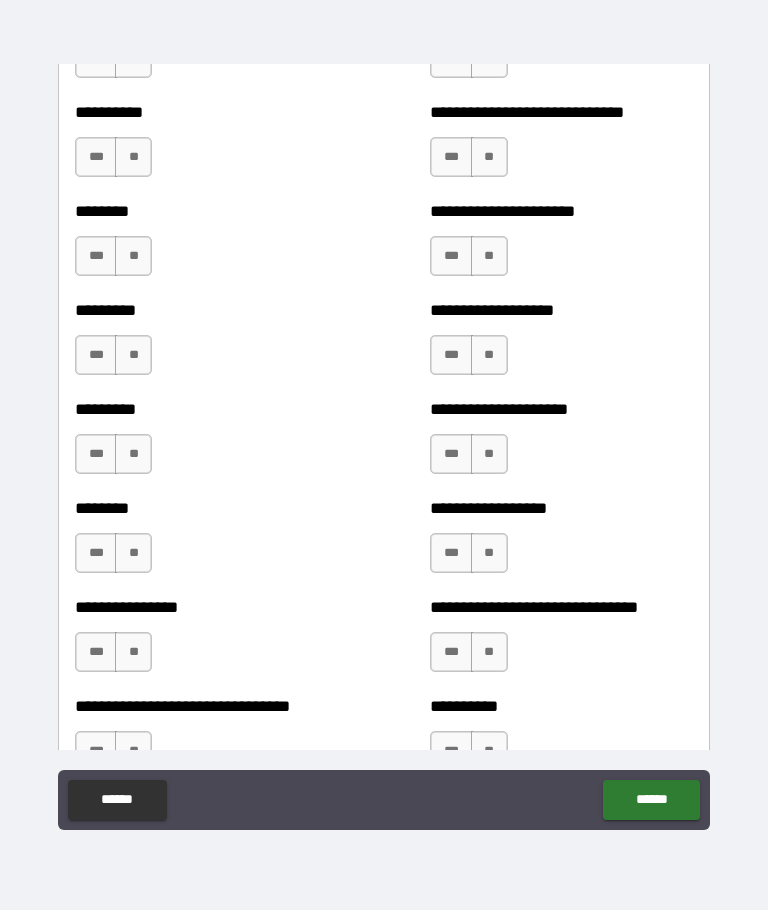 click on "**" at bounding box center [133, 454] 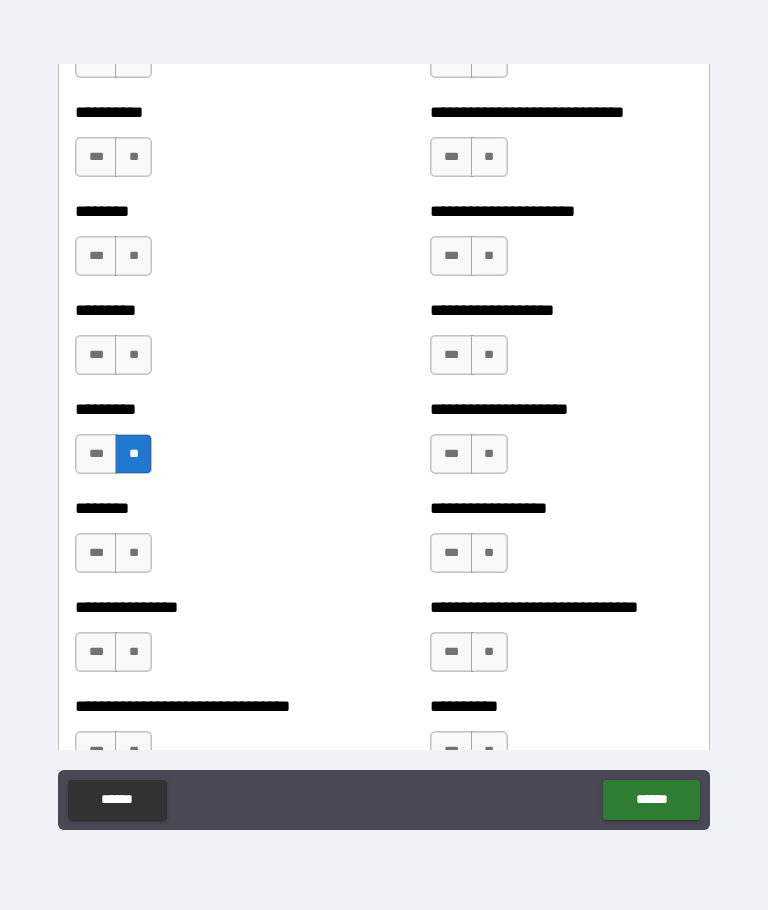 click on "***" at bounding box center [96, 553] 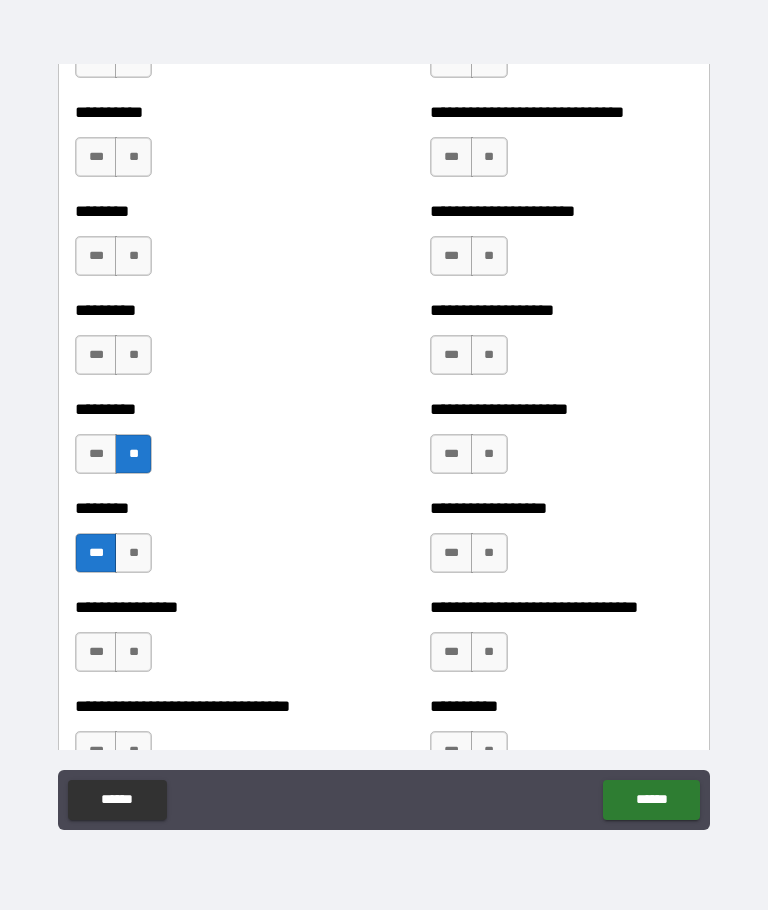 click on "***" at bounding box center (96, 553) 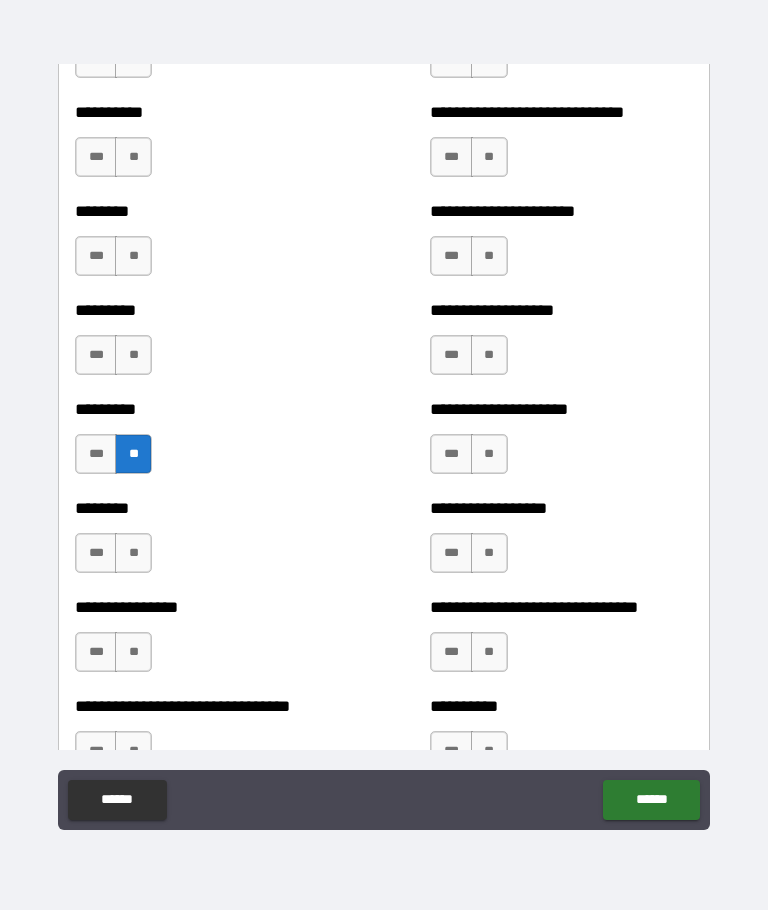 click on "***" at bounding box center [96, 553] 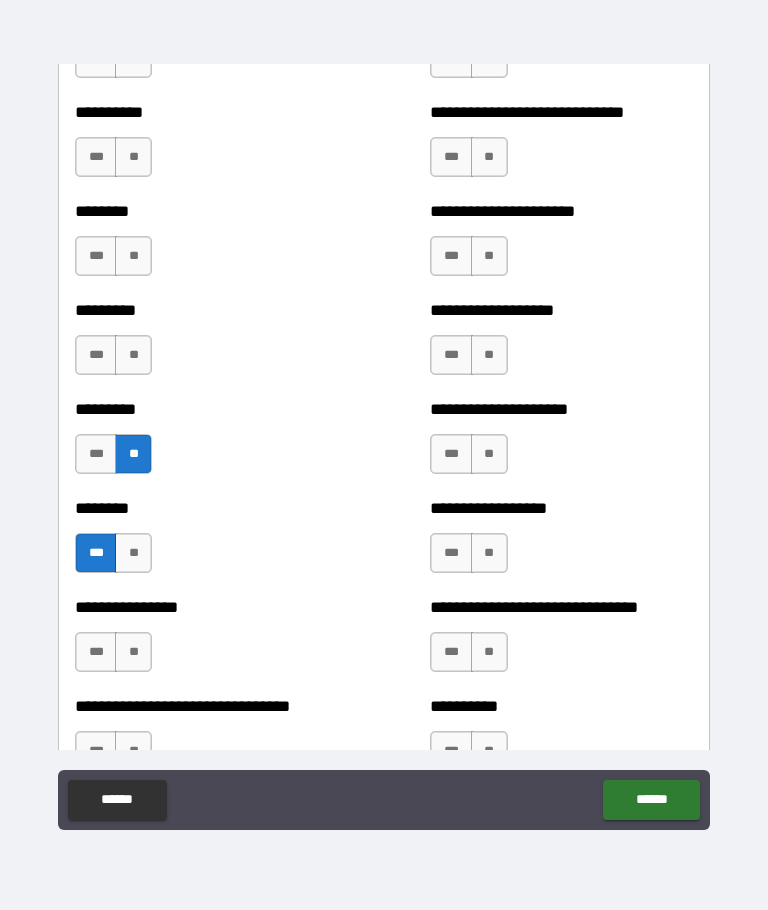 click on "**" at bounding box center [133, 652] 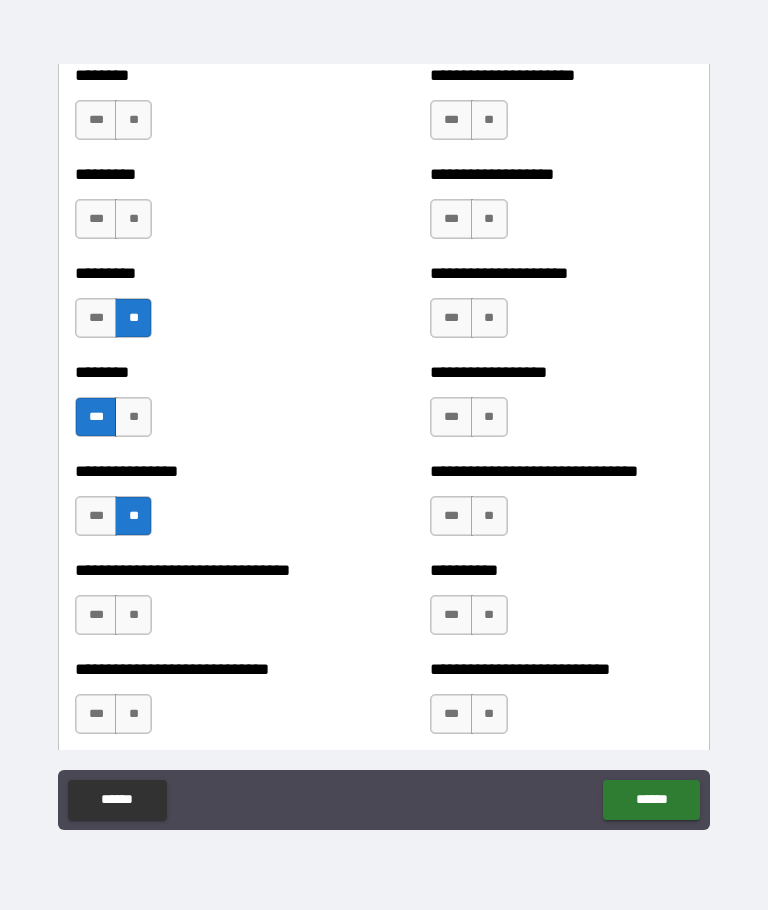 scroll, scrollTop: 7249, scrollLeft: 0, axis: vertical 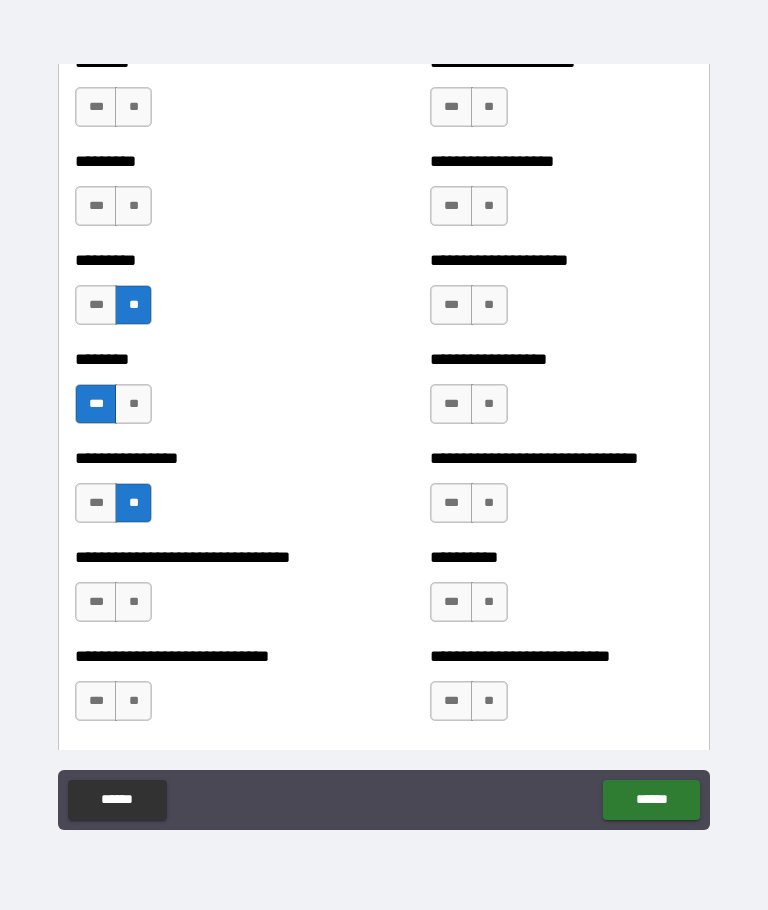 click on "**" at bounding box center (133, 602) 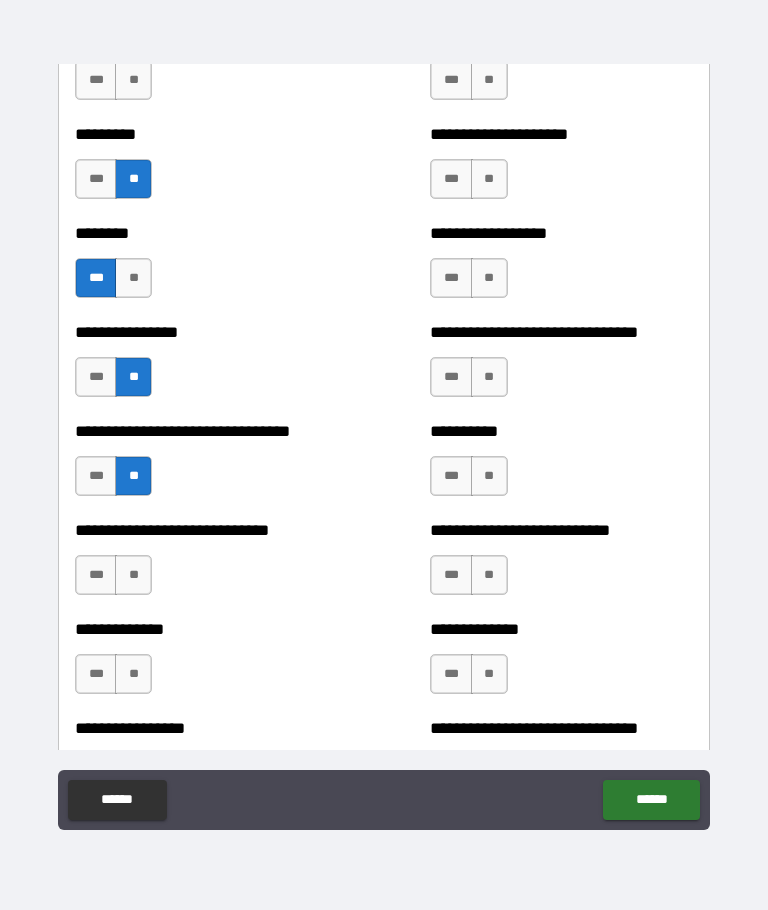 scroll, scrollTop: 7388, scrollLeft: 0, axis: vertical 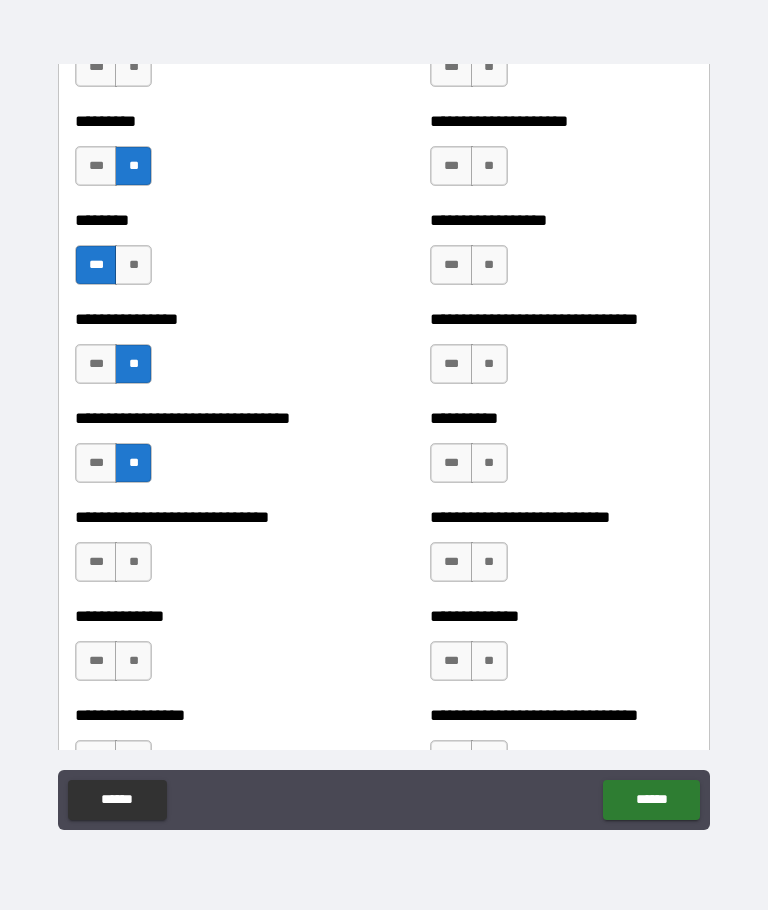 click on "***" at bounding box center (96, 562) 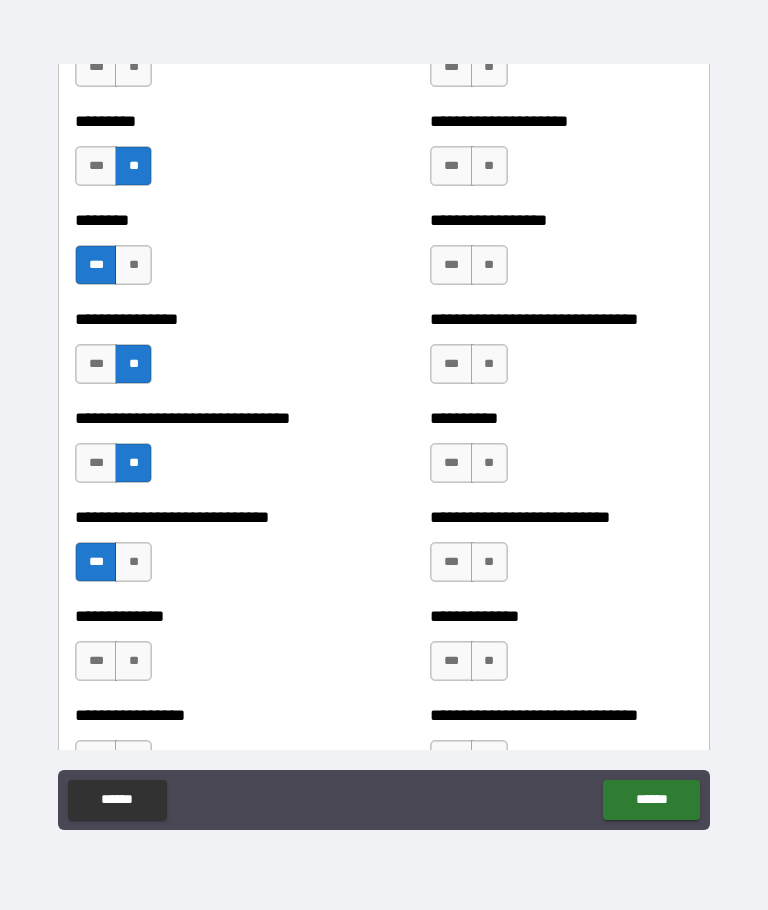 click on "**" at bounding box center [133, 661] 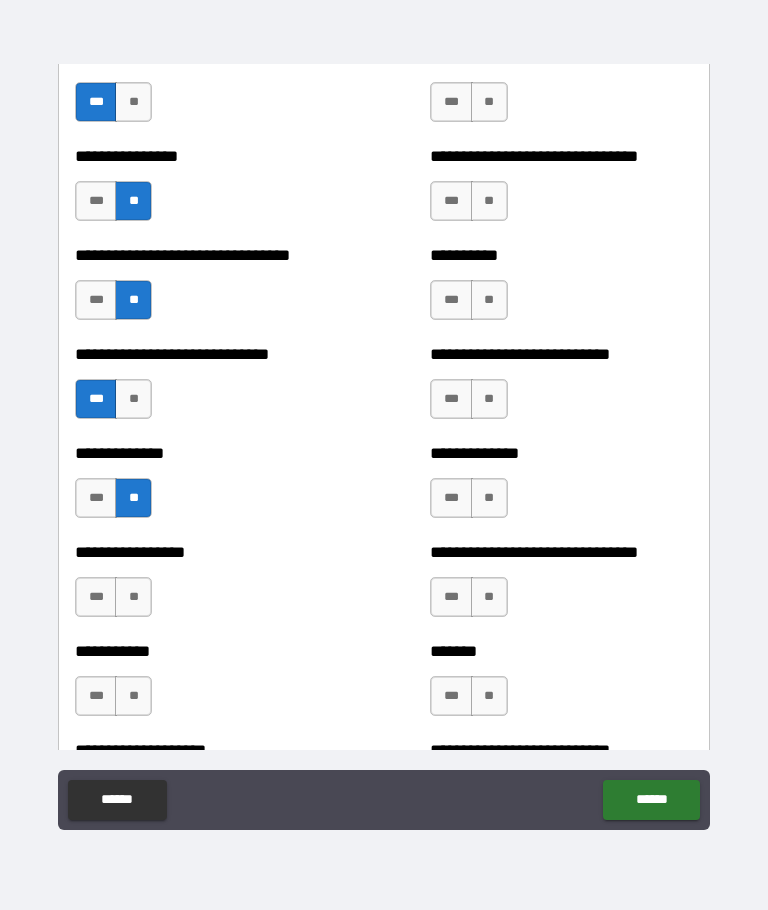 scroll, scrollTop: 7560, scrollLeft: 0, axis: vertical 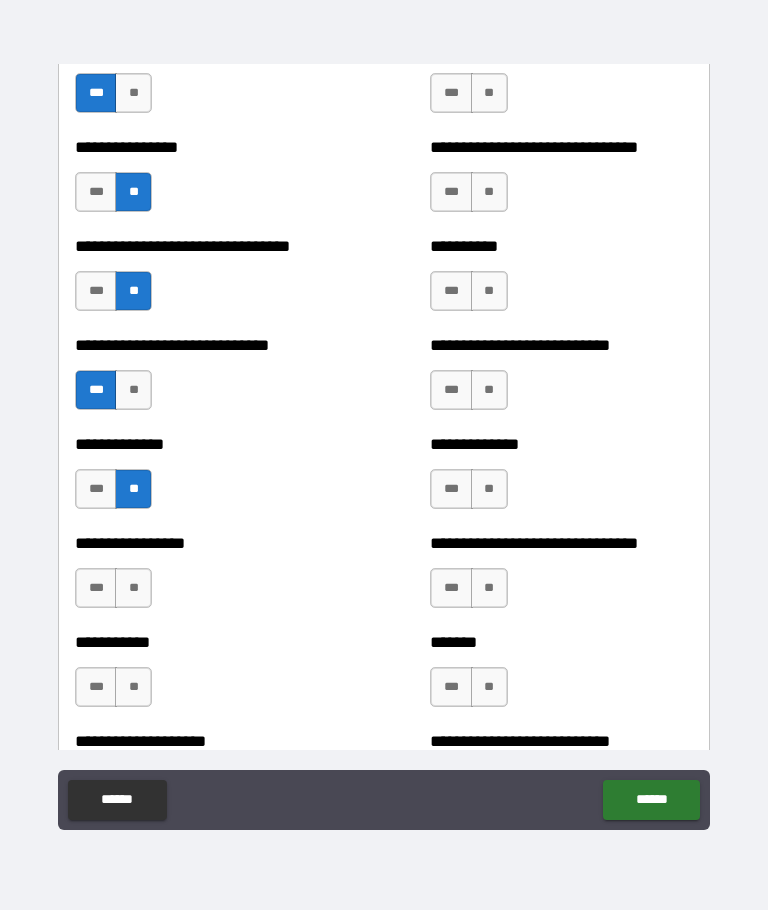 click on "**" at bounding box center (133, 588) 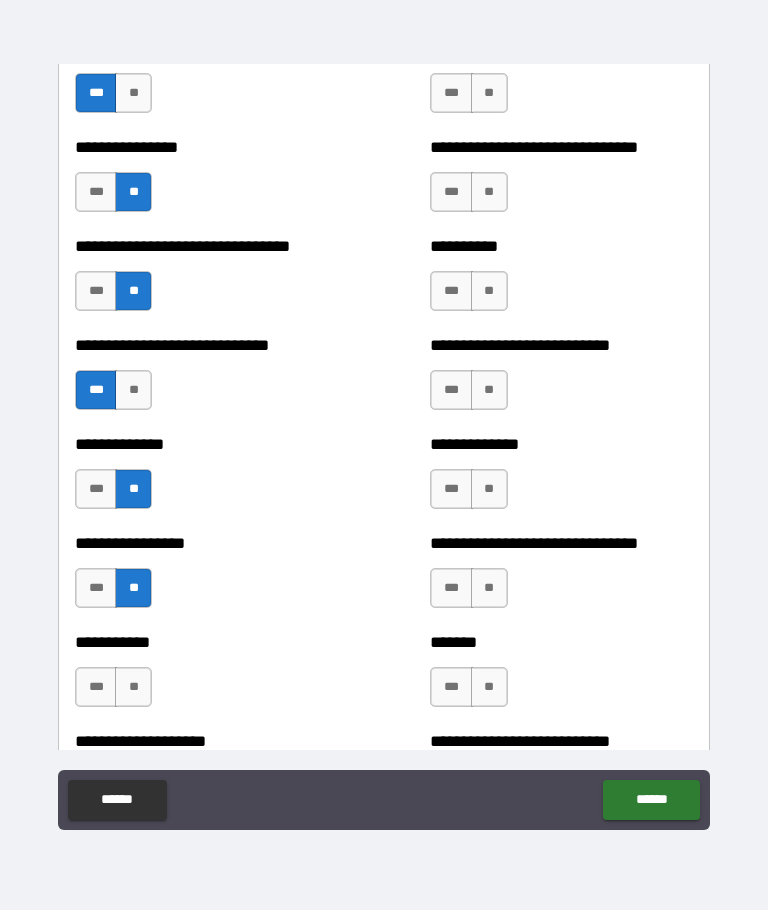 click on "***" at bounding box center [96, 588] 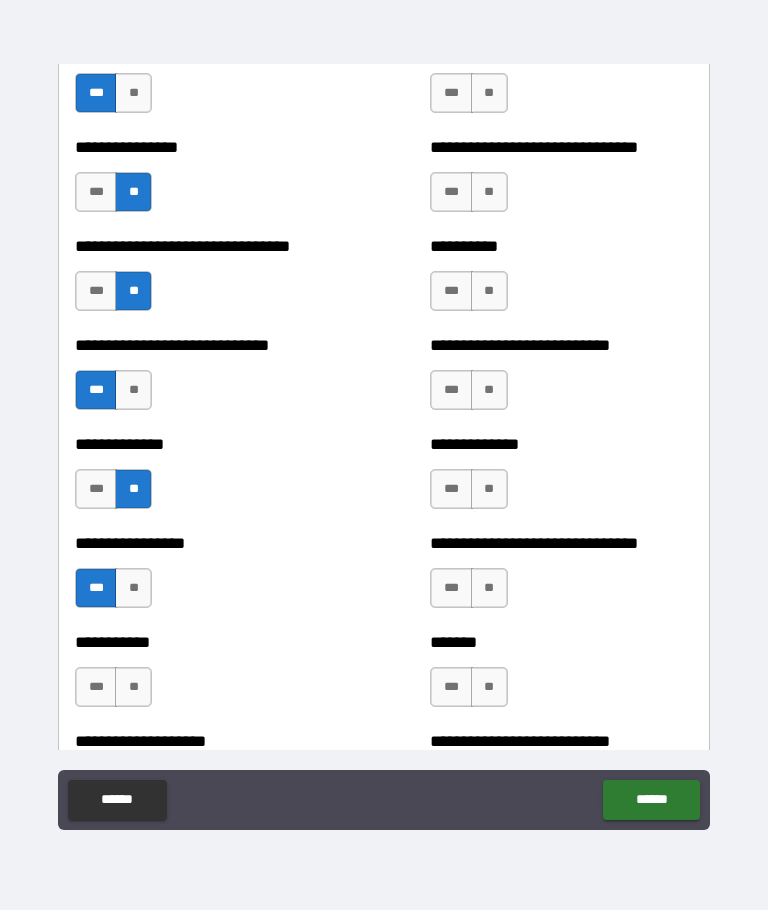 click on "**" at bounding box center (133, 687) 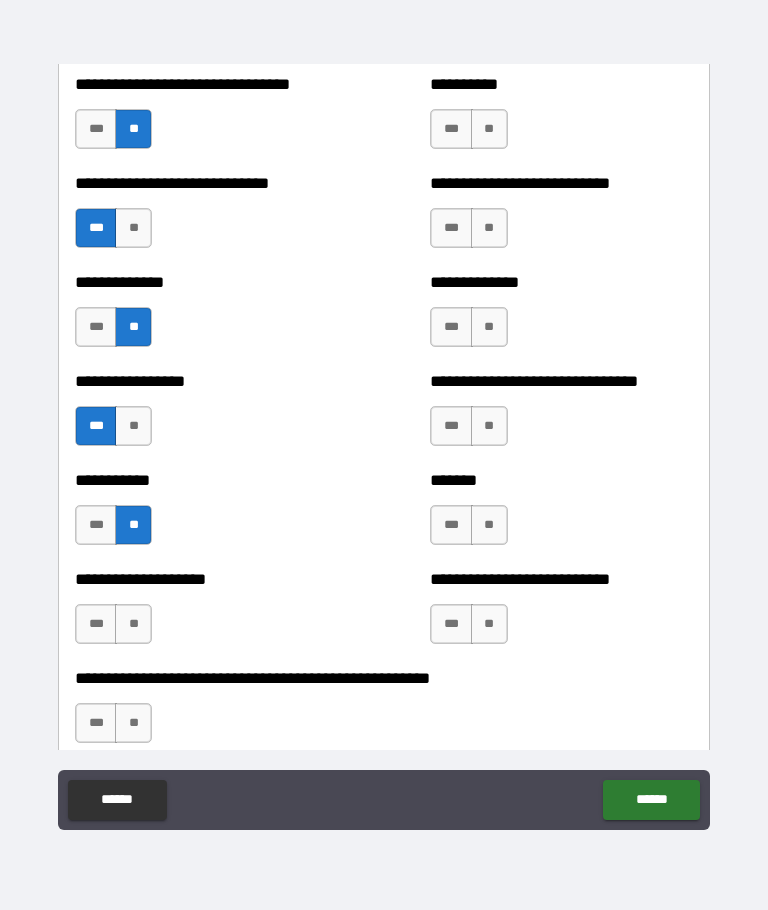 scroll, scrollTop: 7723, scrollLeft: 0, axis: vertical 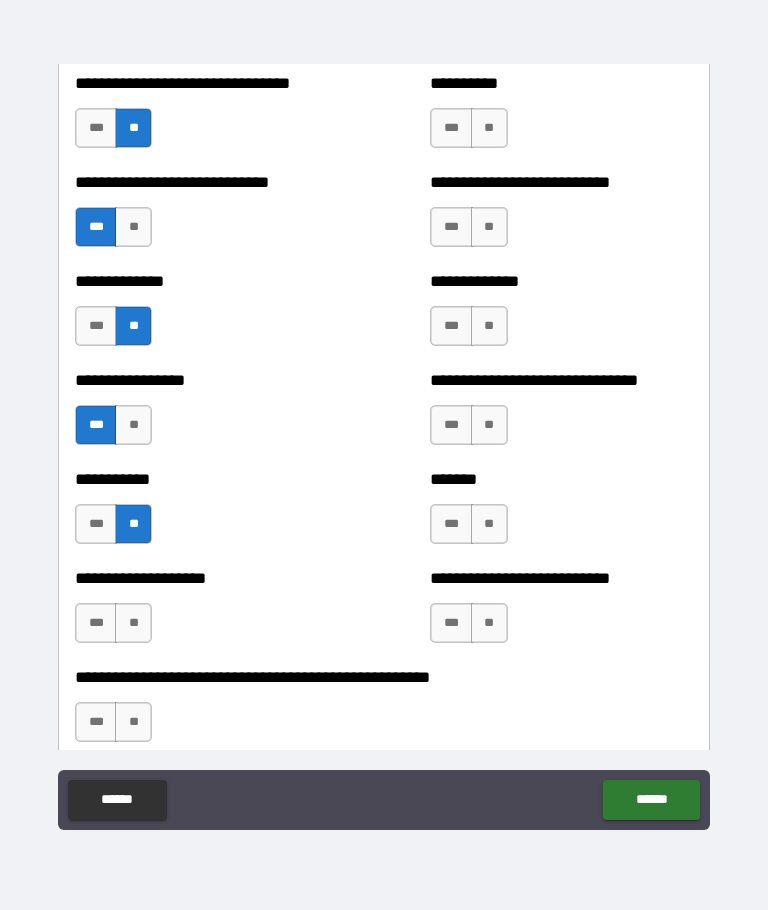 click on "**" at bounding box center [133, 623] 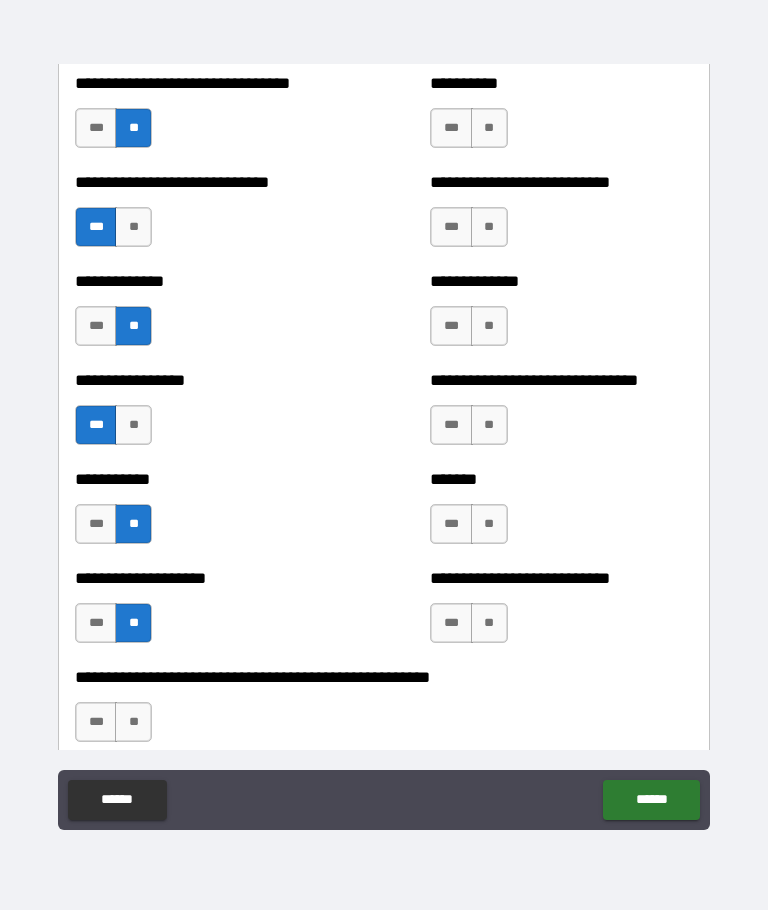 click on "**" at bounding box center (133, 722) 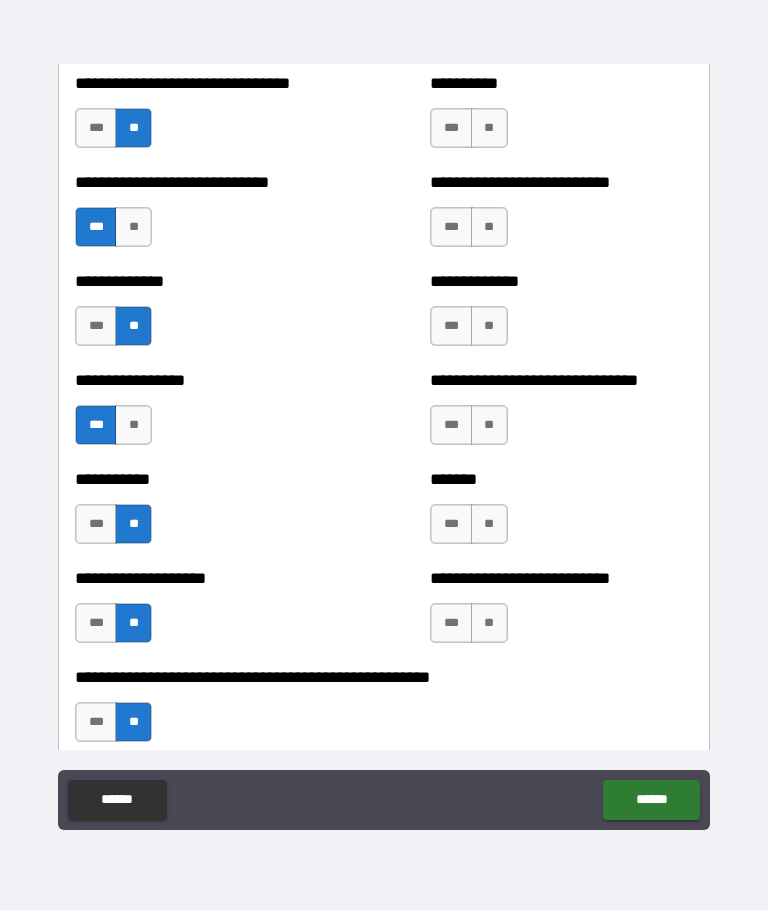 click on "**" at bounding box center [489, 623] 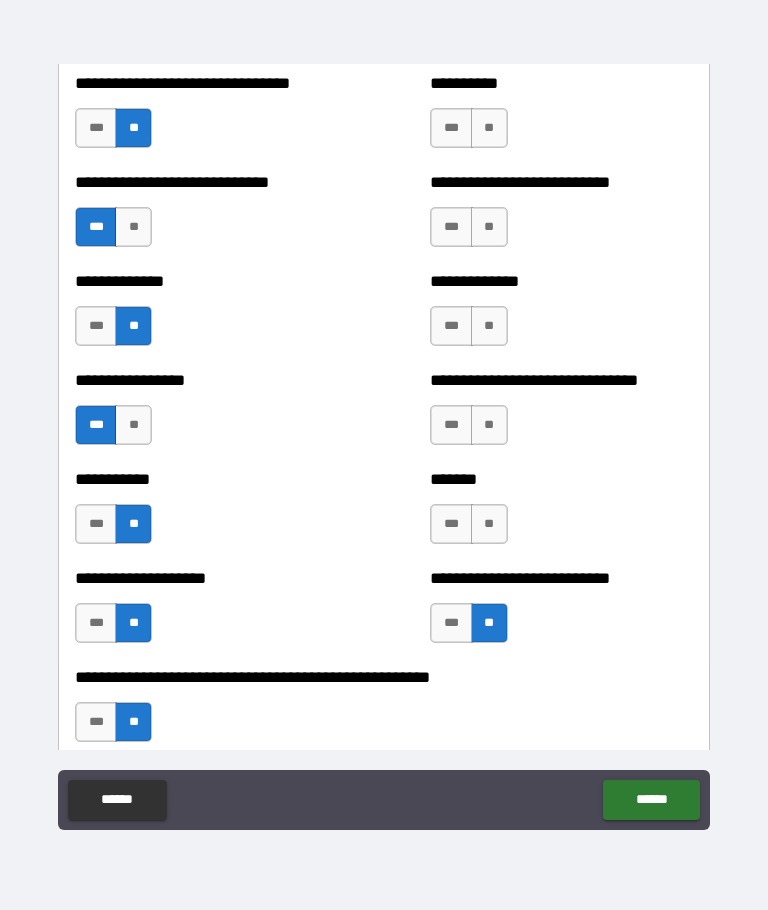 click on "**" at bounding box center (489, 524) 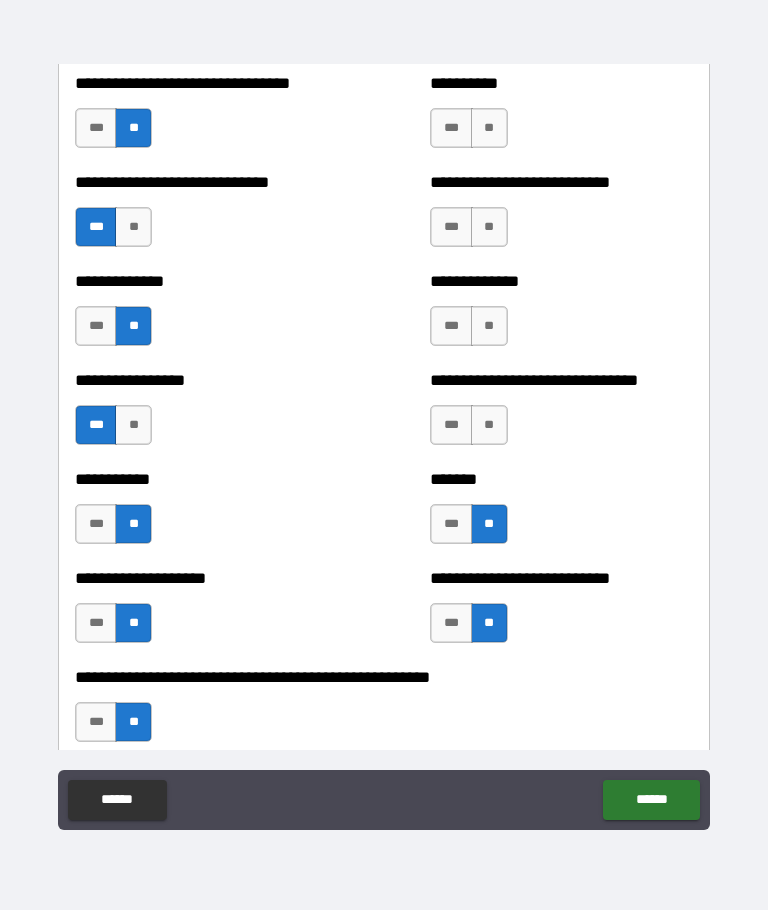 click on "**" at bounding box center [489, 425] 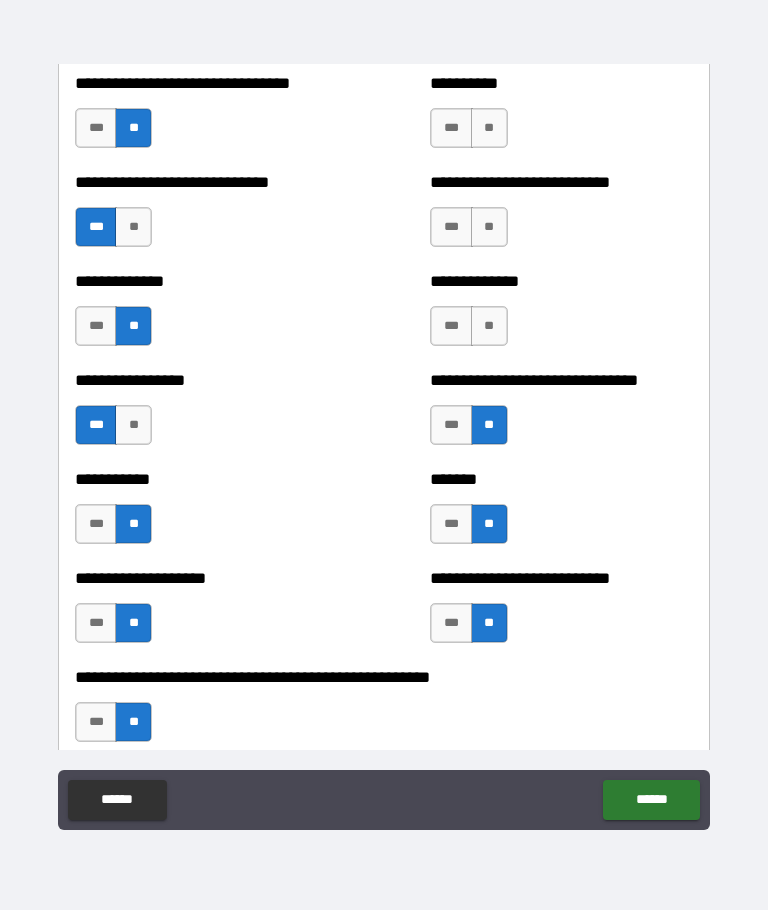 click on "**" at bounding box center (489, 326) 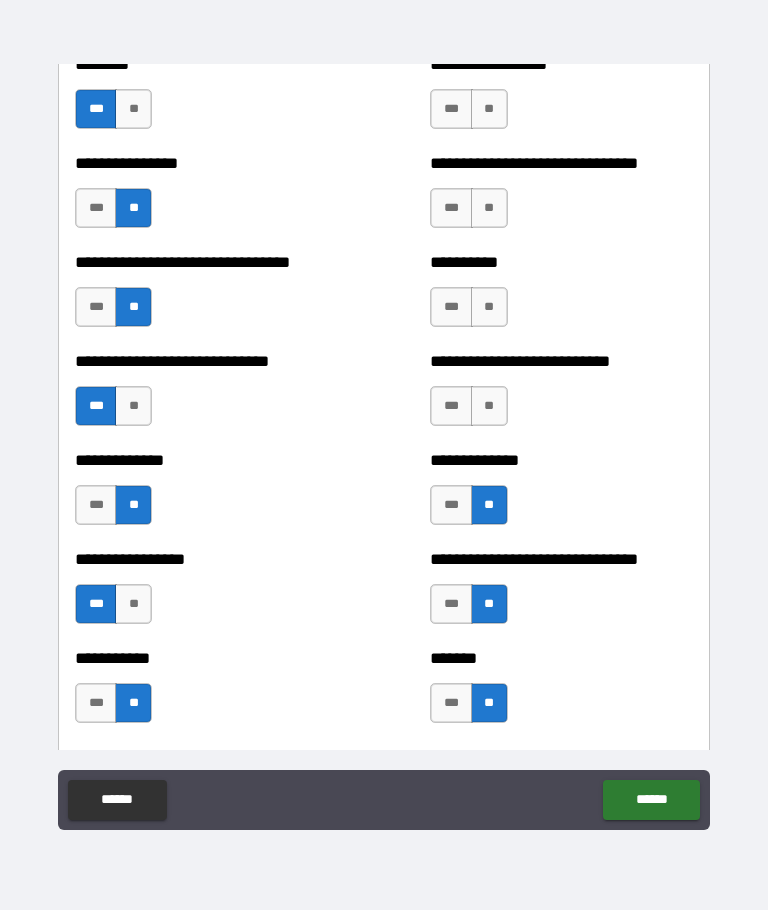 scroll, scrollTop: 7540, scrollLeft: 0, axis: vertical 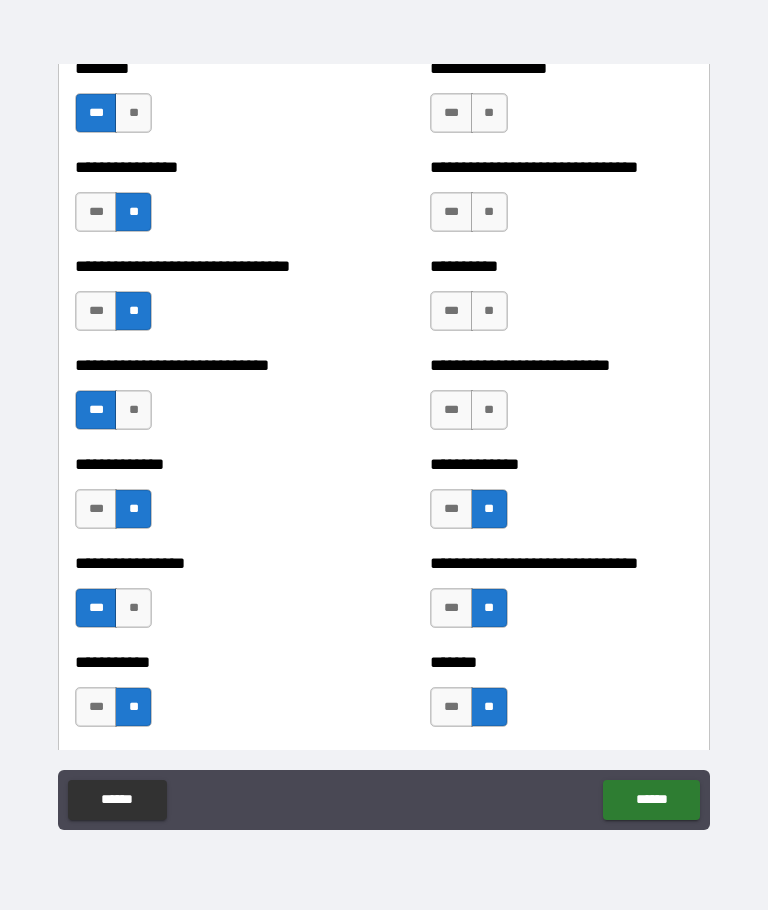 click on "**" at bounding box center [489, 410] 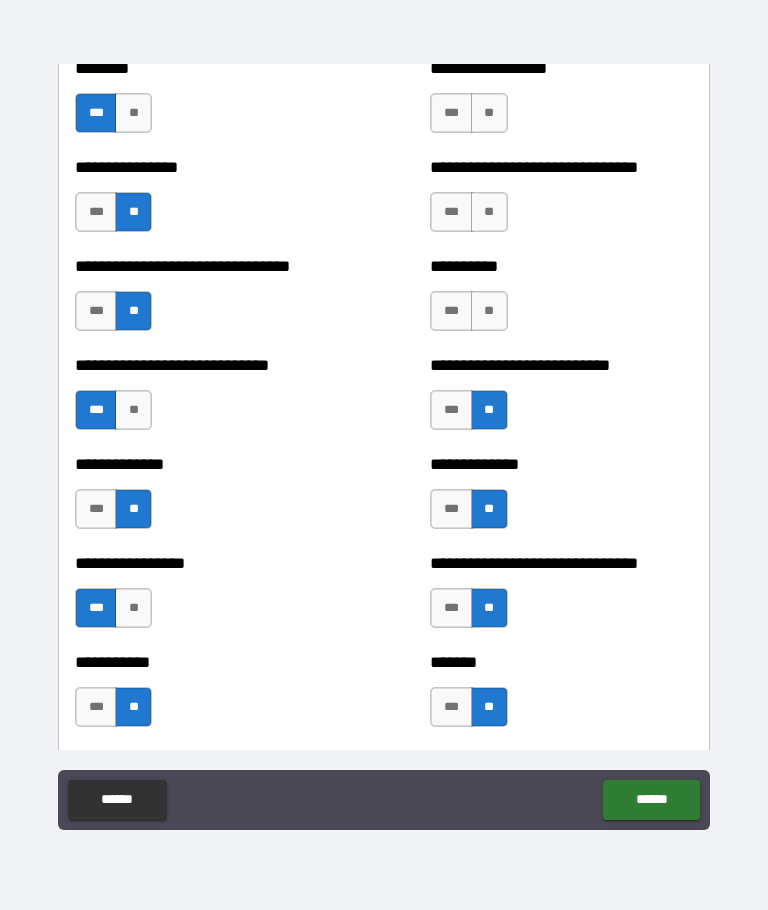 scroll, scrollTop: 7468, scrollLeft: 0, axis: vertical 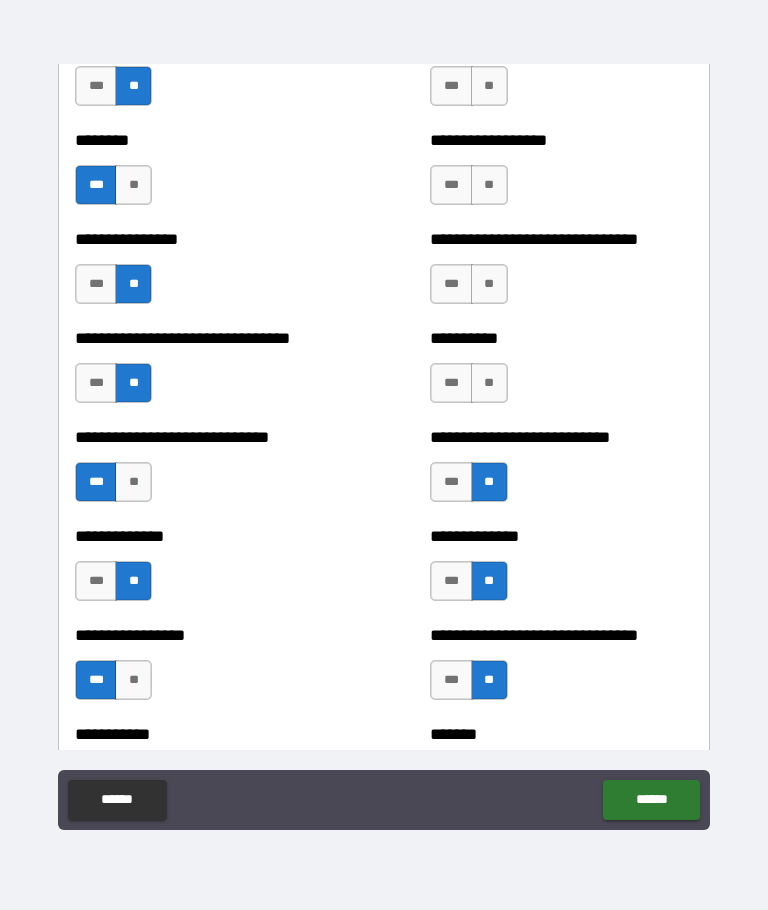 click on "**" at bounding box center [489, 383] 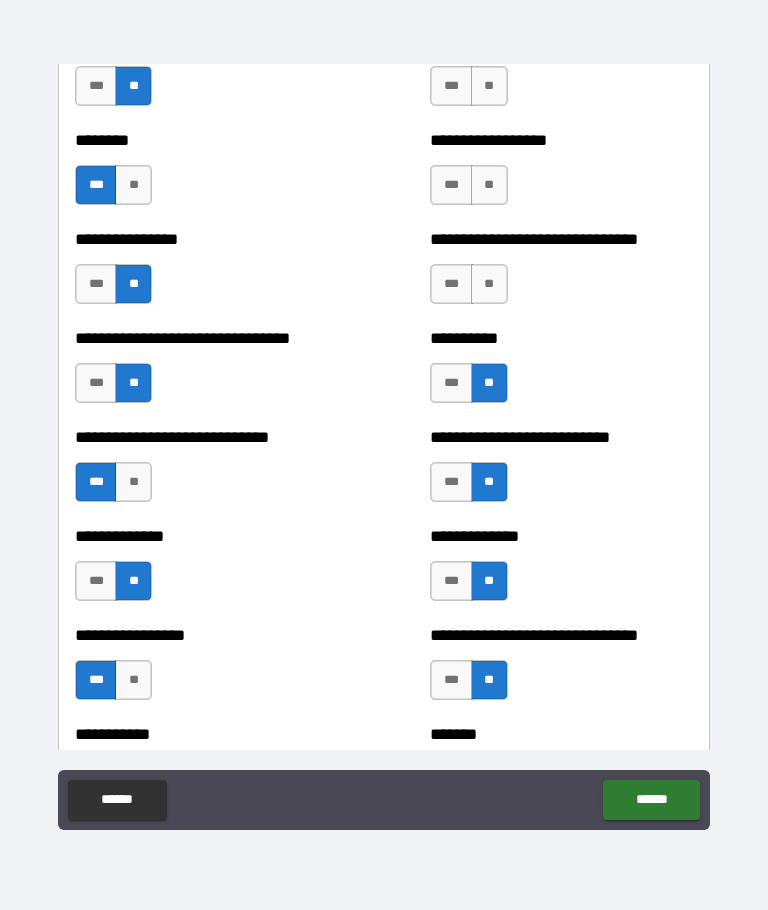 click on "**" at bounding box center (489, 284) 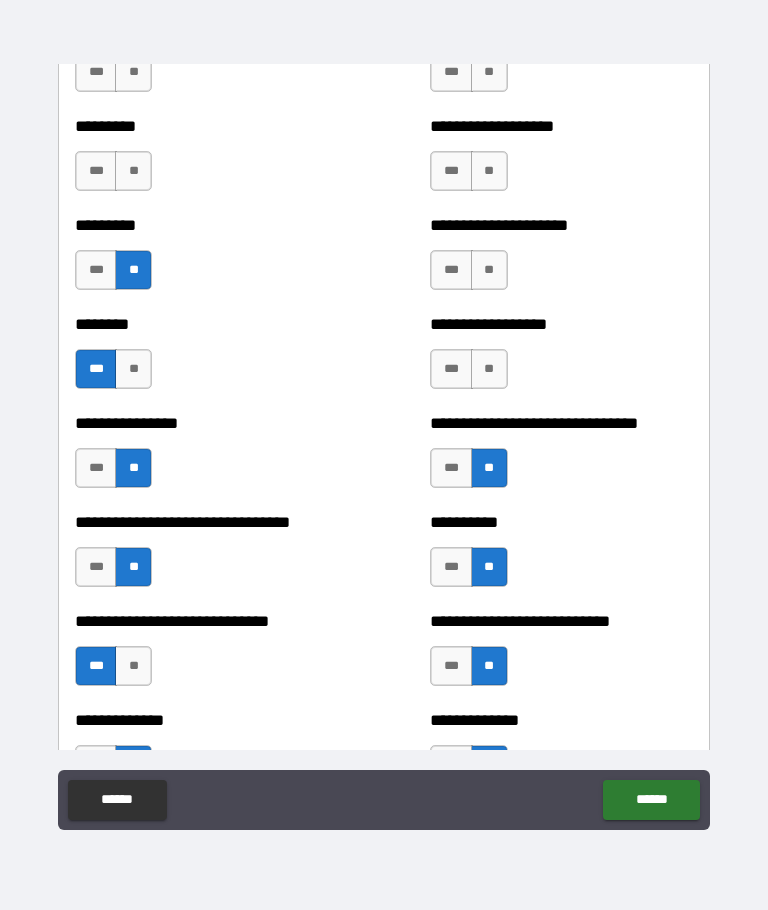 click on "**" at bounding box center [489, 369] 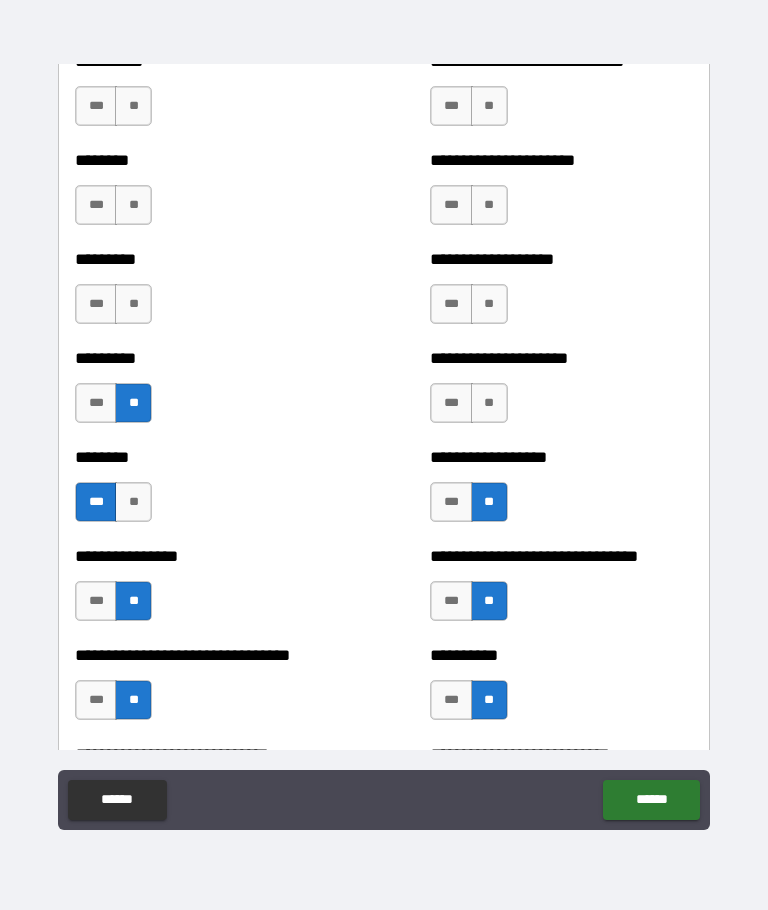 scroll, scrollTop: 7146, scrollLeft: 0, axis: vertical 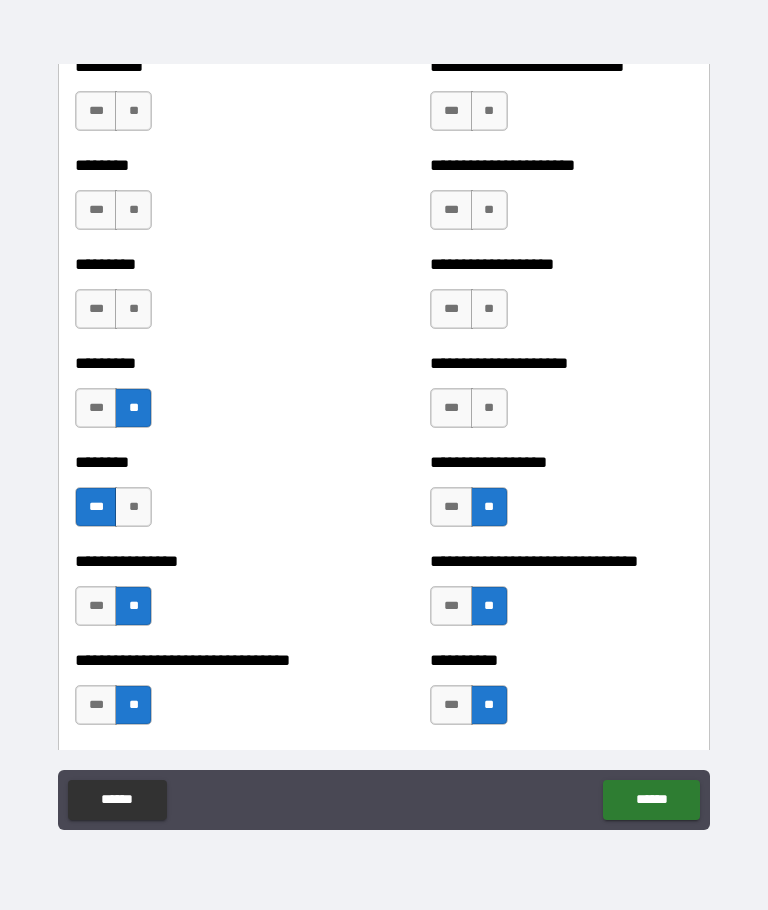 click on "**" at bounding box center [489, 408] 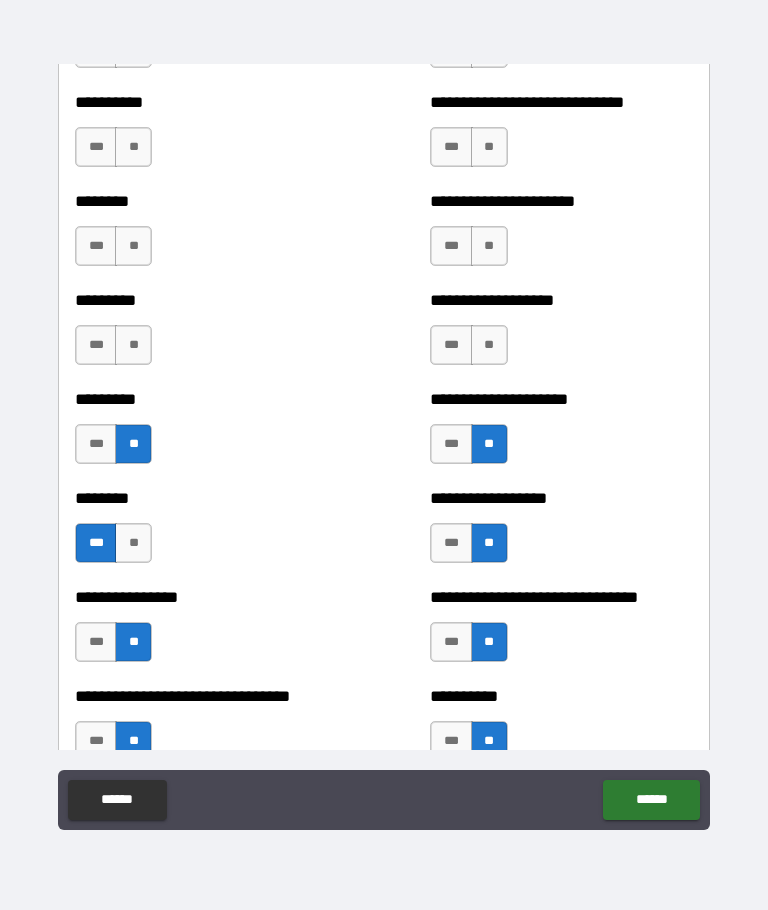 scroll, scrollTop: 7063, scrollLeft: 0, axis: vertical 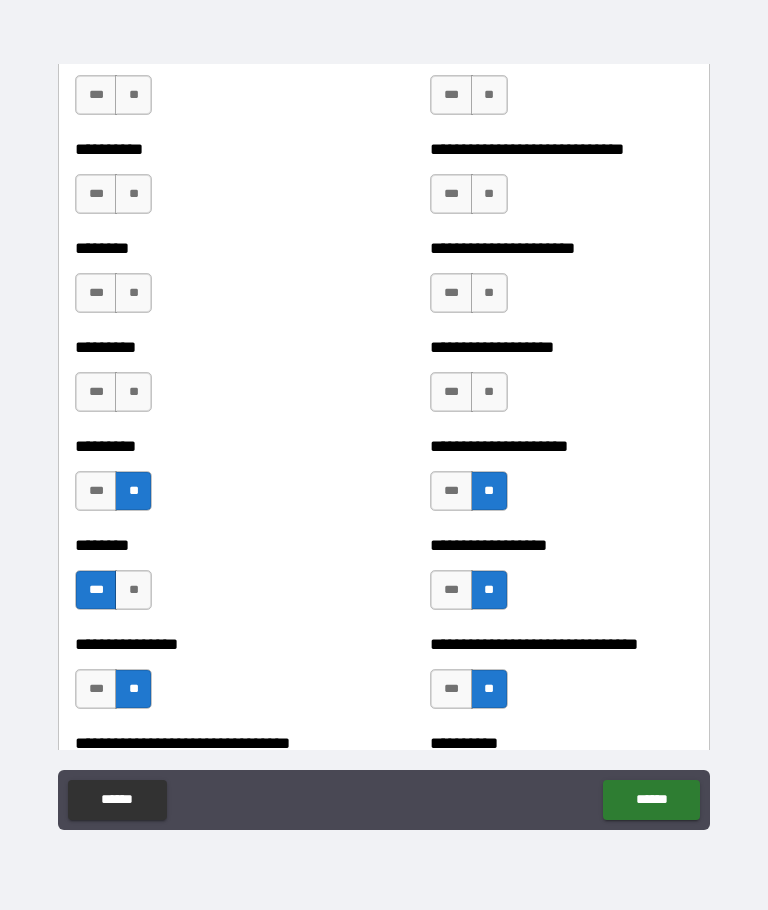 click on "**" at bounding box center [489, 392] 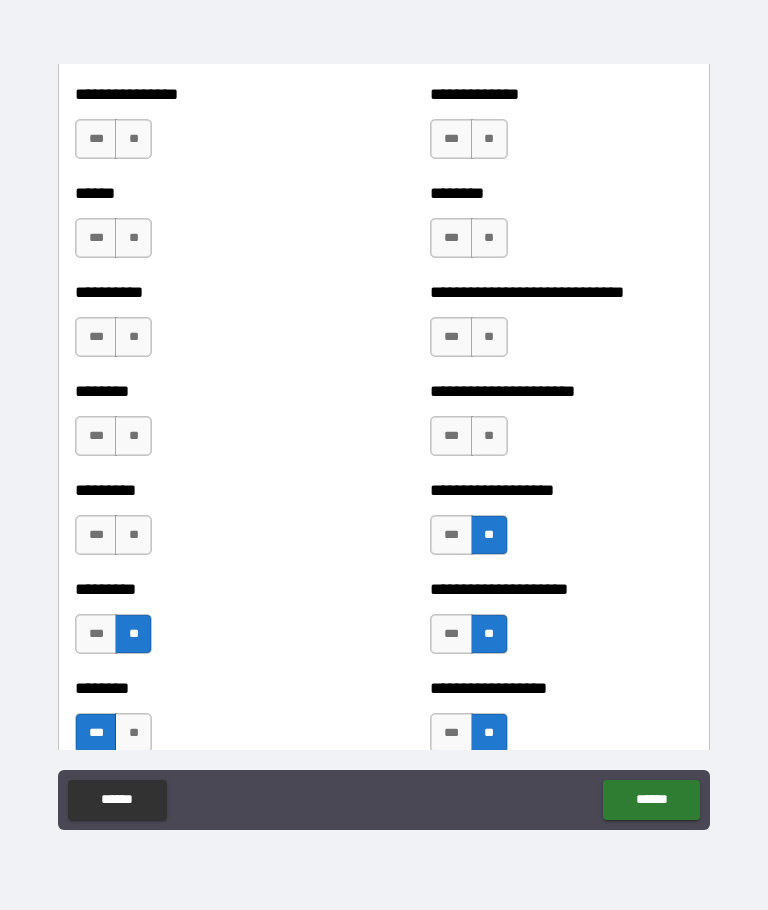 scroll, scrollTop: 6916, scrollLeft: 0, axis: vertical 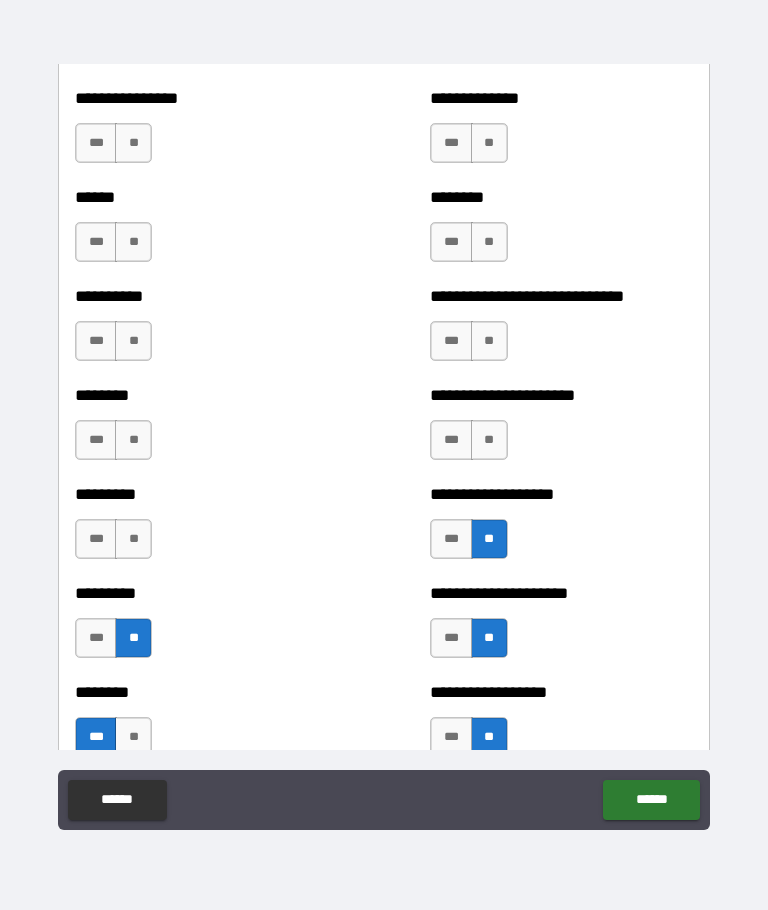 click on "**" at bounding box center (489, 440) 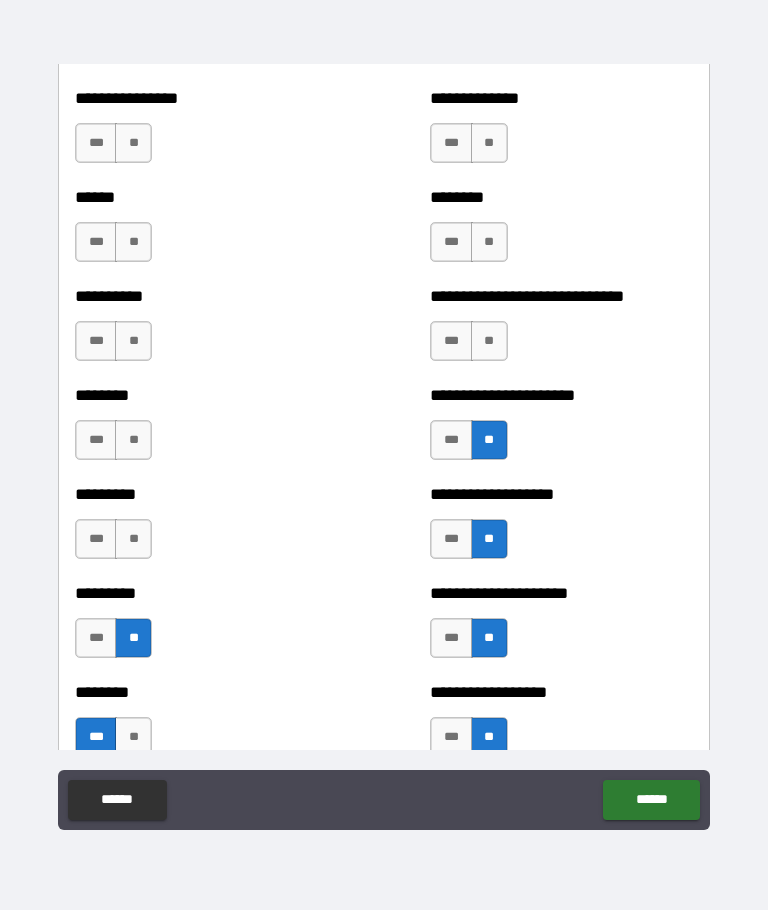 click on "***" at bounding box center (451, 341) 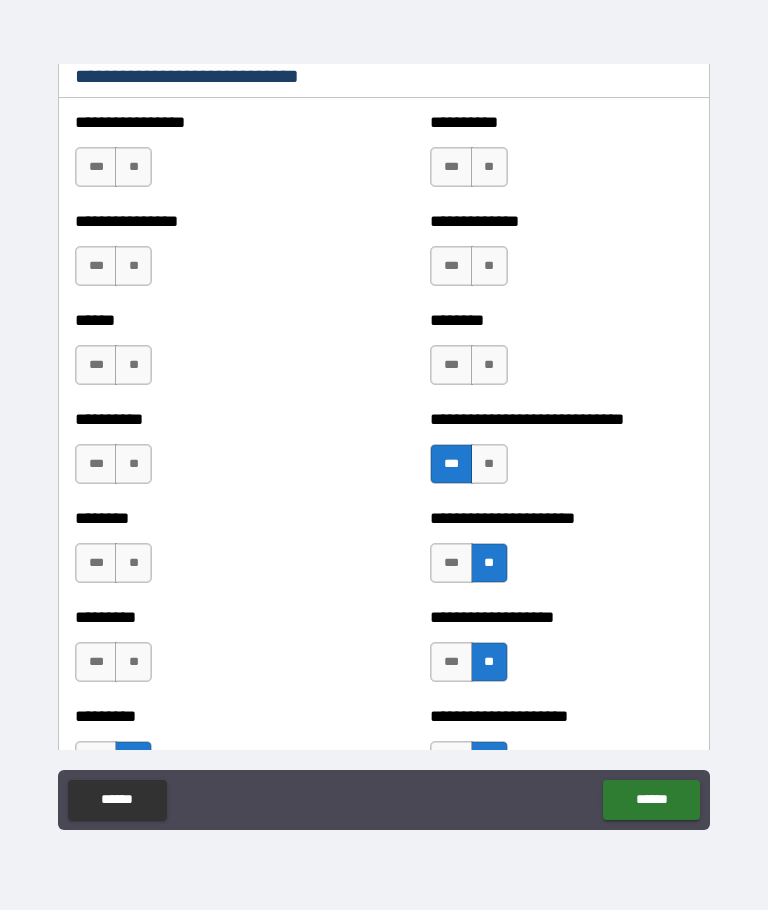 scroll, scrollTop: 6774, scrollLeft: 0, axis: vertical 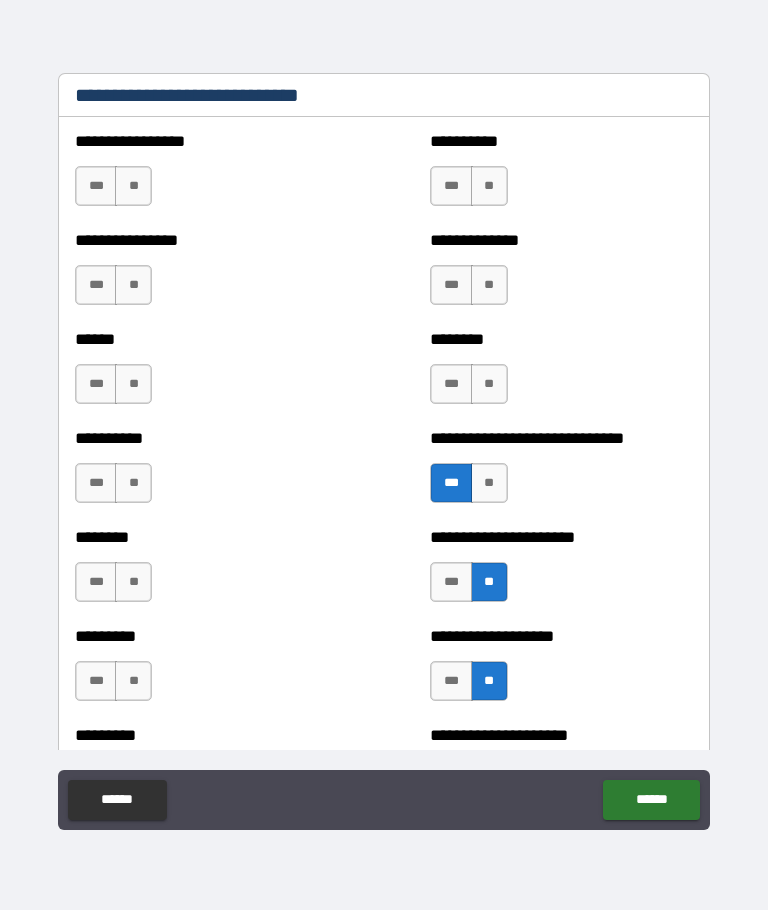 click on "**" at bounding box center [489, 384] 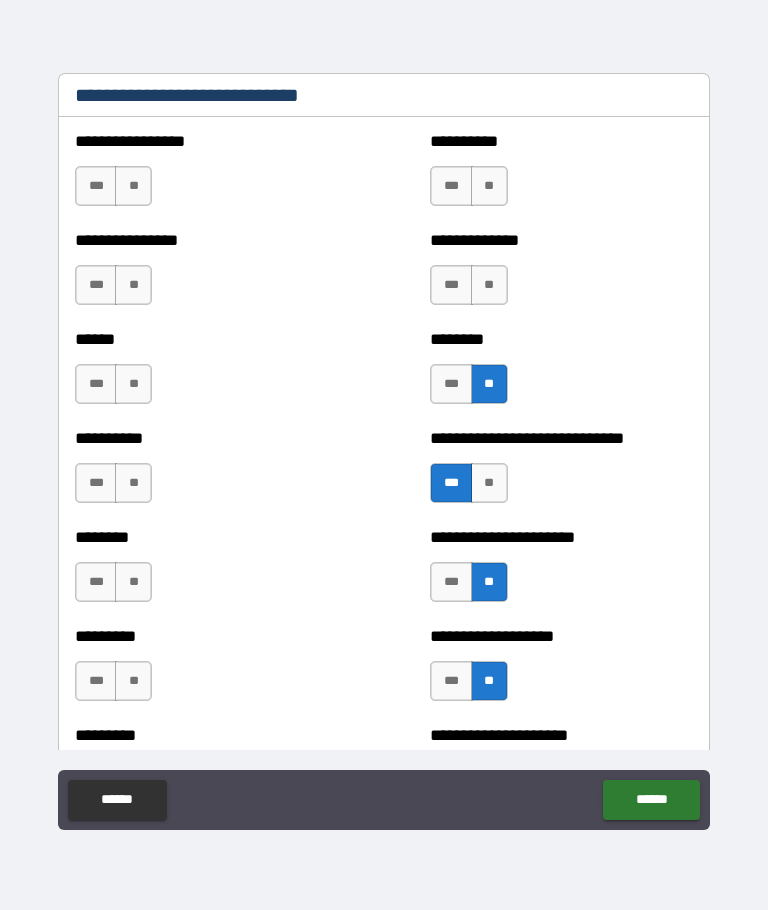 click on "***" at bounding box center (451, 285) 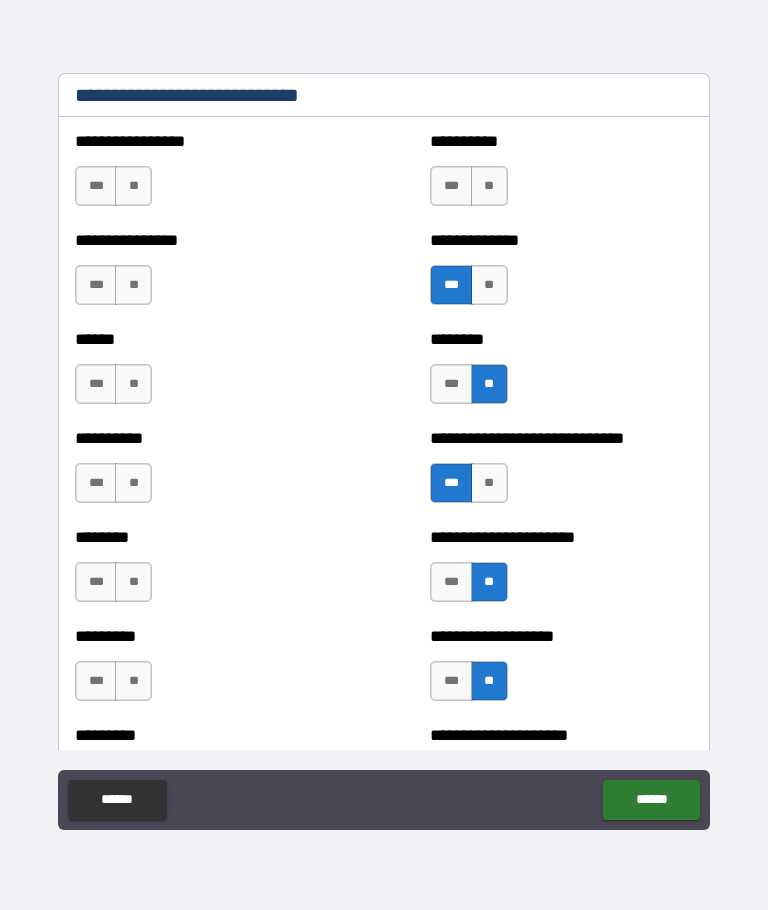 click on "**" at bounding box center [489, 186] 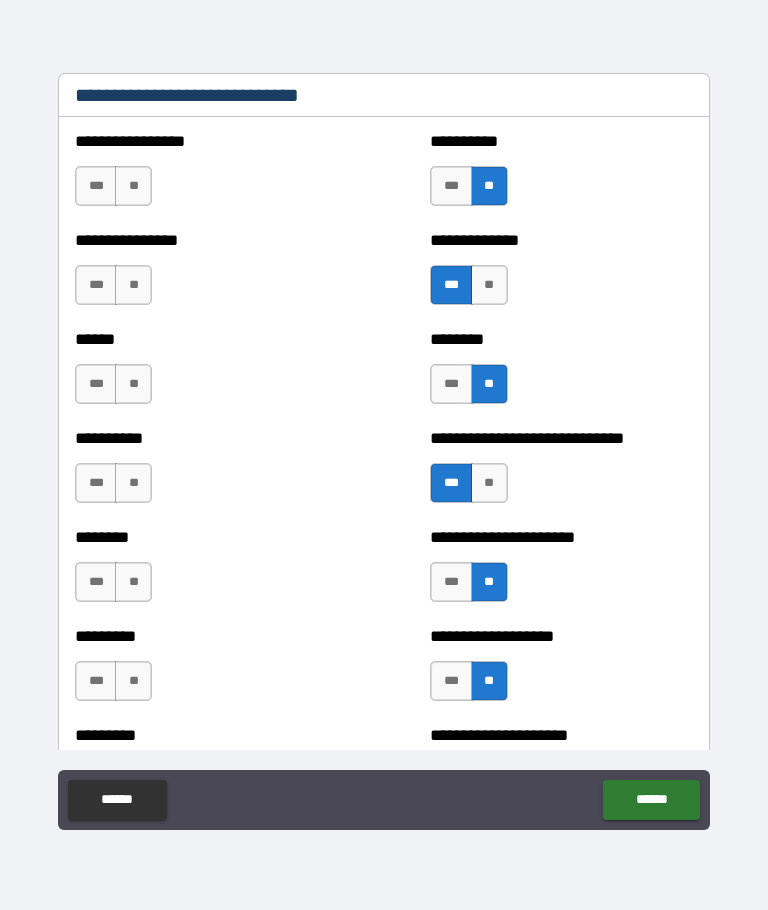 click on "**" at bounding box center [133, 186] 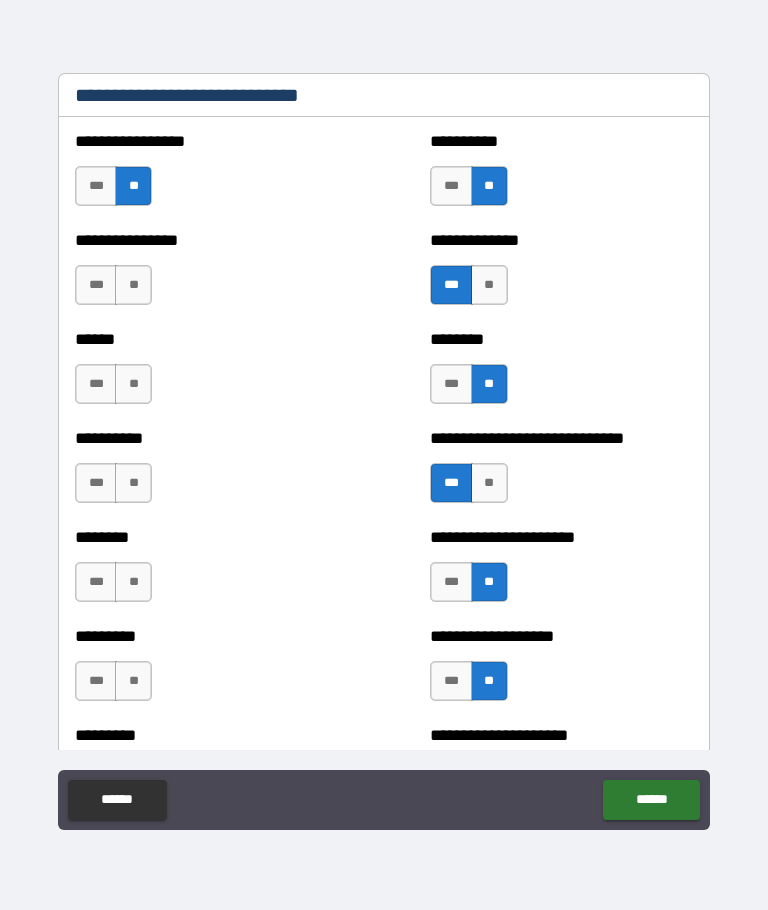 click on "***" at bounding box center (96, 285) 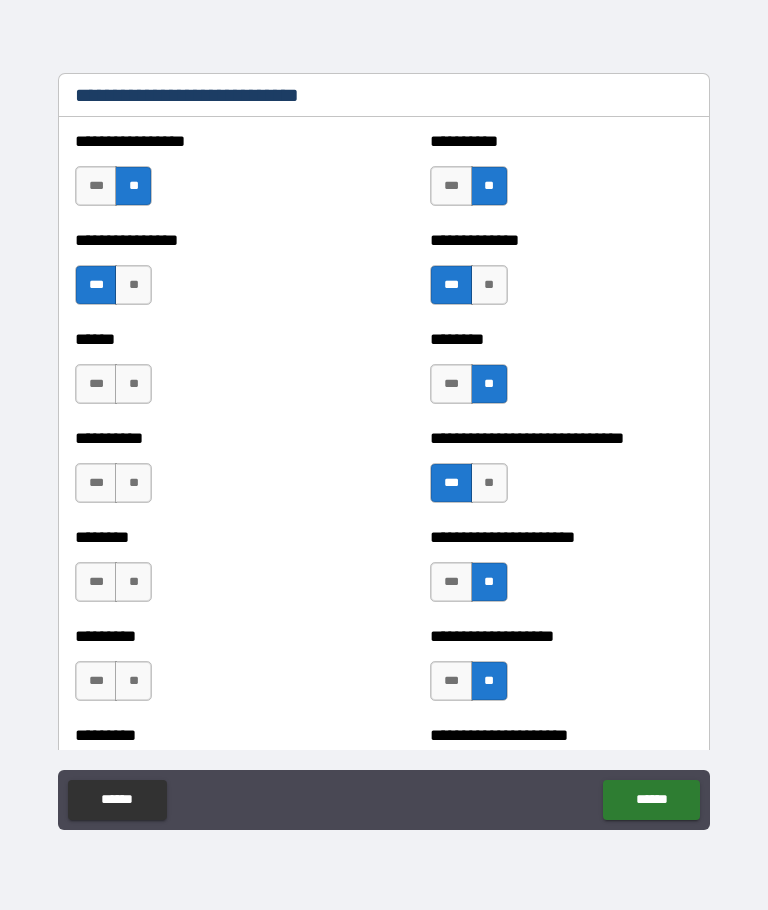 click on "**" at bounding box center [133, 384] 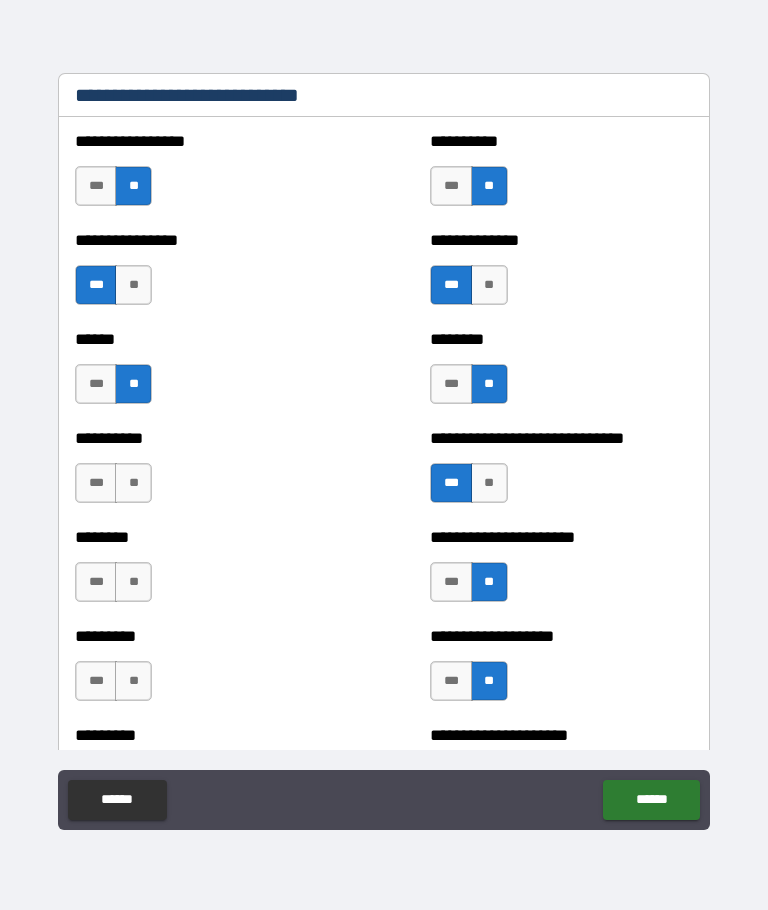 click on "**" at bounding box center (133, 483) 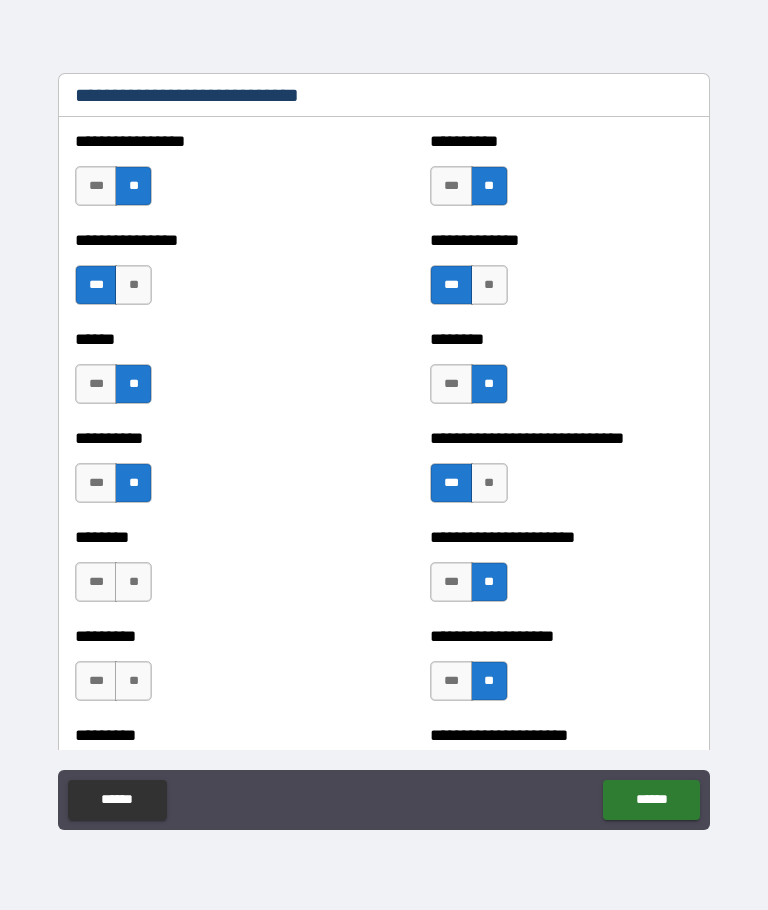 click on "**" at bounding box center [133, 582] 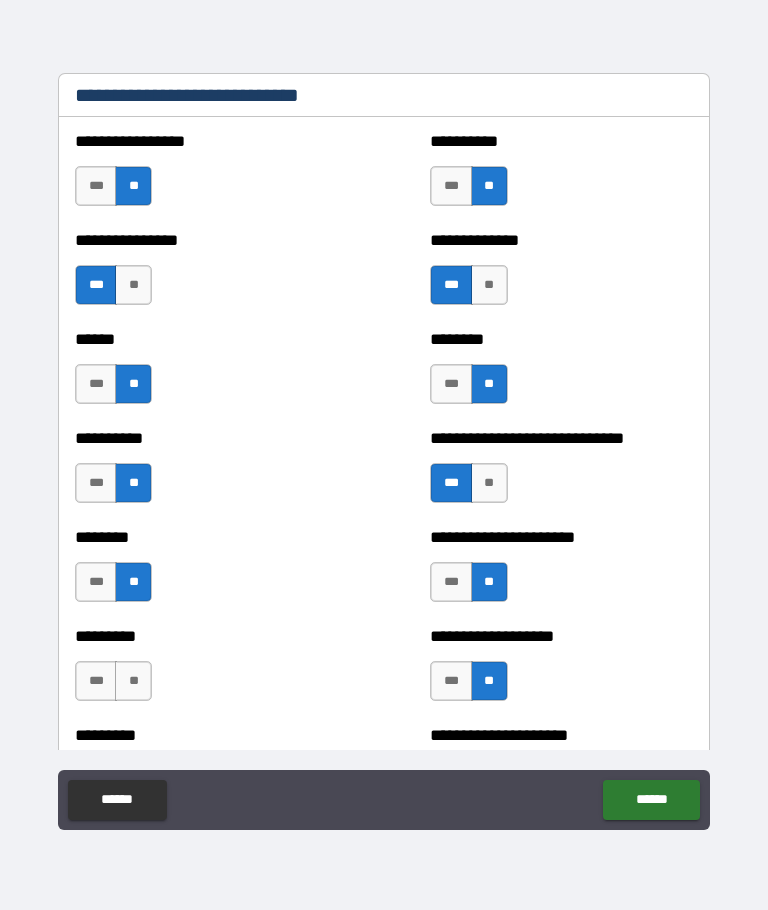 click on "**" at bounding box center (133, 681) 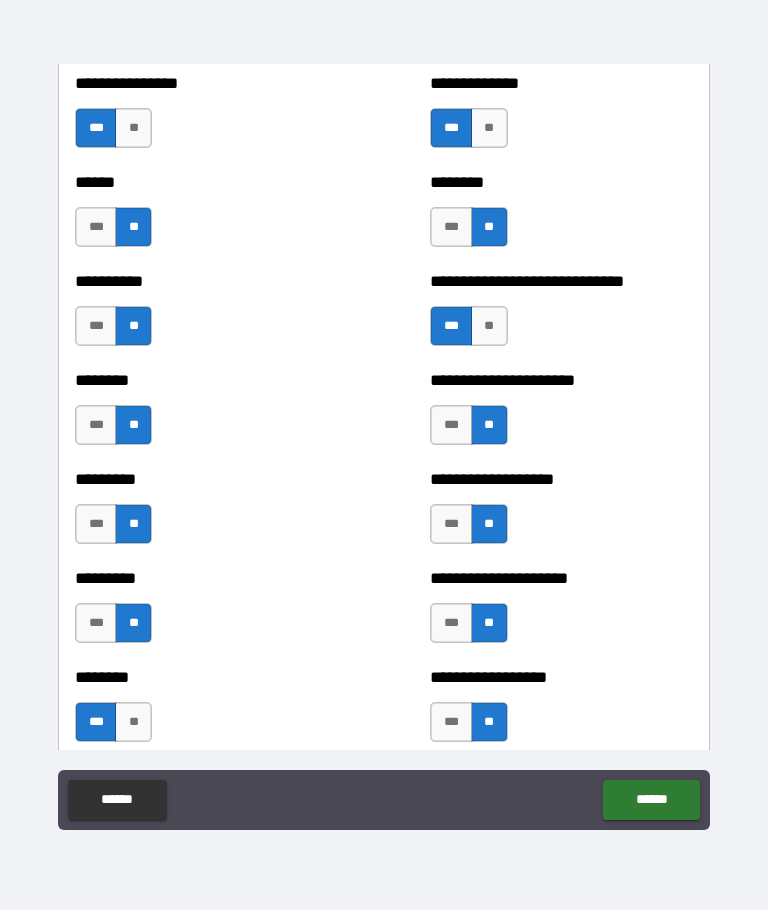 scroll, scrollTop: 6997, scrollLeft: 0, axis: vertical 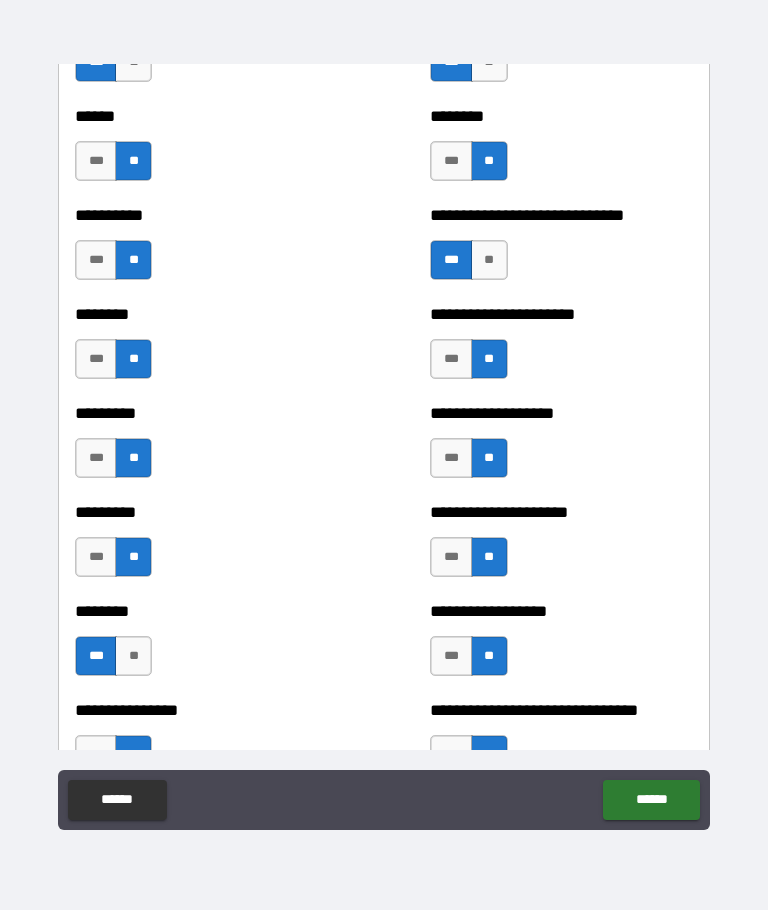 click on "******" at bounding box center (651, 800) 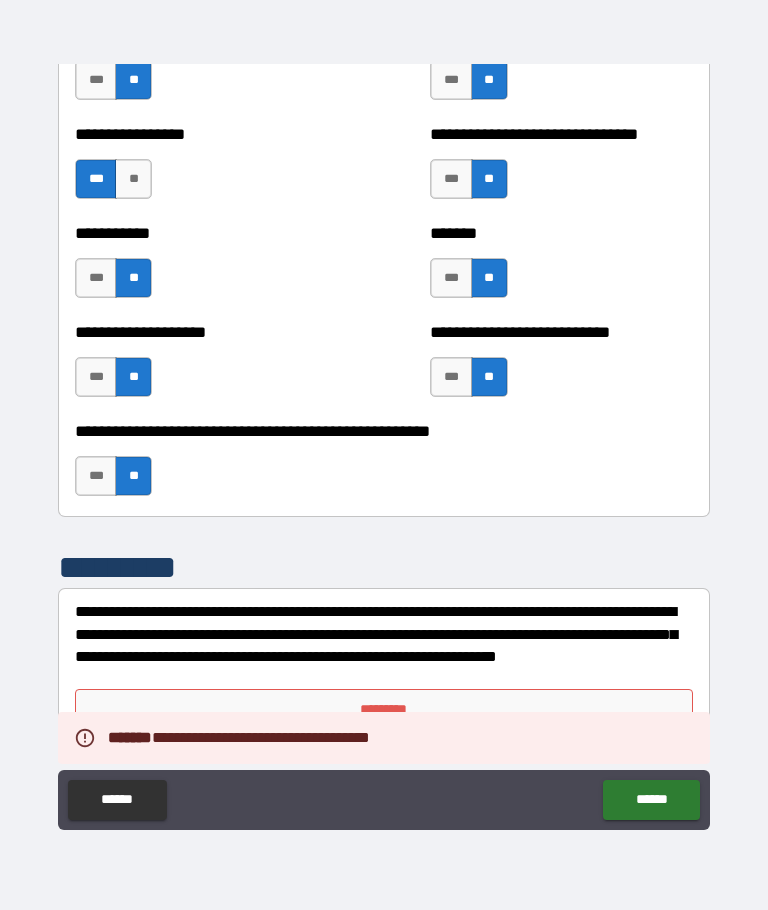 scroll, scrollTop: 7969, scrollLeft: 0, axis: vertical 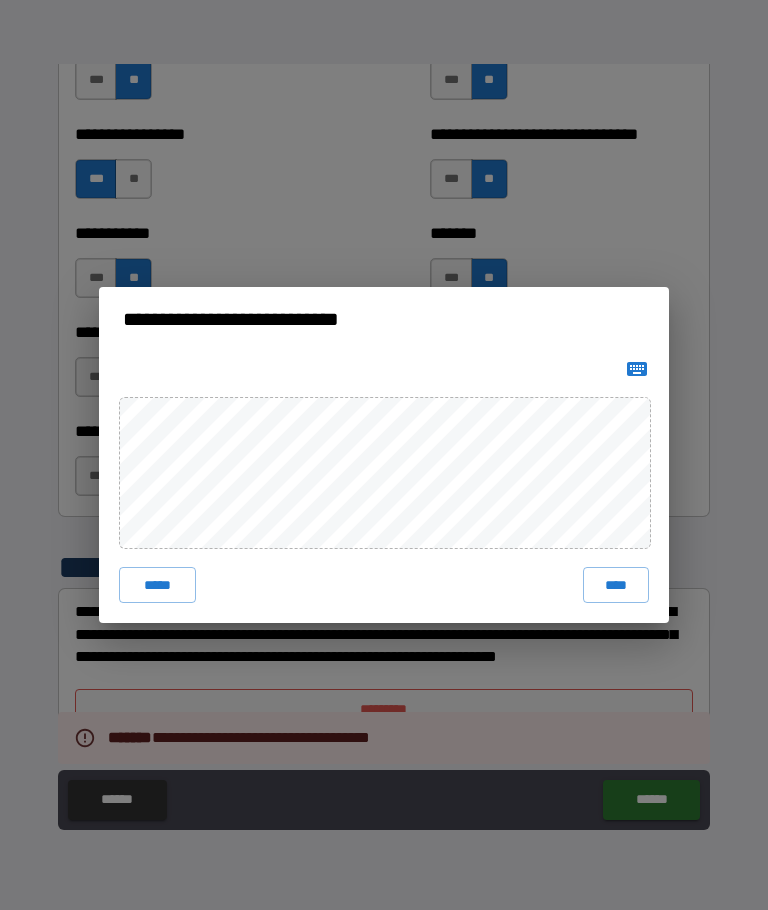 click on "****" at bounding box center [616, 585] 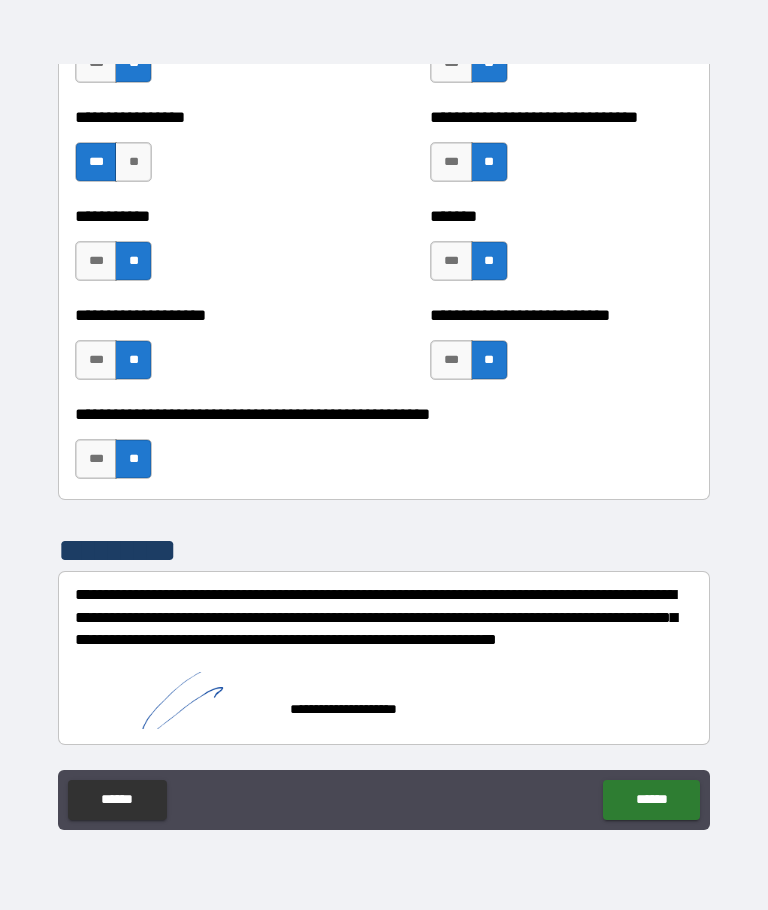 scroll, scrollTop: 7986, scrollLeft: 0, axis: vertical 